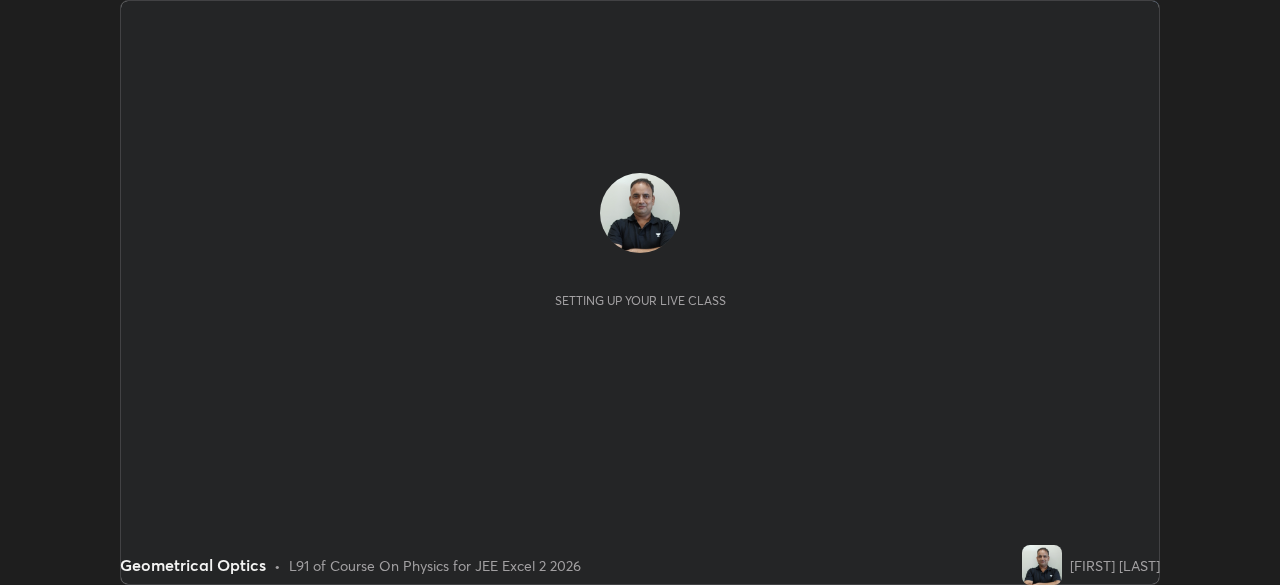 scroll, scrollTop: 0, scrollLeft: 0, axis: both 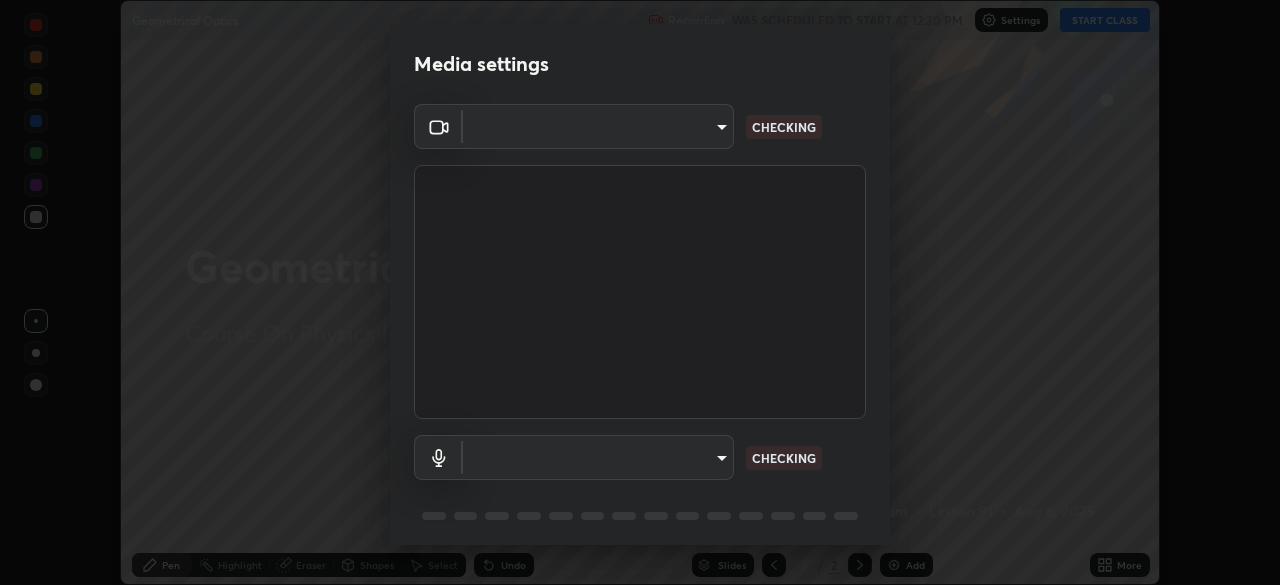 type on "57e3ca6dd86483d2bfa20ddb5cc9cb6232c8fb2c34ea93961d8bdc2c07e3a664" 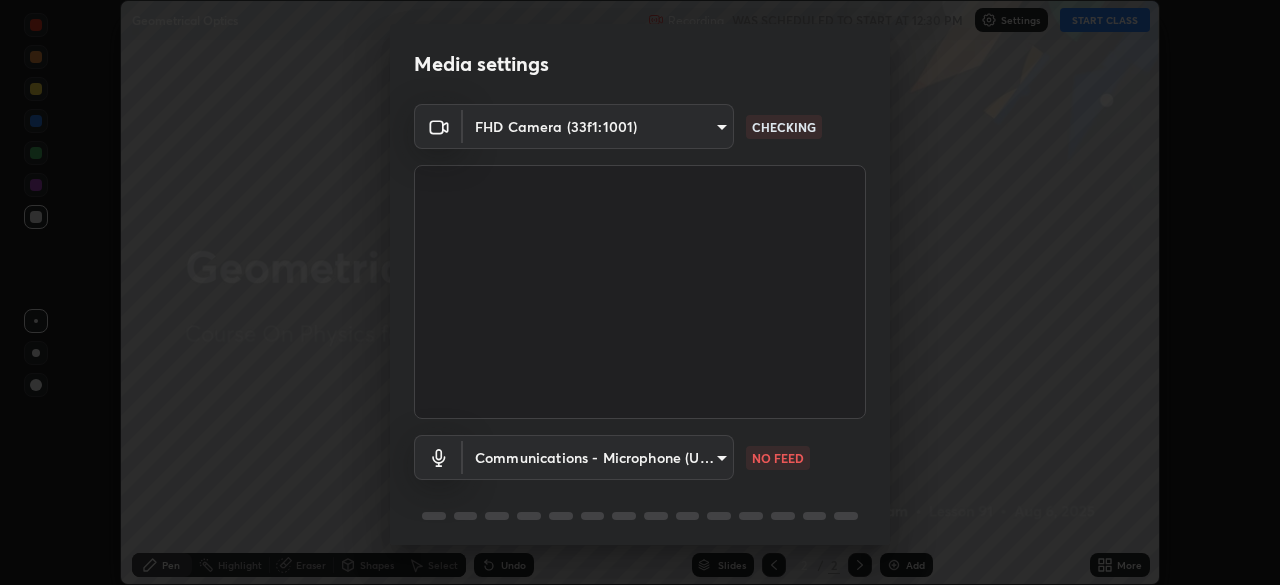 click on "Erase all Geometrical Optics Recording WAS SCHEDULED TO START AT  [TIME] Settings START CLASS Setting up your live class Geometrical Optics • L91 of Course On Physics for JEE Excel 2 2026 [FIRST] [LAST] Pen Highlight Eraser Shapes Select Undo Slides 2 / 2 Add More No doubts shared Encourage your learners to ask a doubt for better clarity Report an issue Reason for reporting Buffering Chat not working Audio - Video sync issue Educator video quality low ​ Attach an image Report Media settings FHD Camera (33f1:1001) 57e3ca6dd86483d2bfa20ddb5cc9cb6232c8fb2c34ea93961d8bdc2c07e3a664 CHECKING Communications - Microphone (USB Audio Device) communications NO FEED 1 / 5 Next" at bounding box center [640, 292] 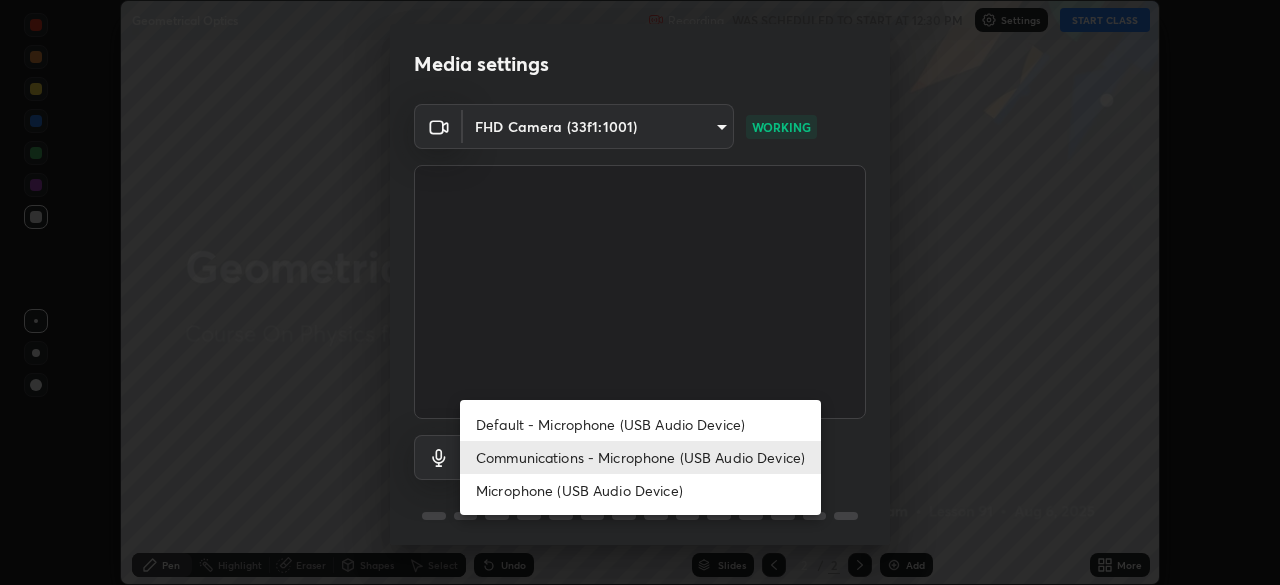 click on "Microphone (USB Audio Device)" at bounding box center [640, 490] 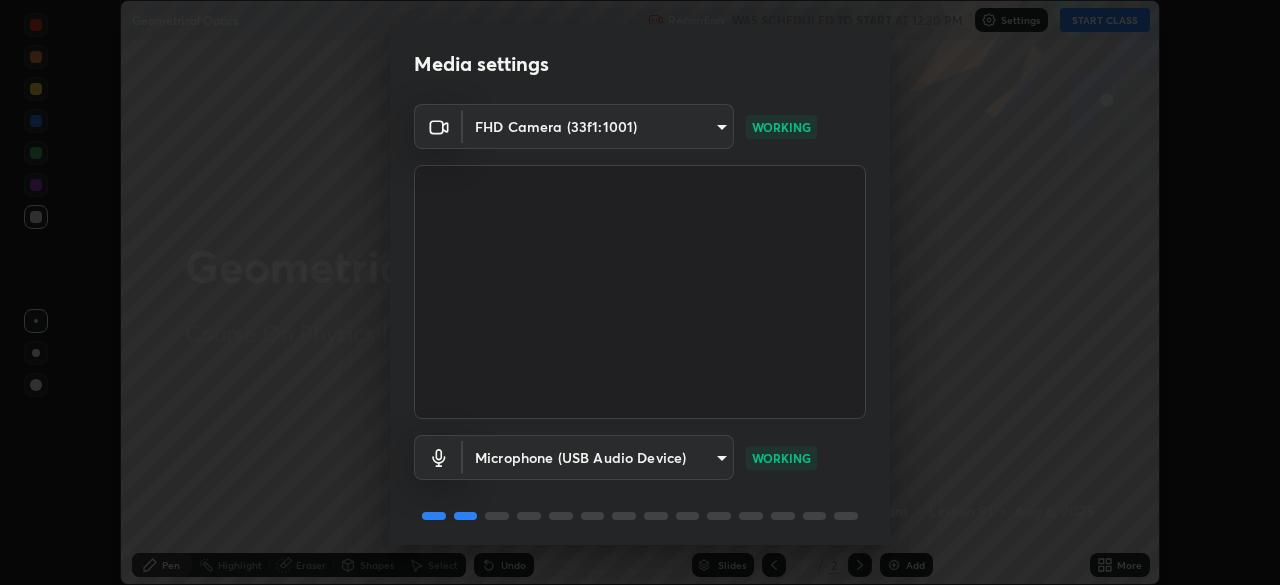 scroll, scrollTop: 71, scrollLeft: 0, axis: vertical 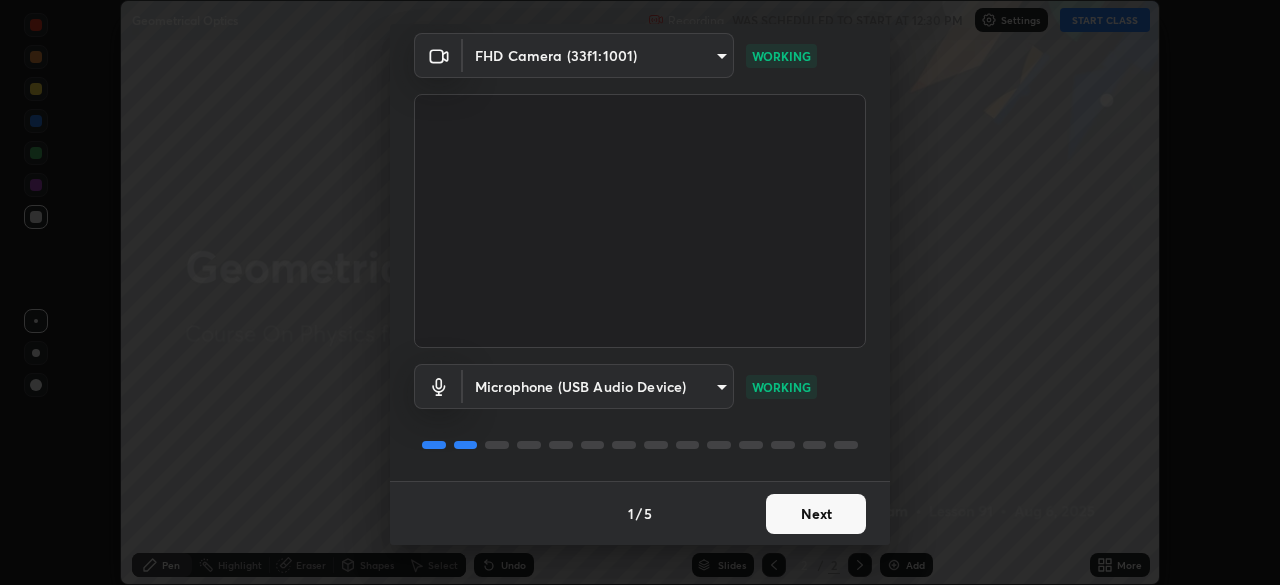 click on "Next" at bounding box center [816, 514] 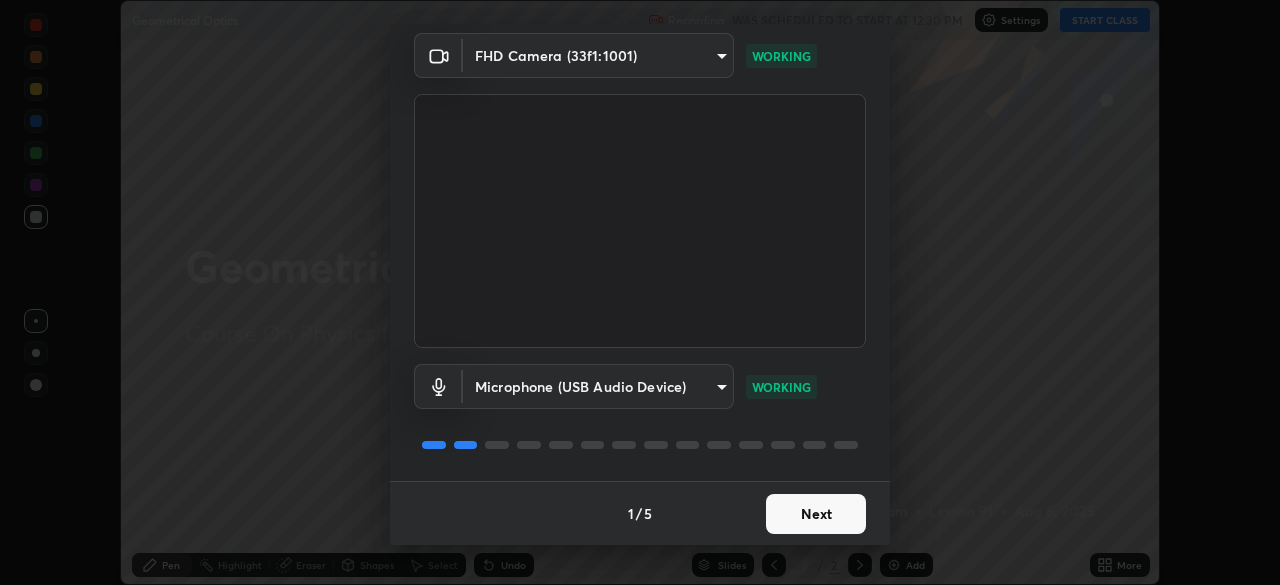scroll, scrollTop: 0, scrollLeft: 0, axis: both 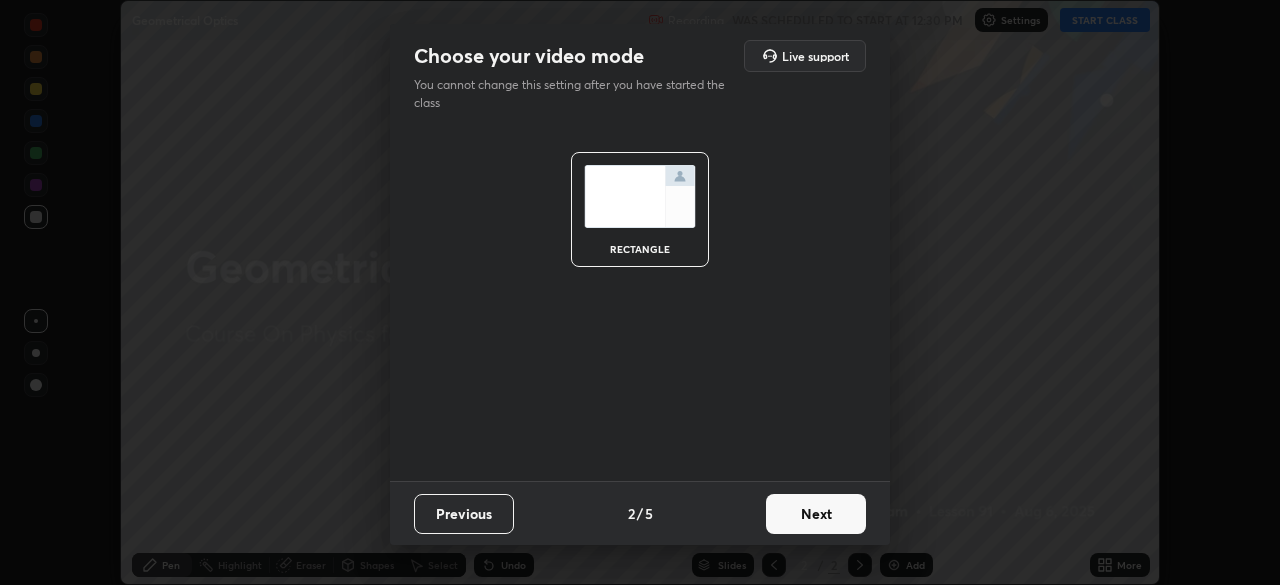 click on "Next" at bounding box center [816, 514] 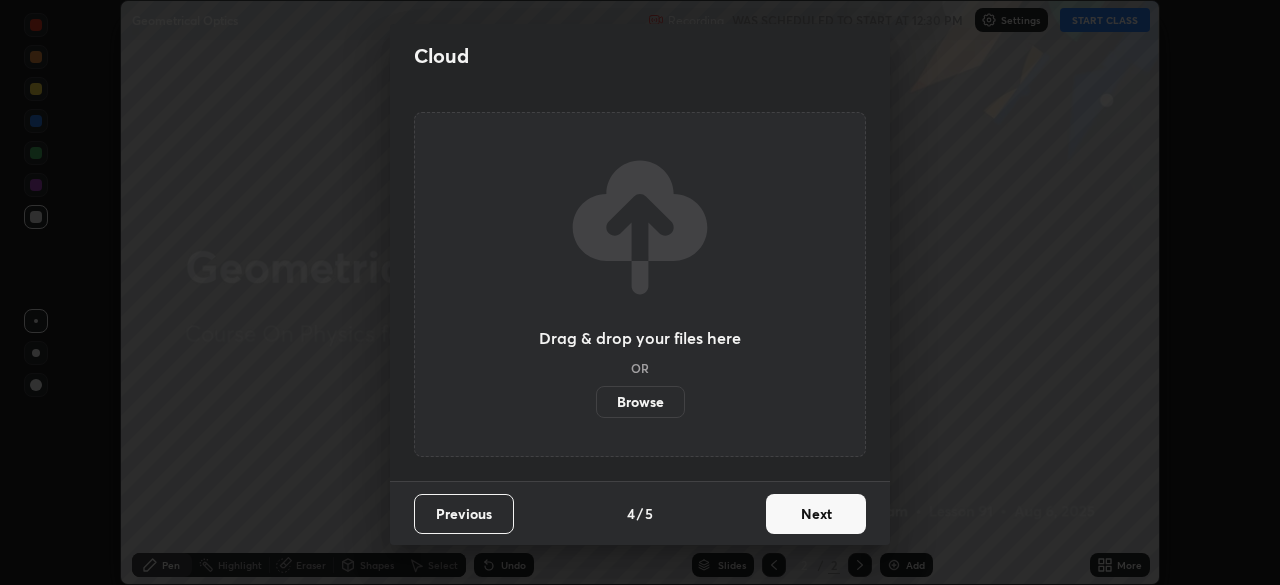 click on "Next" at bounding box center (816, 514) 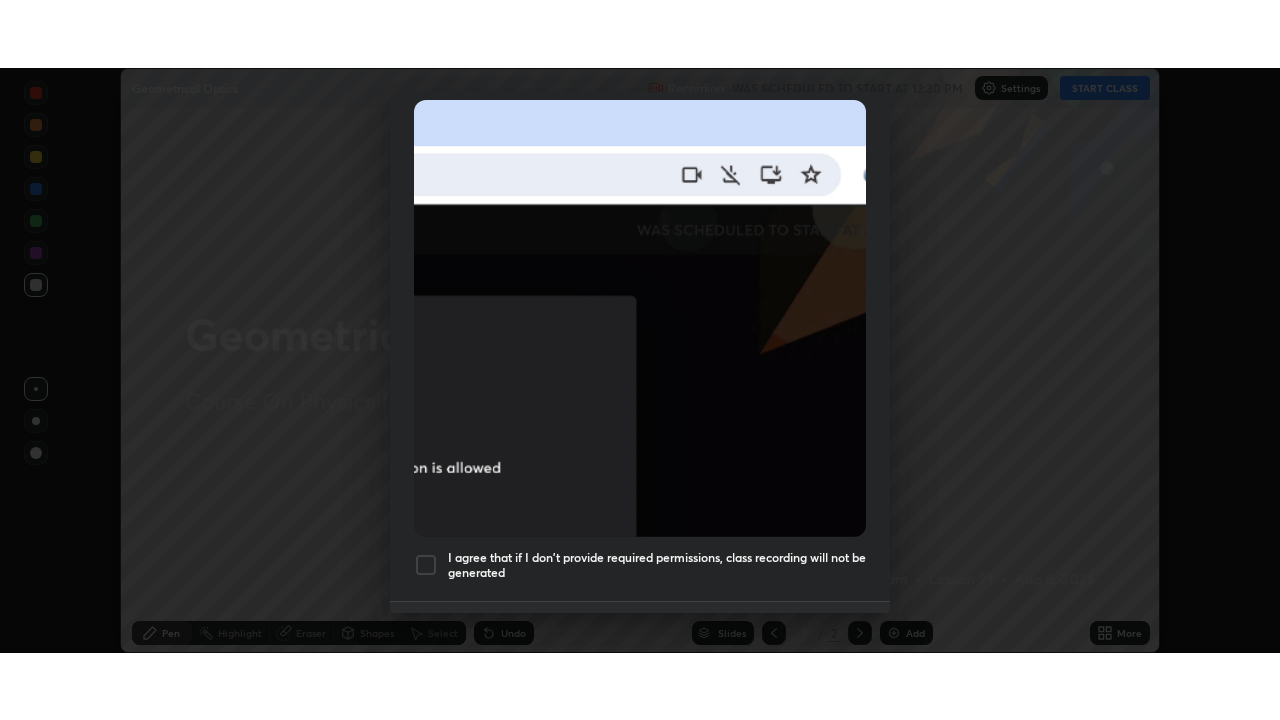 scroll, scrollTop: 479, scrollLeft: 0, axis: vertical 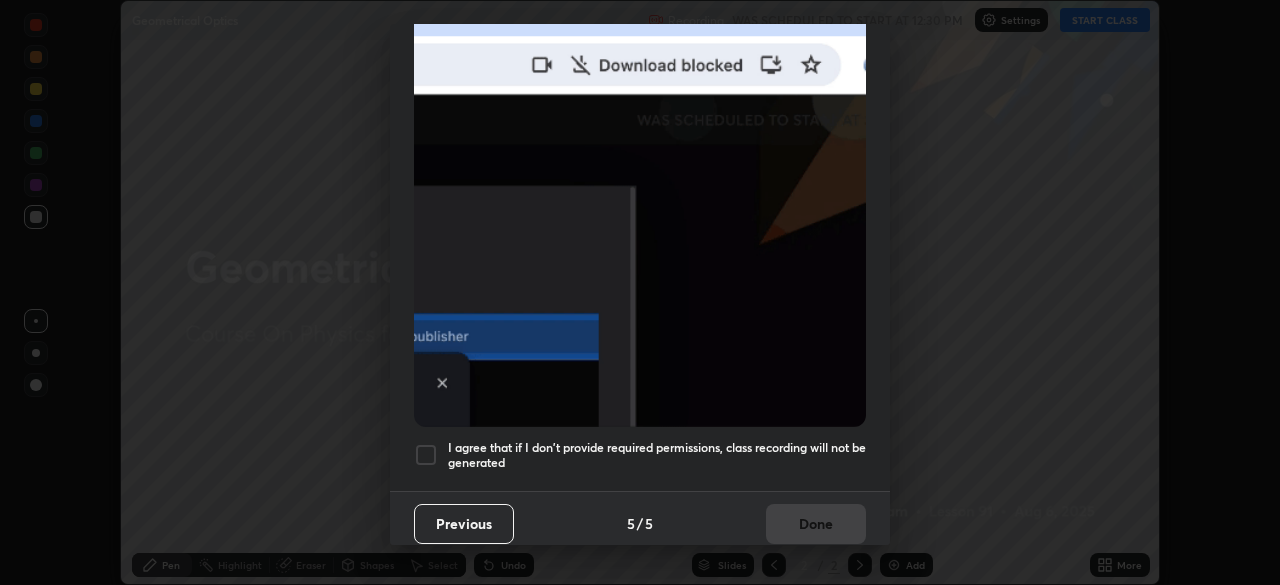 click on "I agree that if I don't provide required permissions, class recording will not be generated" at bounding box center [640, 455] 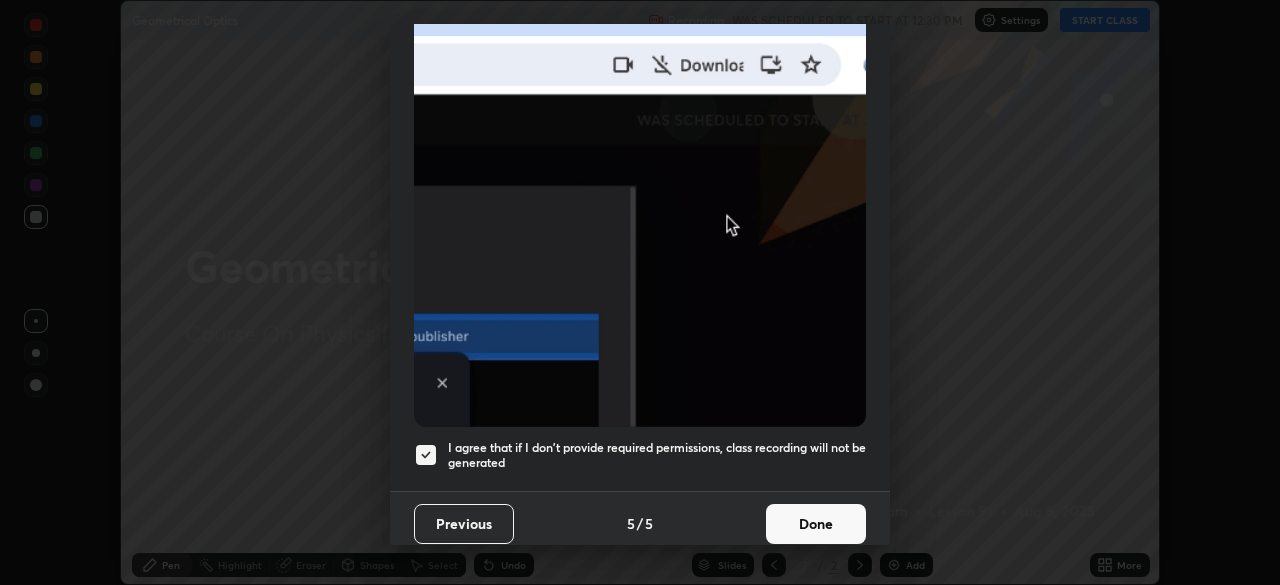 click on "Done" at bounding box center [816, 524] 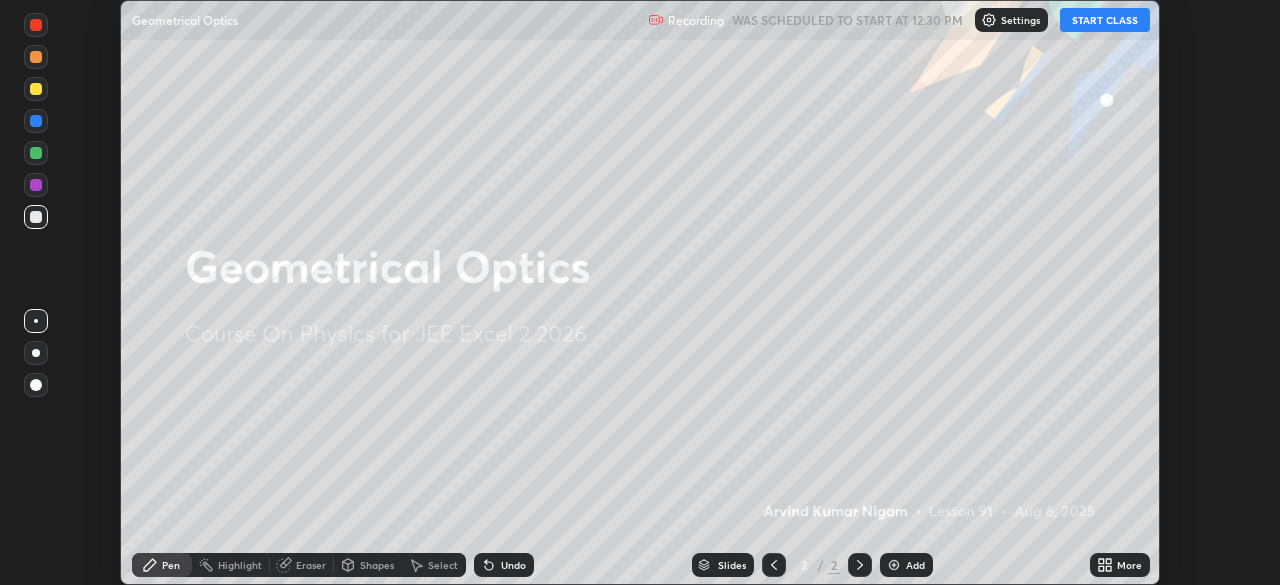 click on "START CLASS" at bounding box center (1105, 20) 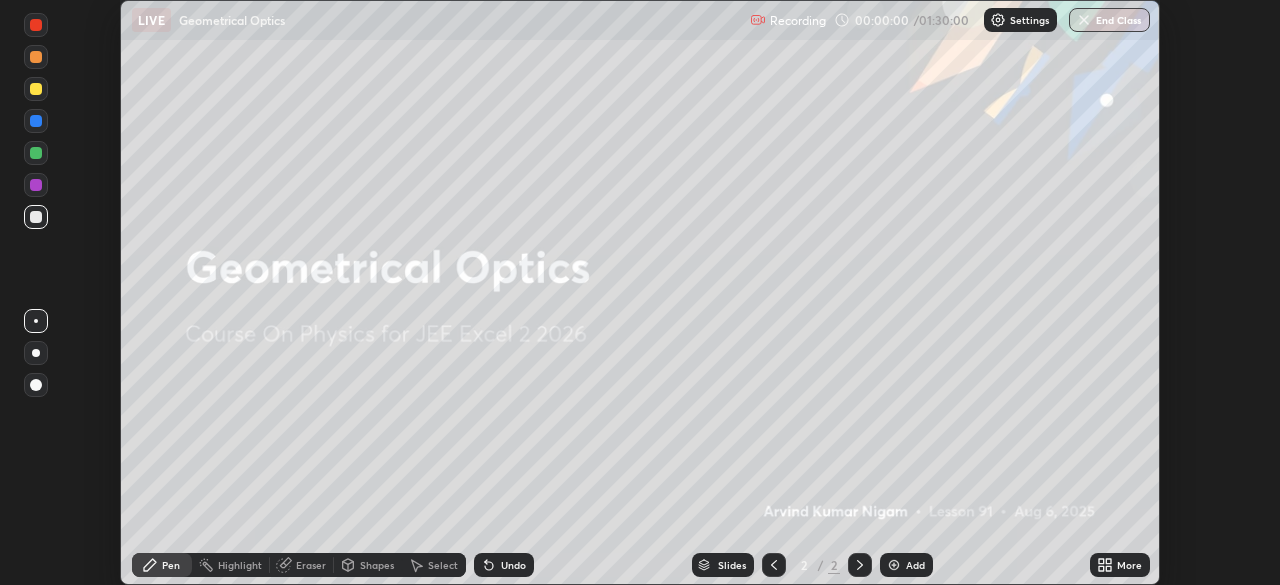 click 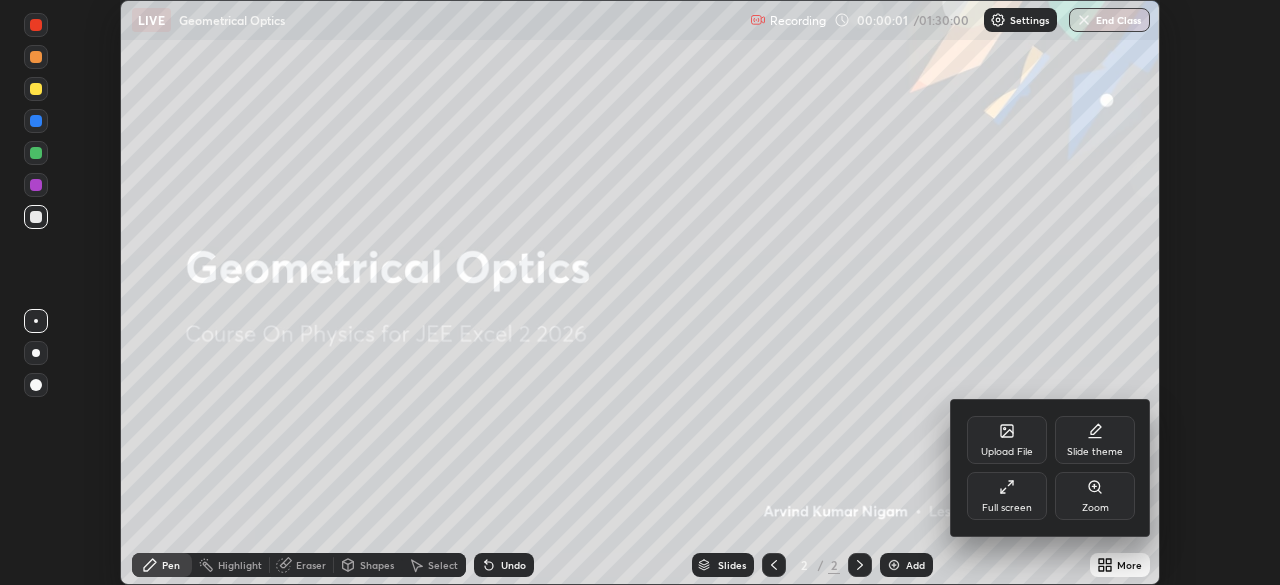 click on "Full screen" at bounding box center (1007, 508) 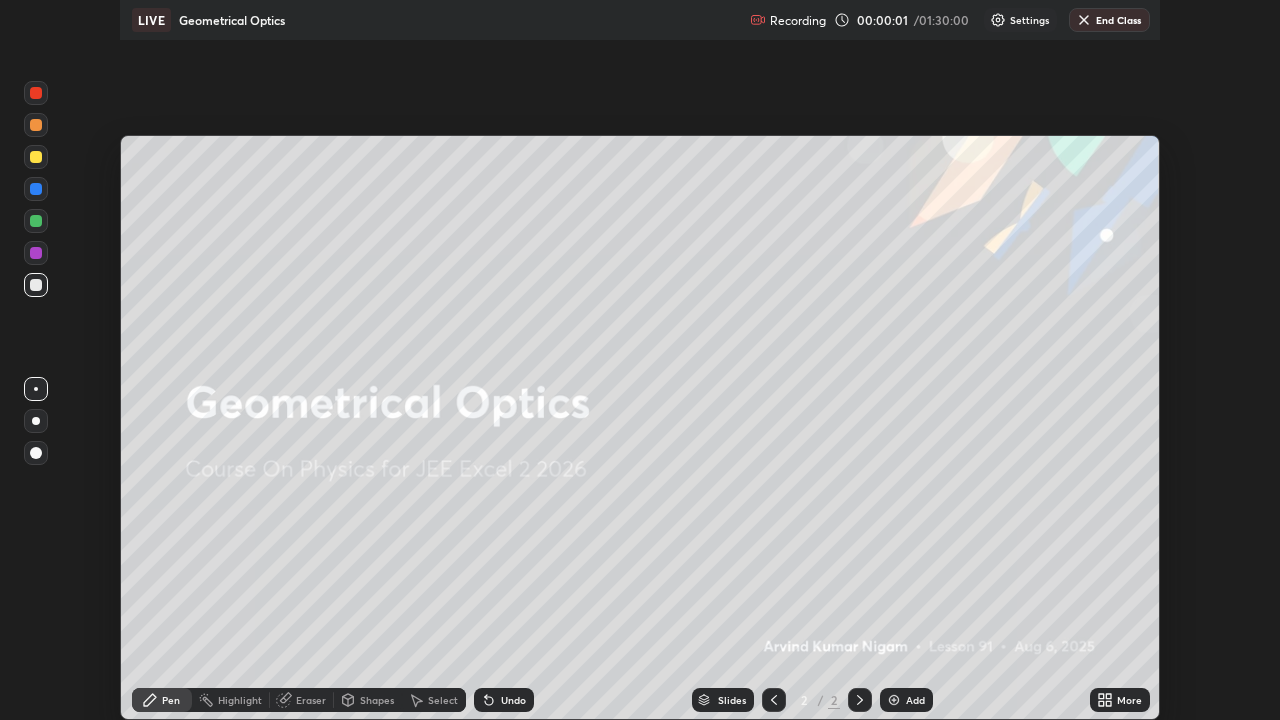 scroll, scrollTop: 99280, scrollLeft: 98720, axis: both 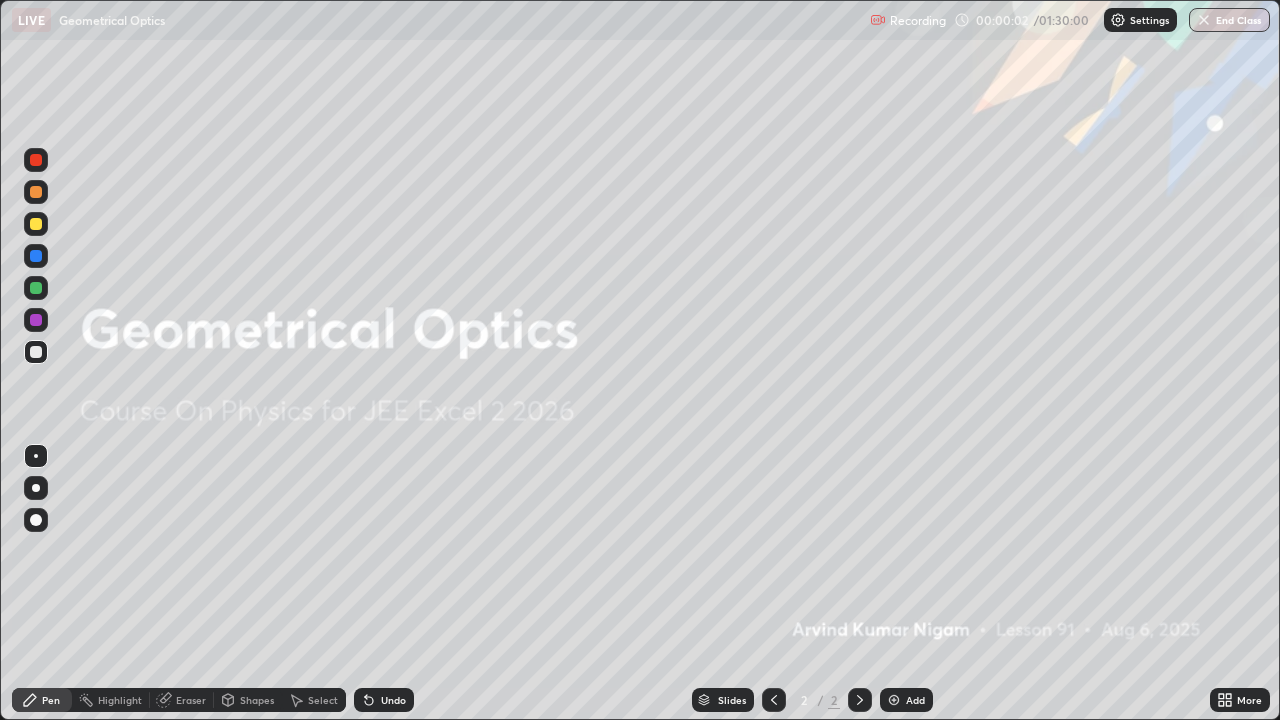 click at bounding box center (894, 700) 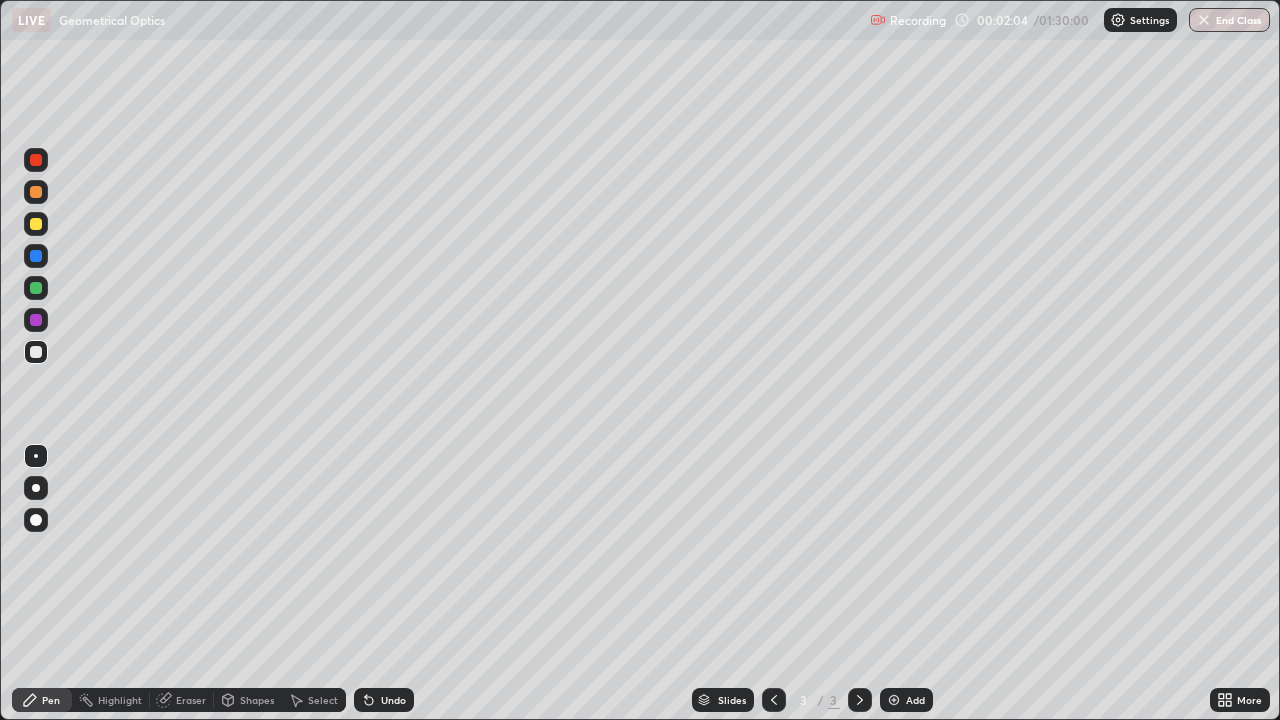 click at bounding box center [36, 352] 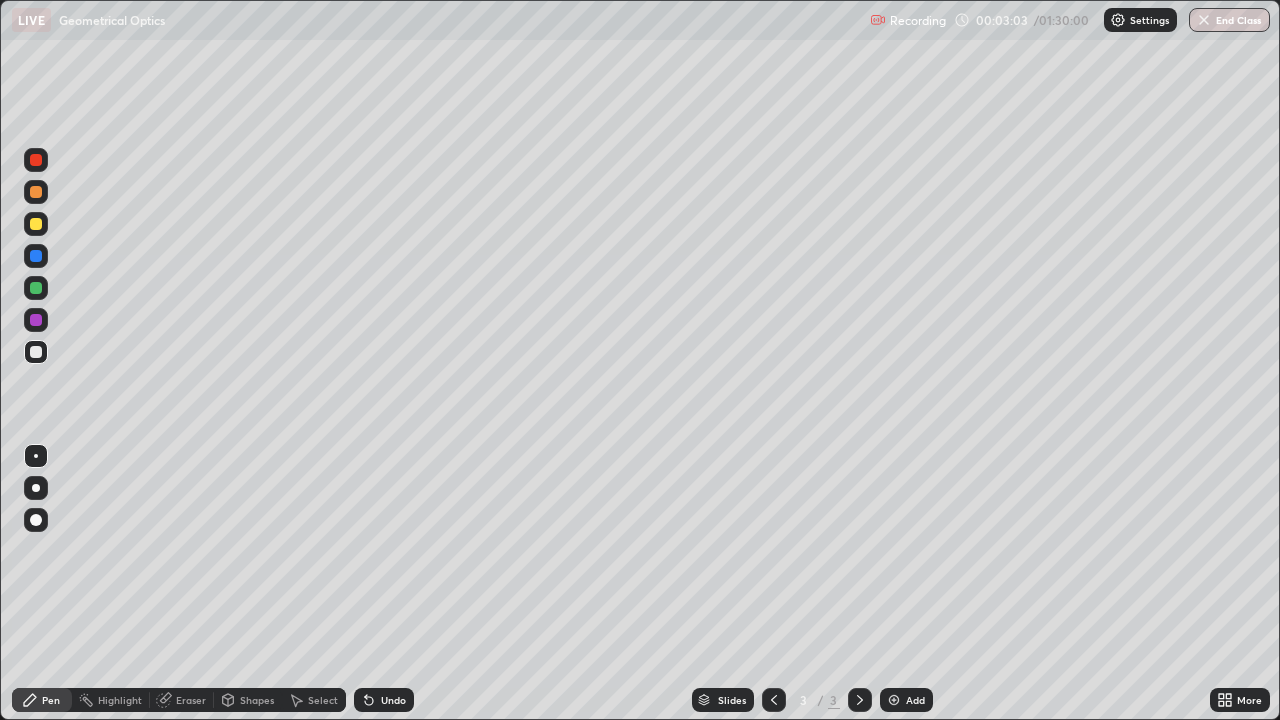 click on "Undo" at bounding box center [384, 700] 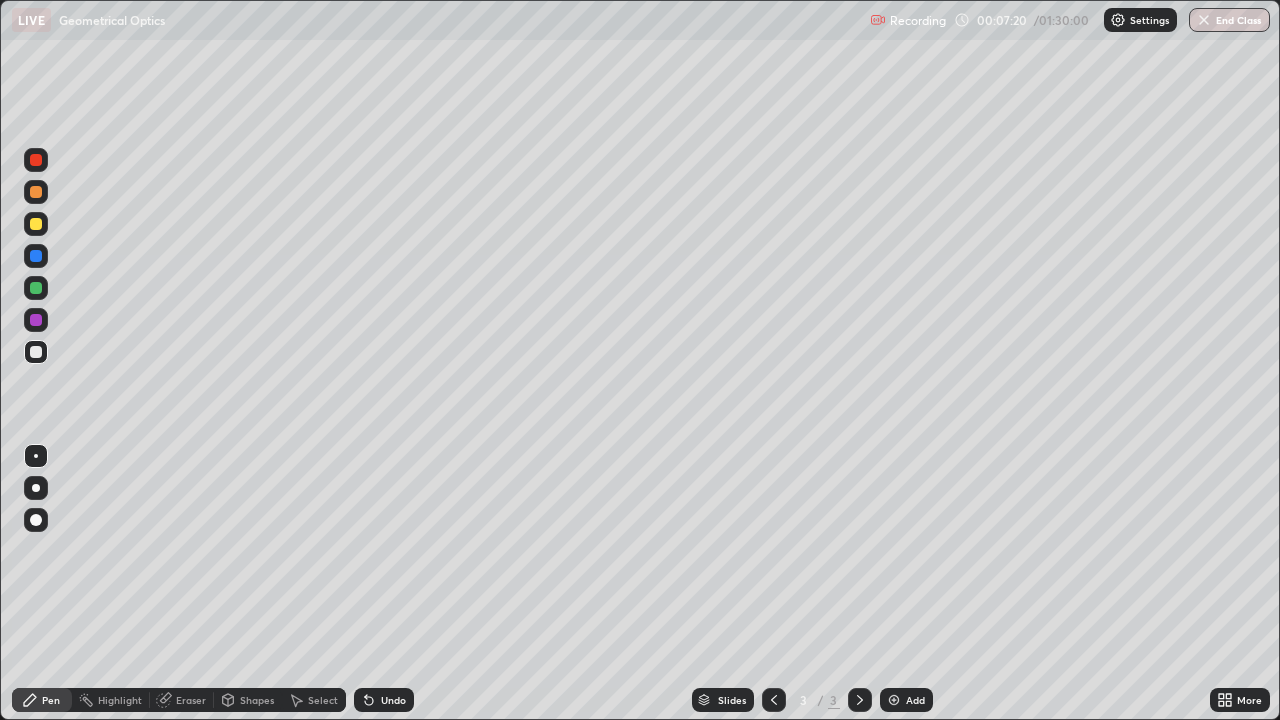 click on "Add" at bounding box center [915, 700] 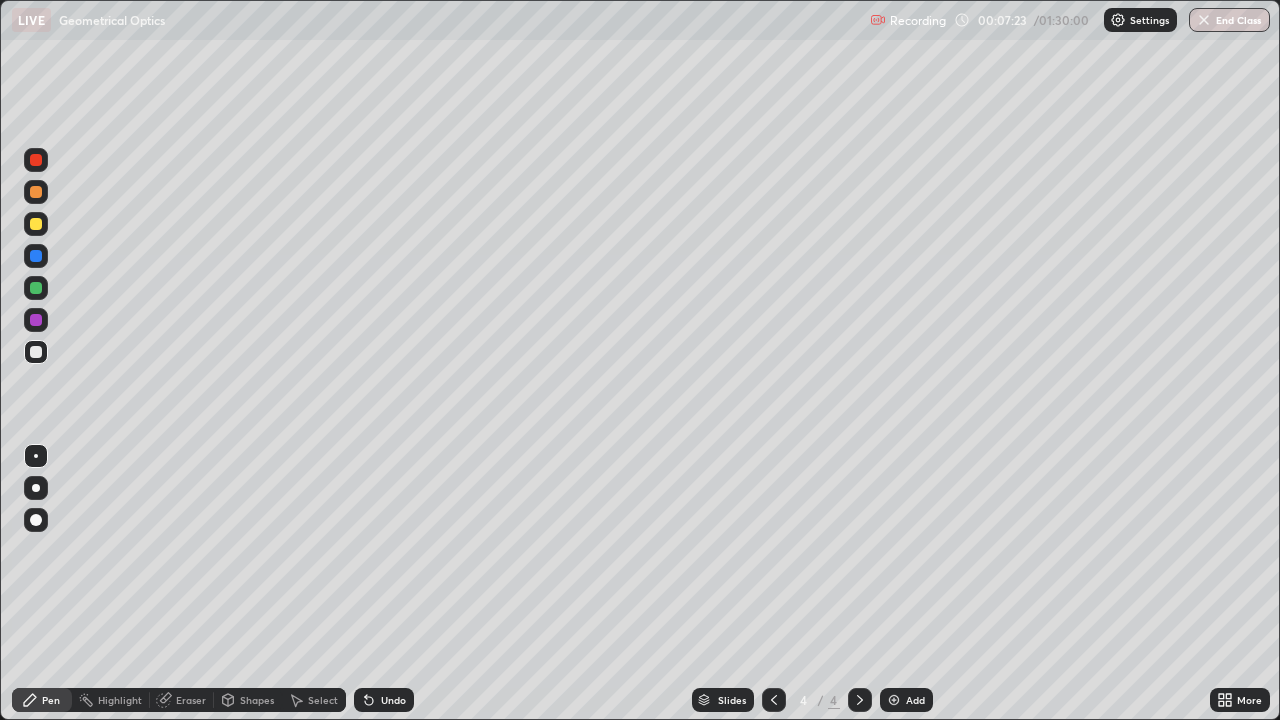 click at bounding box center (36, 224) 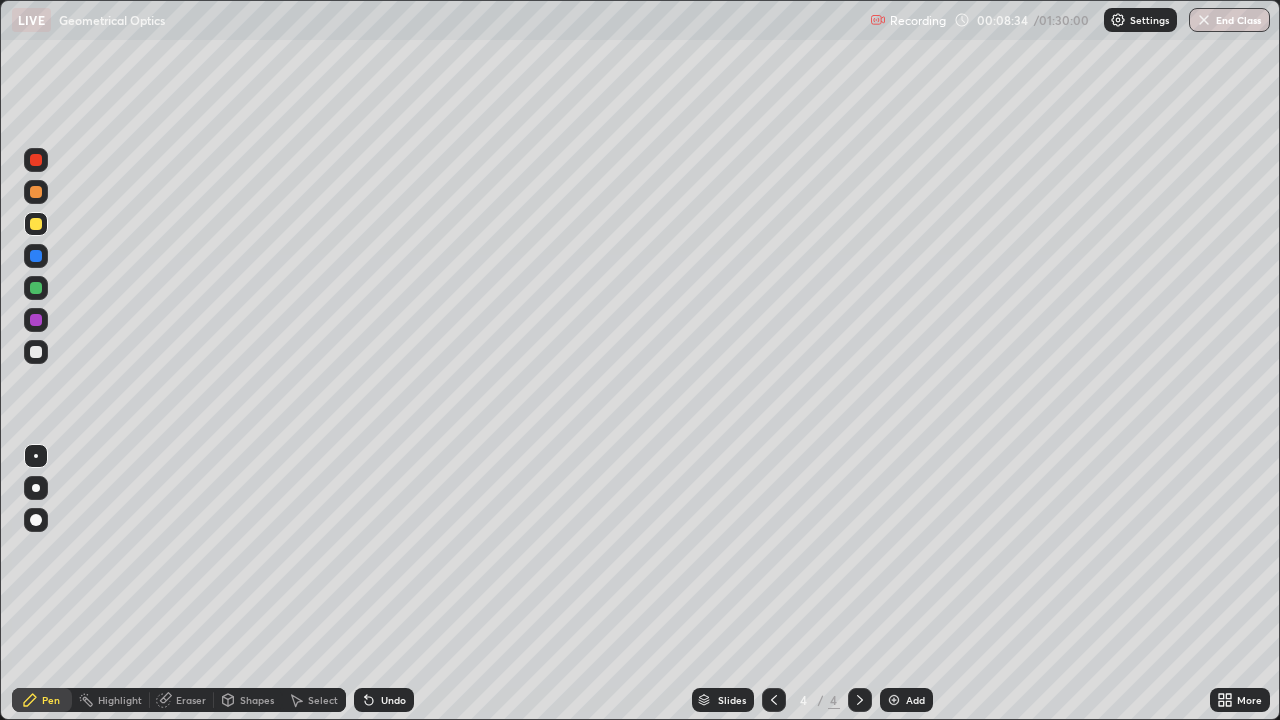 click at bounding box center [36, 352] 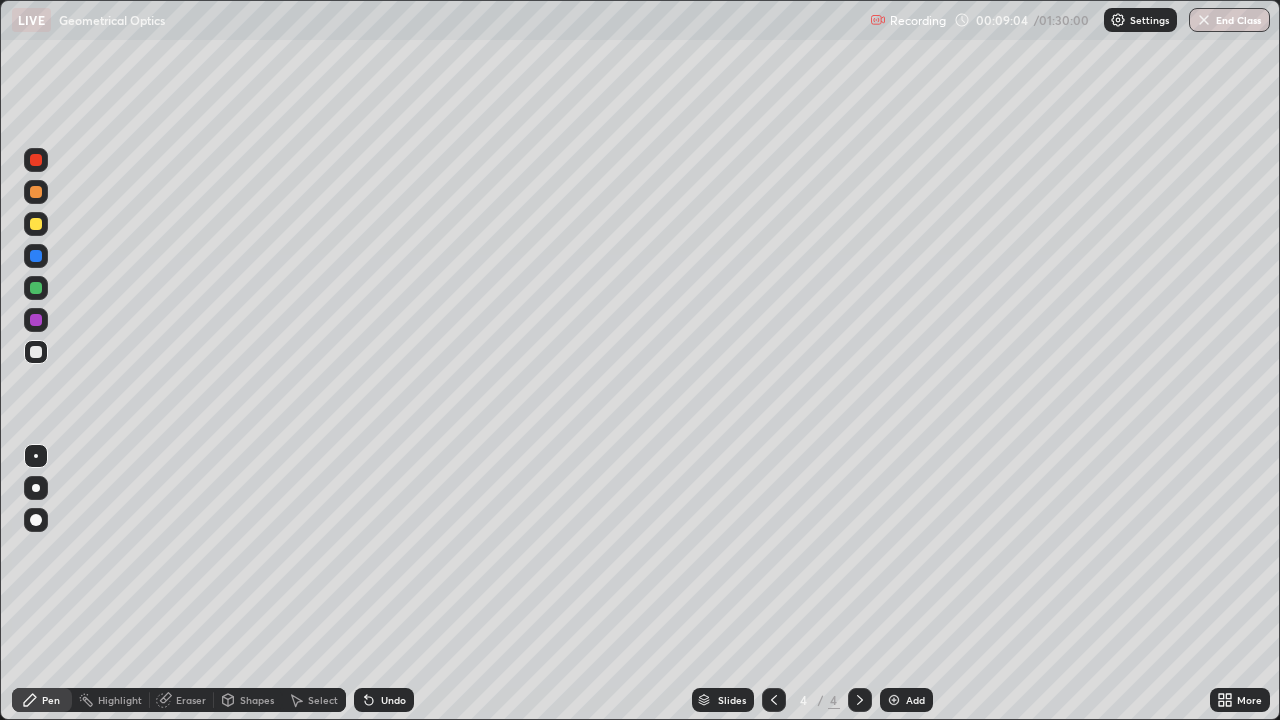 click on "Undo" at bounding box center [393, 700] 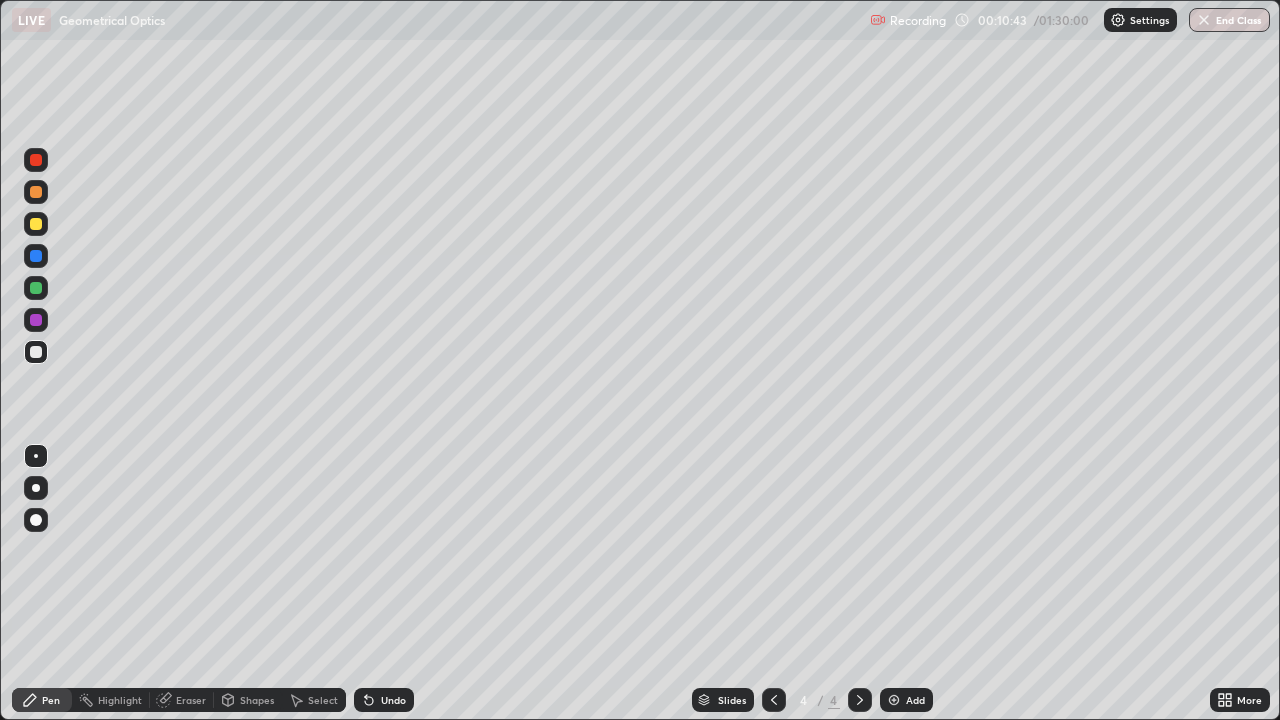 click at bounding box center [36, 224] 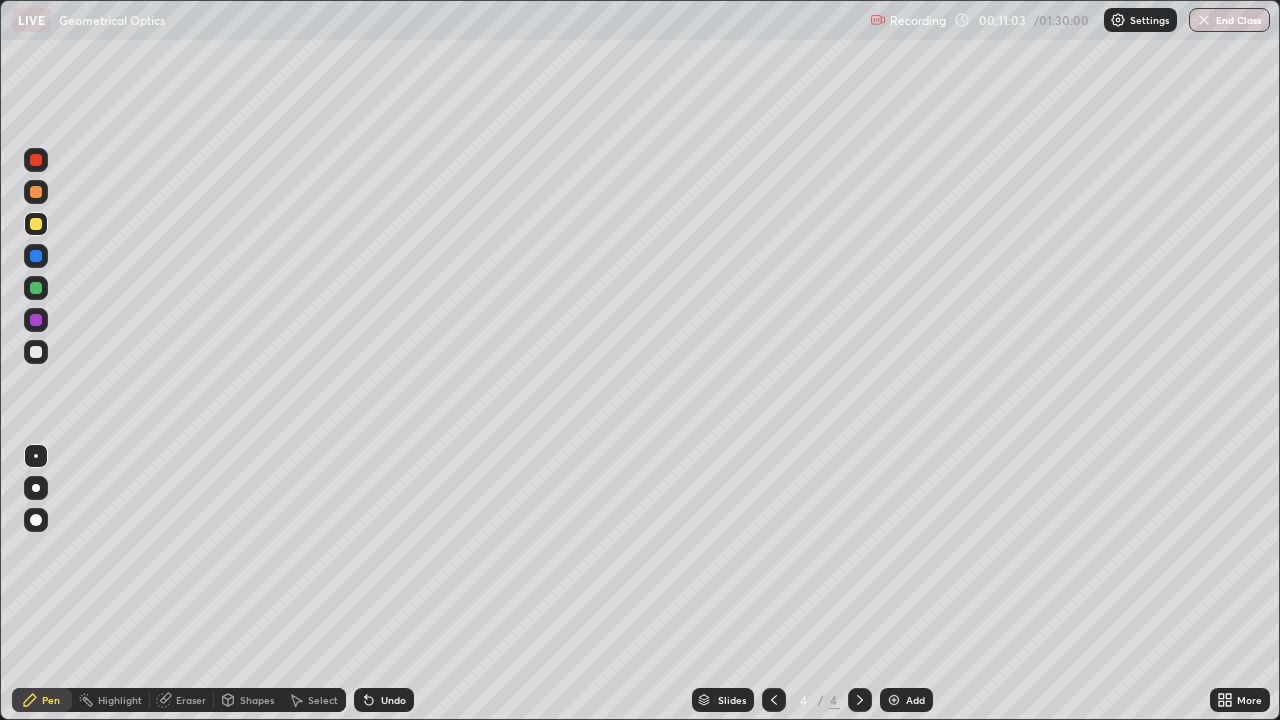 click on "Eraser" at bounding box center (191, 700) 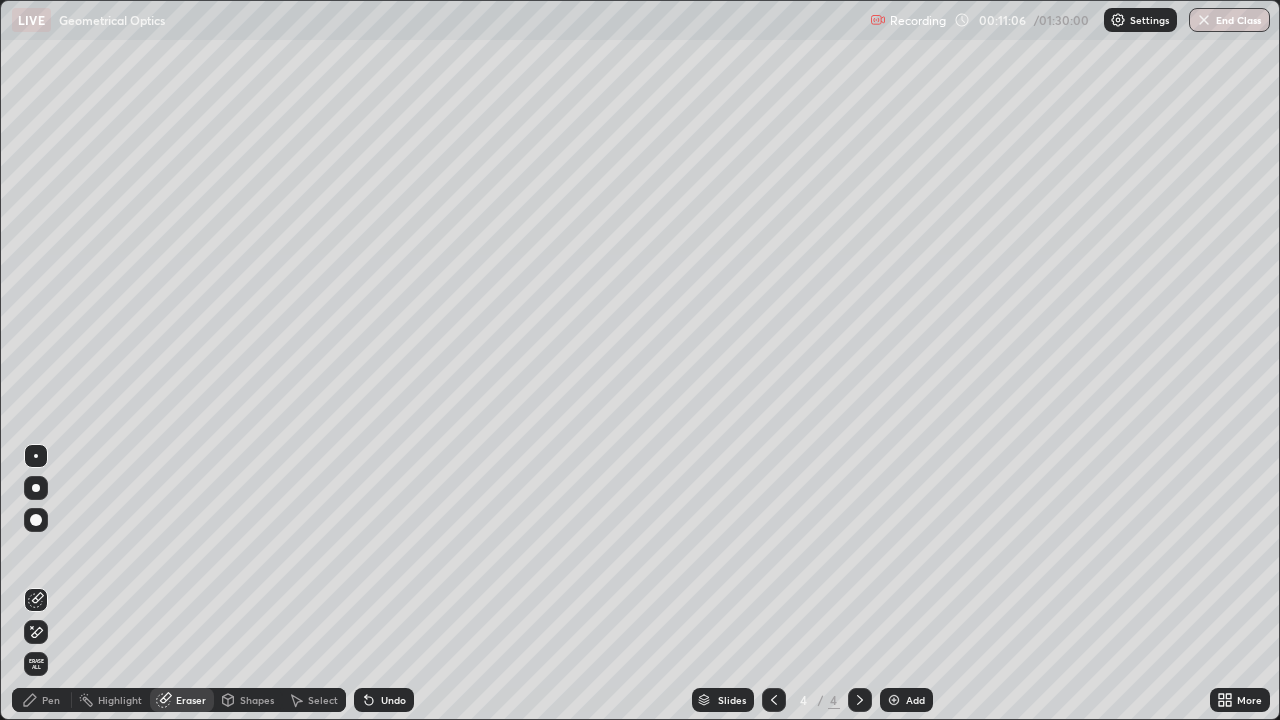 click on "Pen" at bounding box center [51, 700] 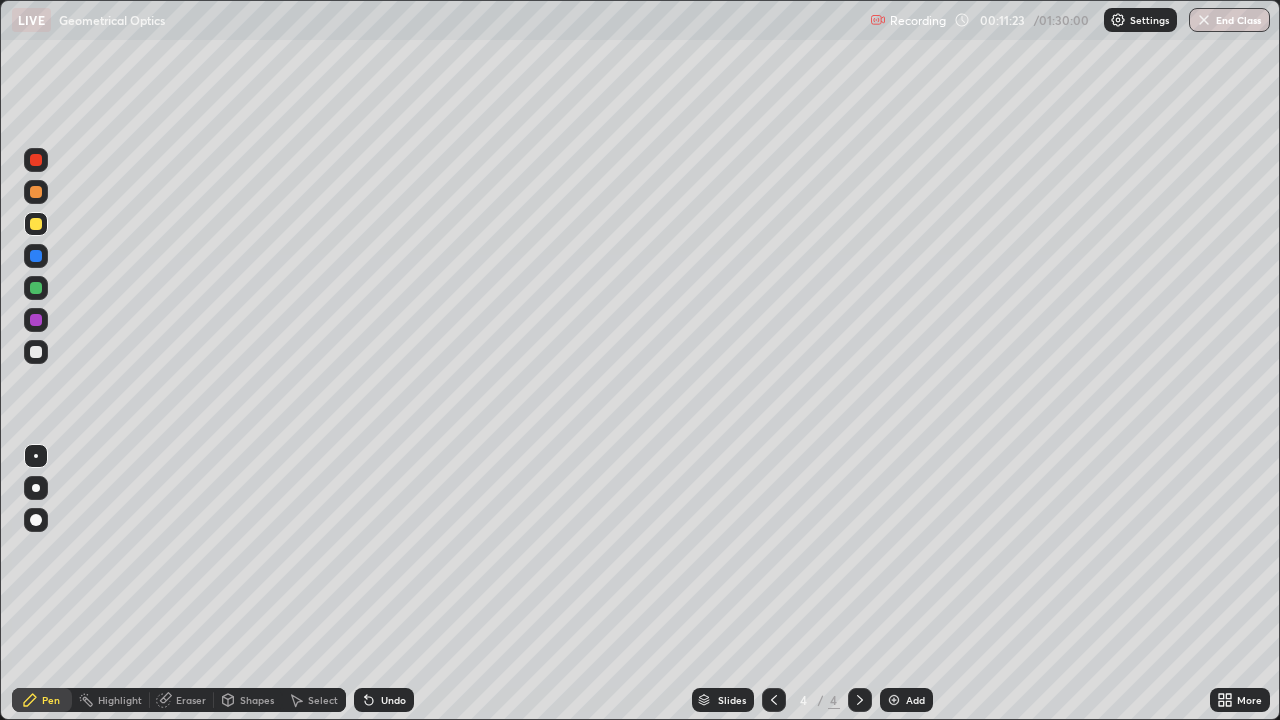 click on "Undo" at bounding box center (393, 700) 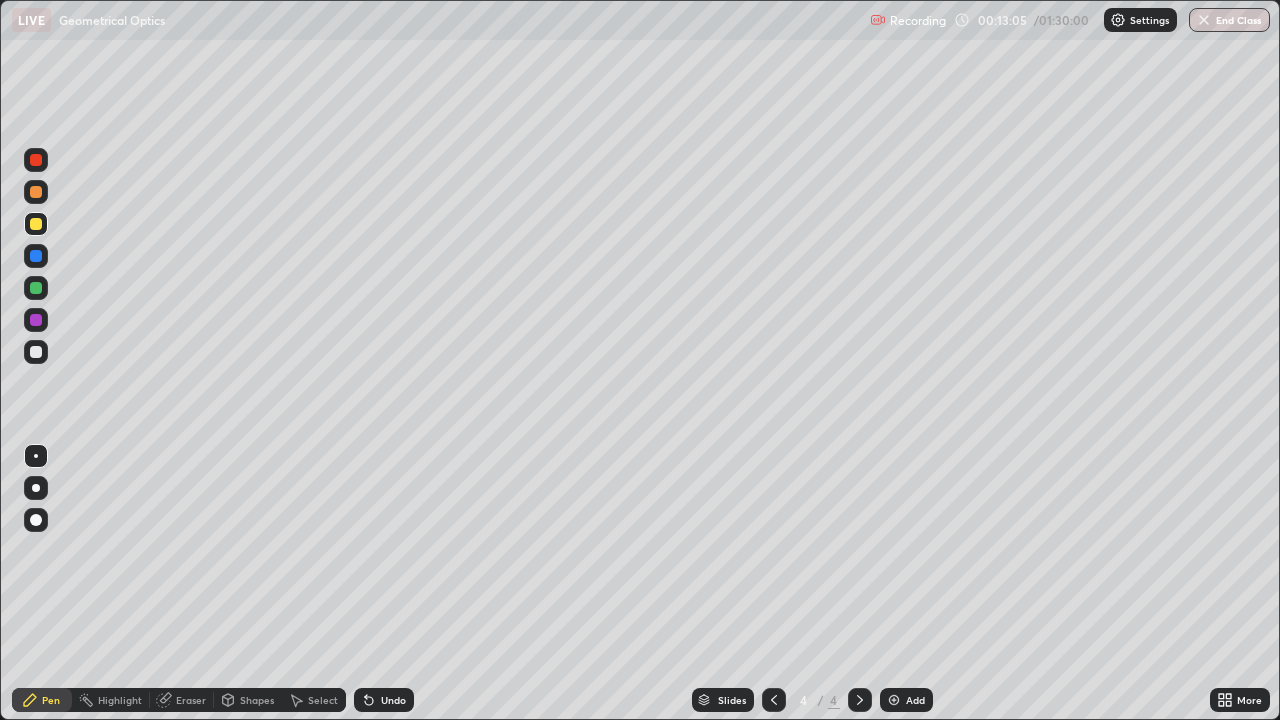 click on "Shapes" at bounding box center (257, 700) 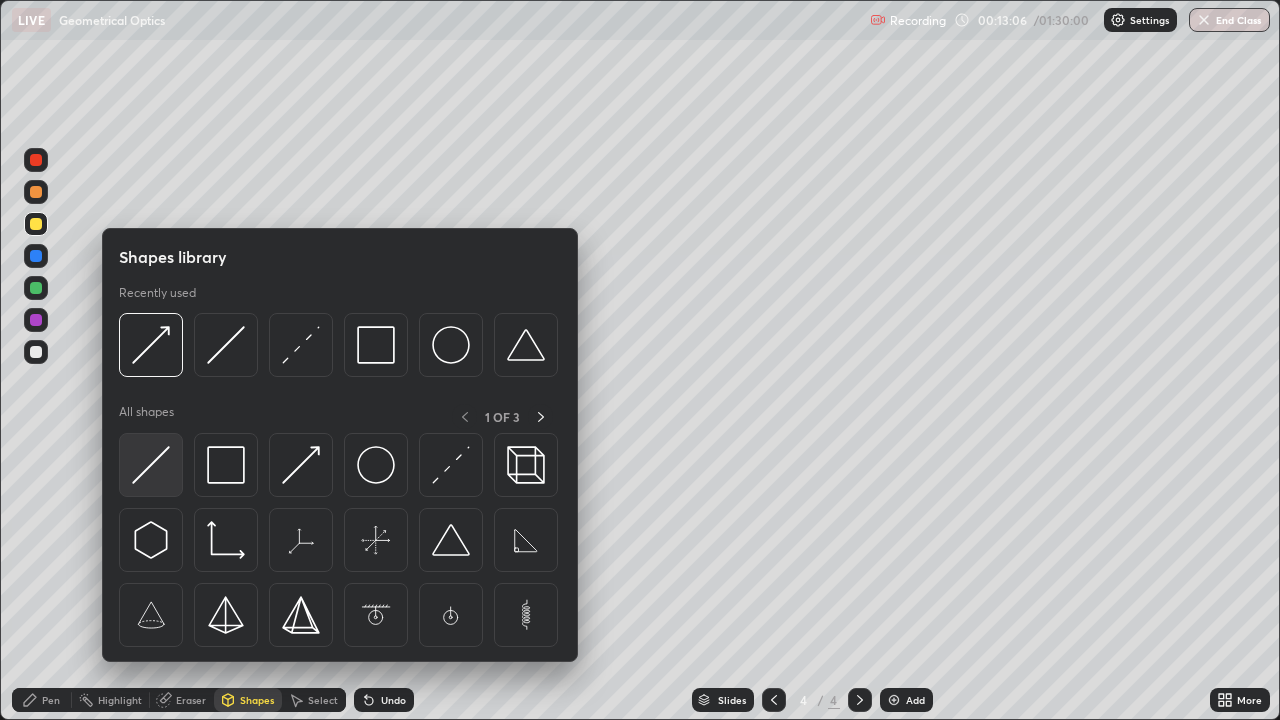 click at bounding box center (151, 465) 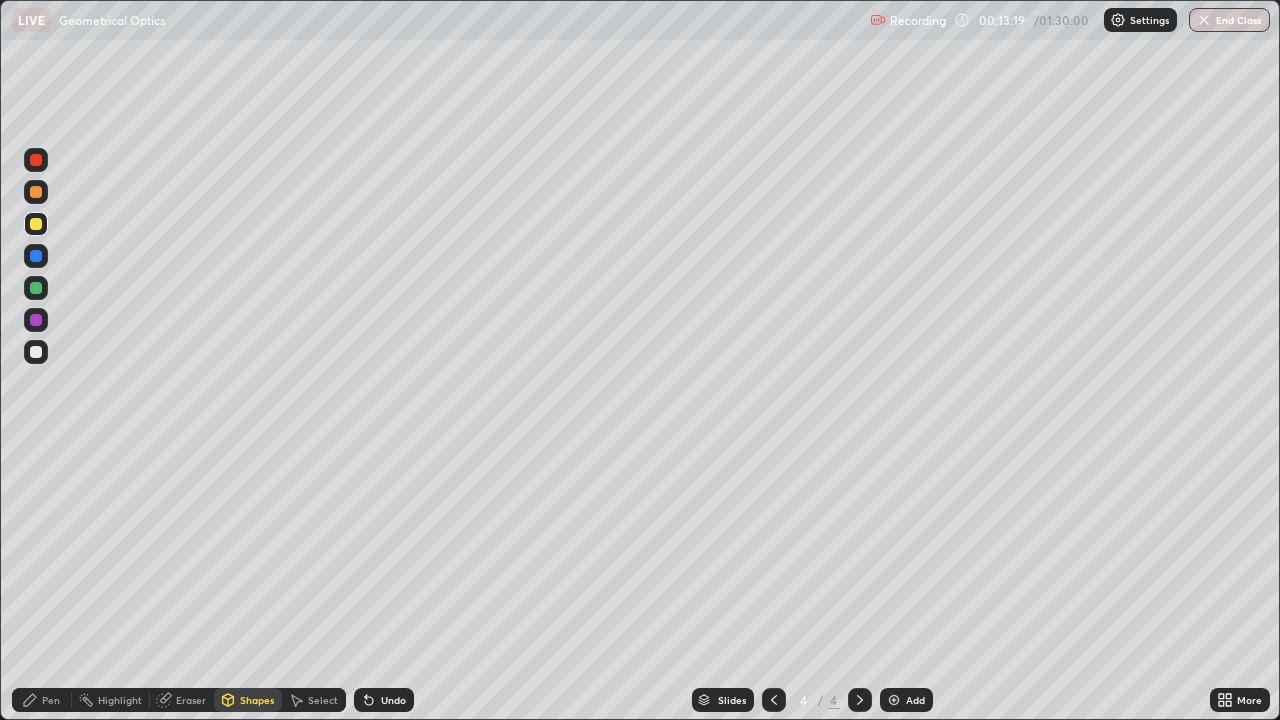 click on "Shapes" at bounding box center (257, 700) 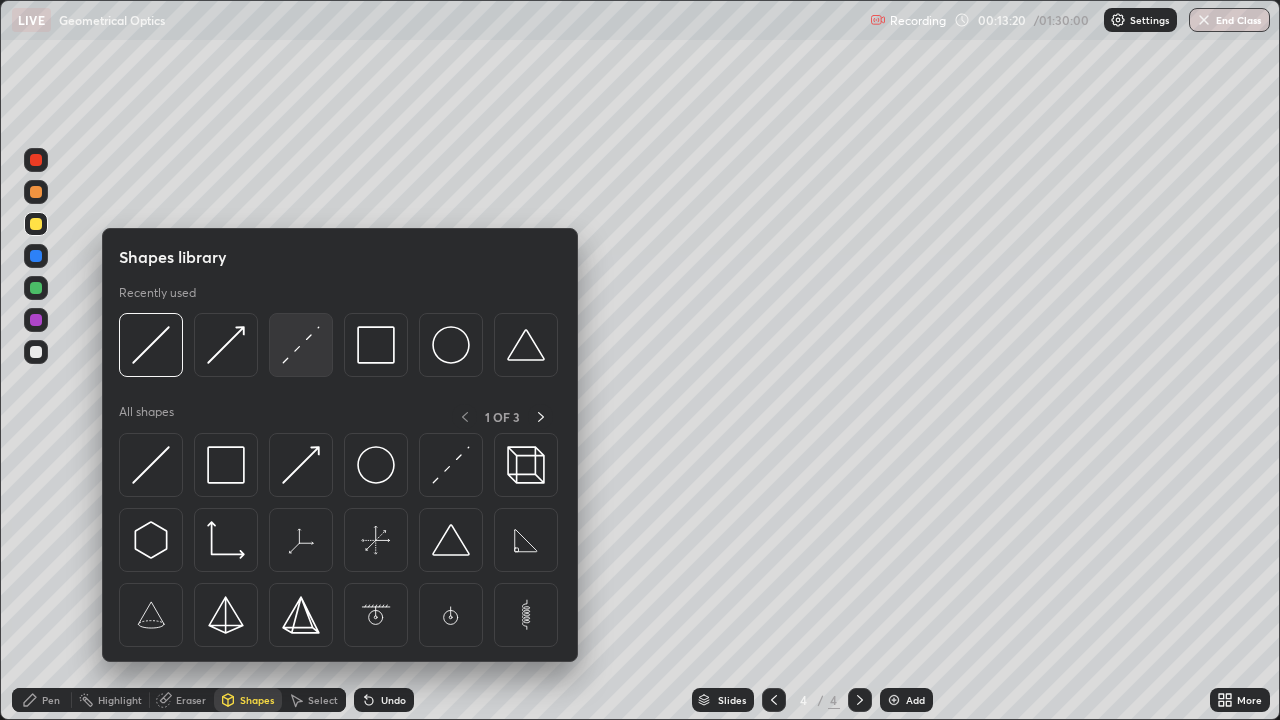 click at bounding box center [301, 345] 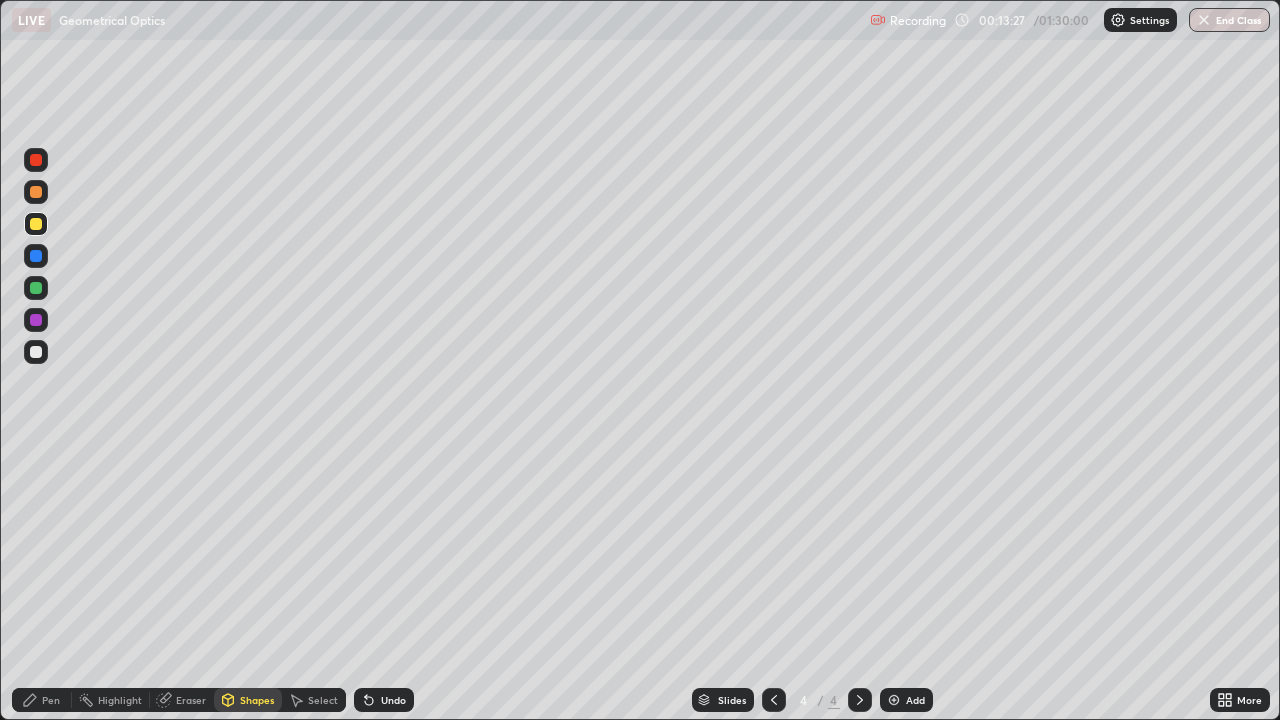 click on "Shapes" at bounding box center [248, 700] 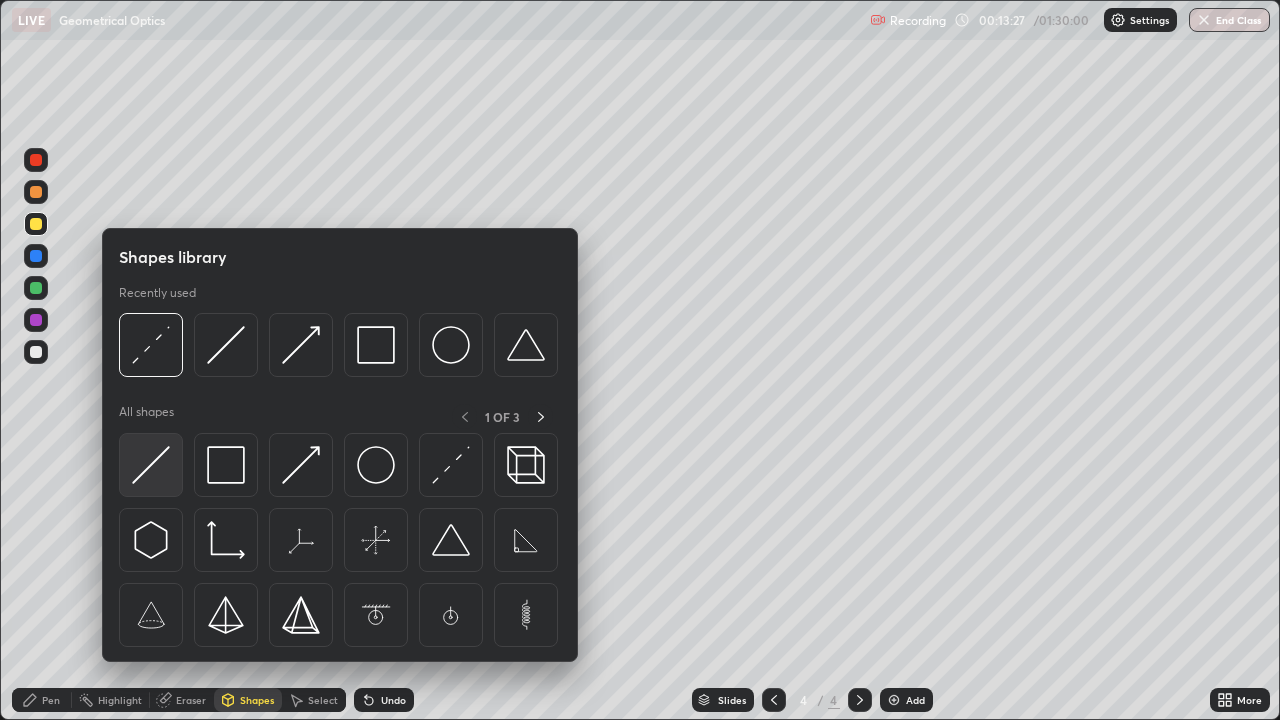 click at bounding box center [151, 465] 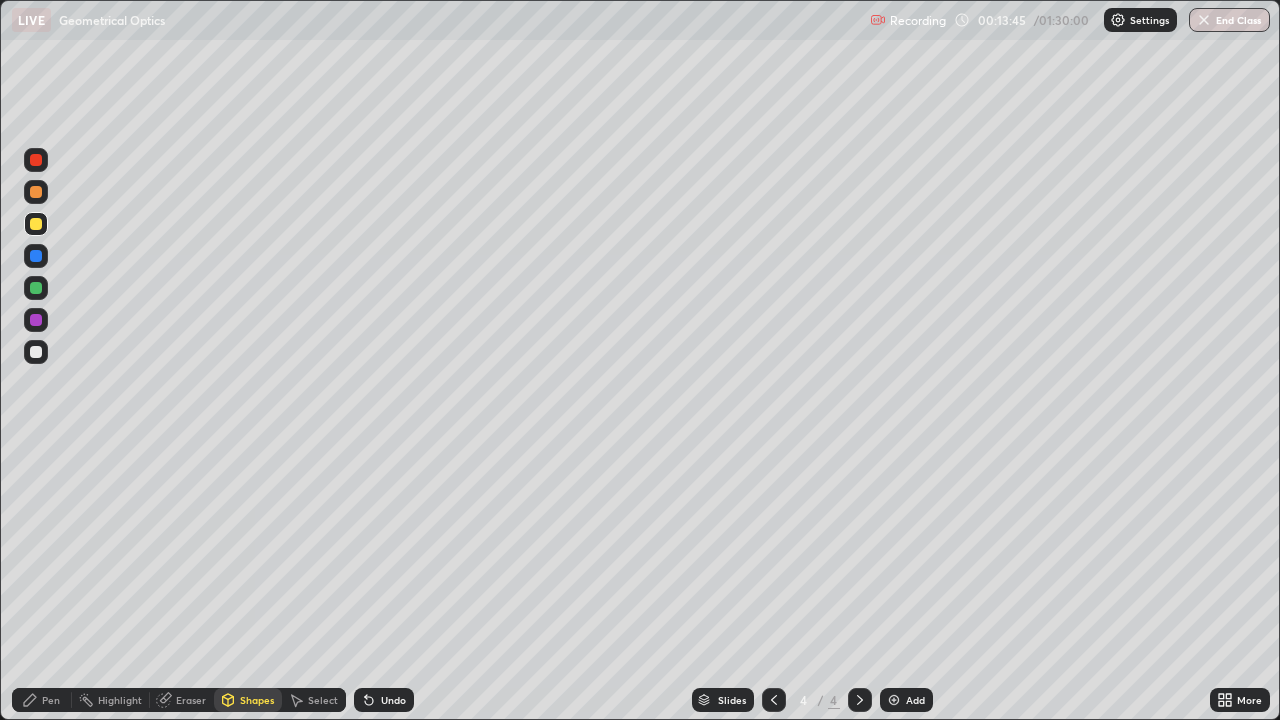 click on "Shapes" at bounding box center (257, 700) 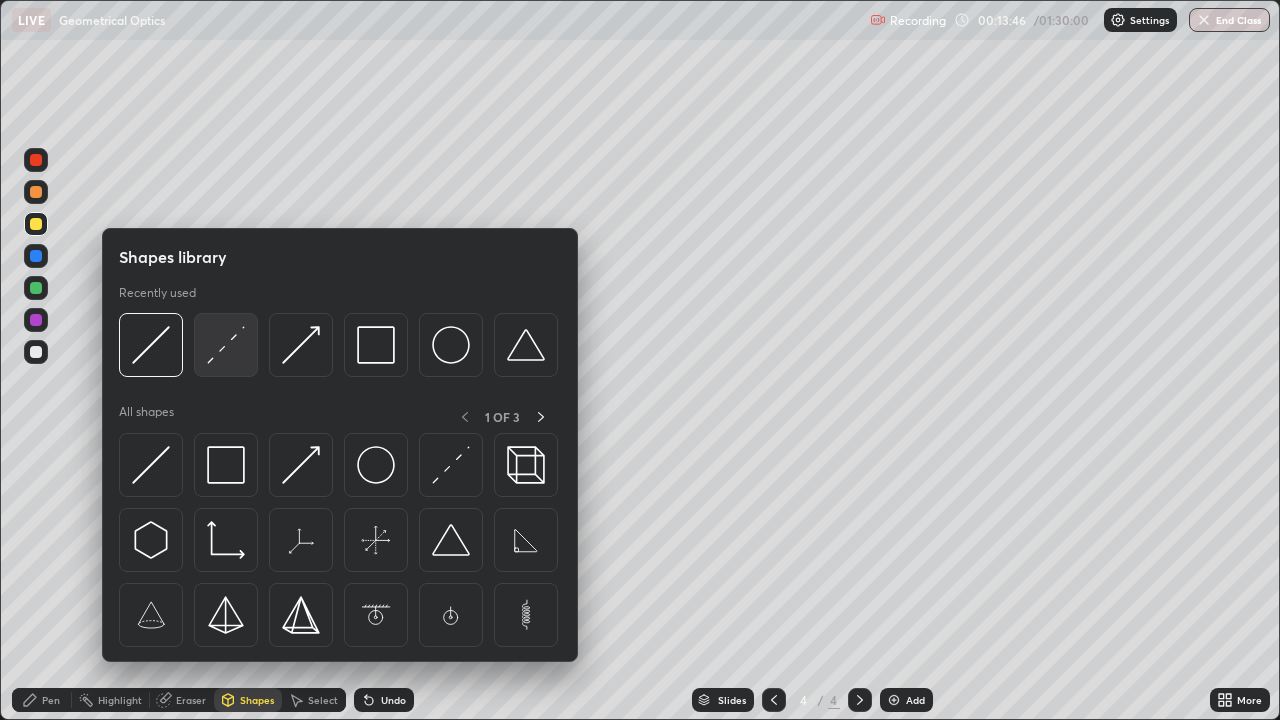 click at bounding box center (226, 345) 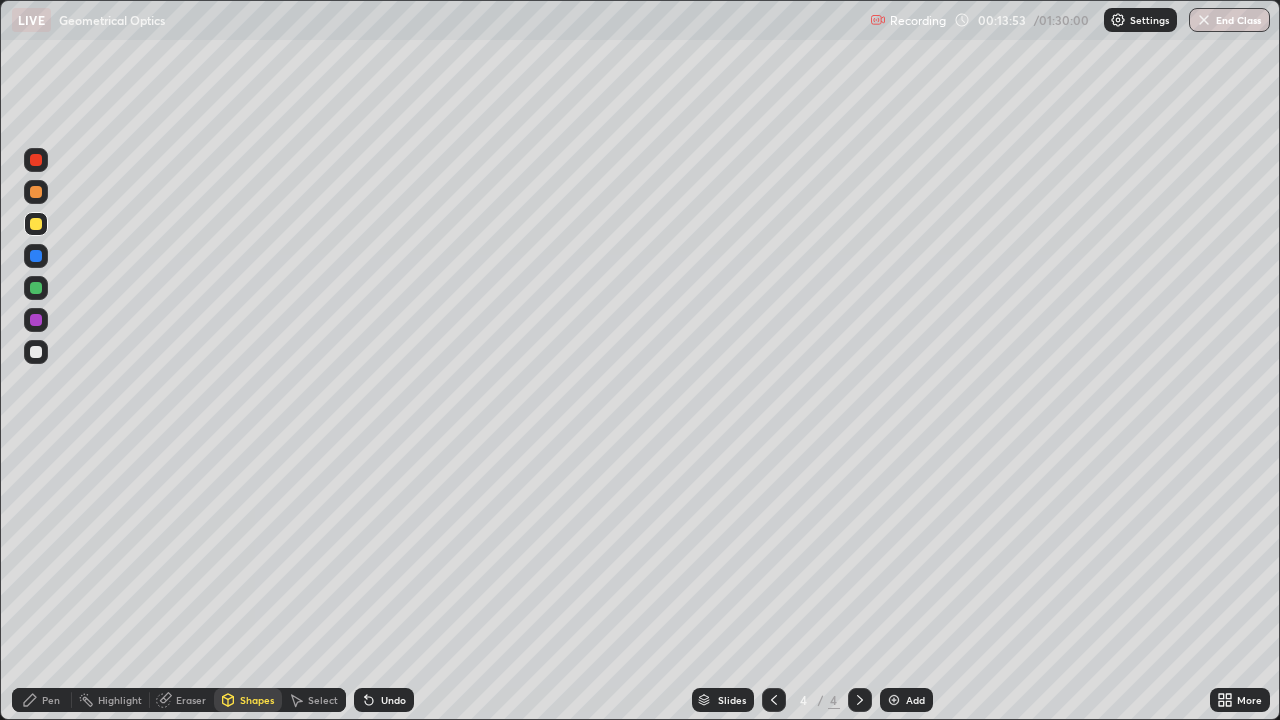 click on "Shapes" at bounding box center (248, 700) 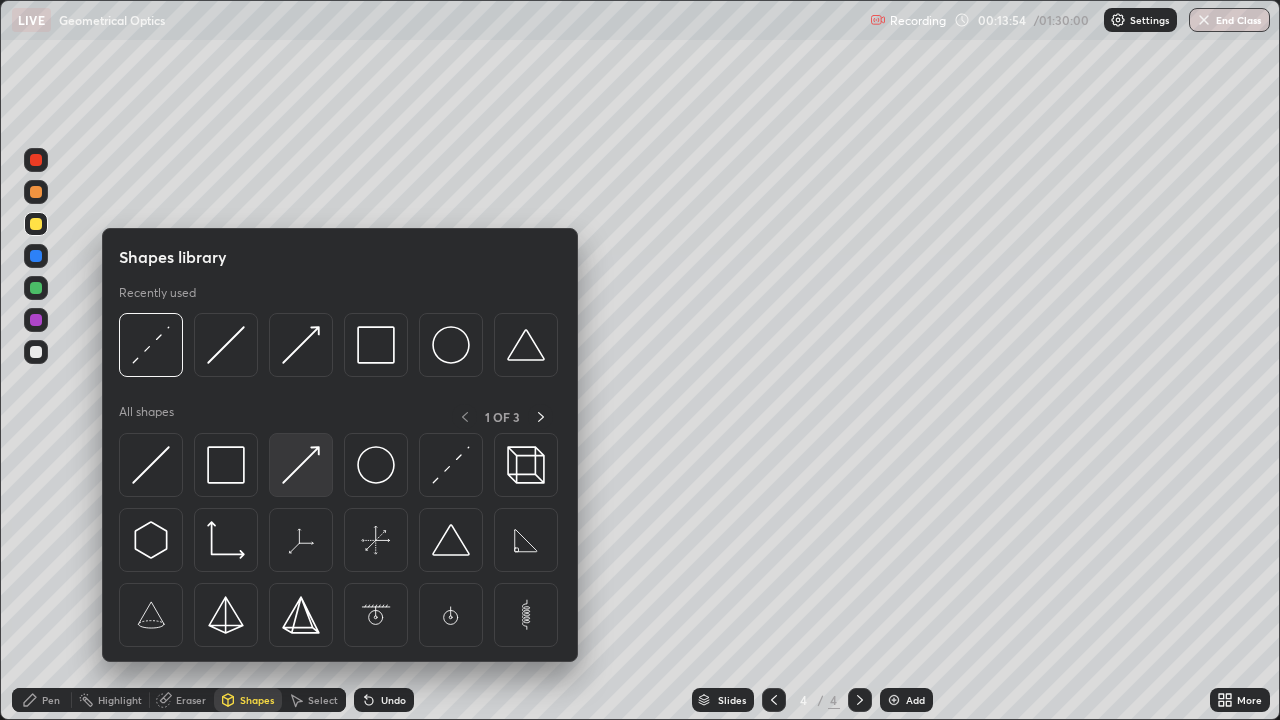 click at bounding box center [301, 465] 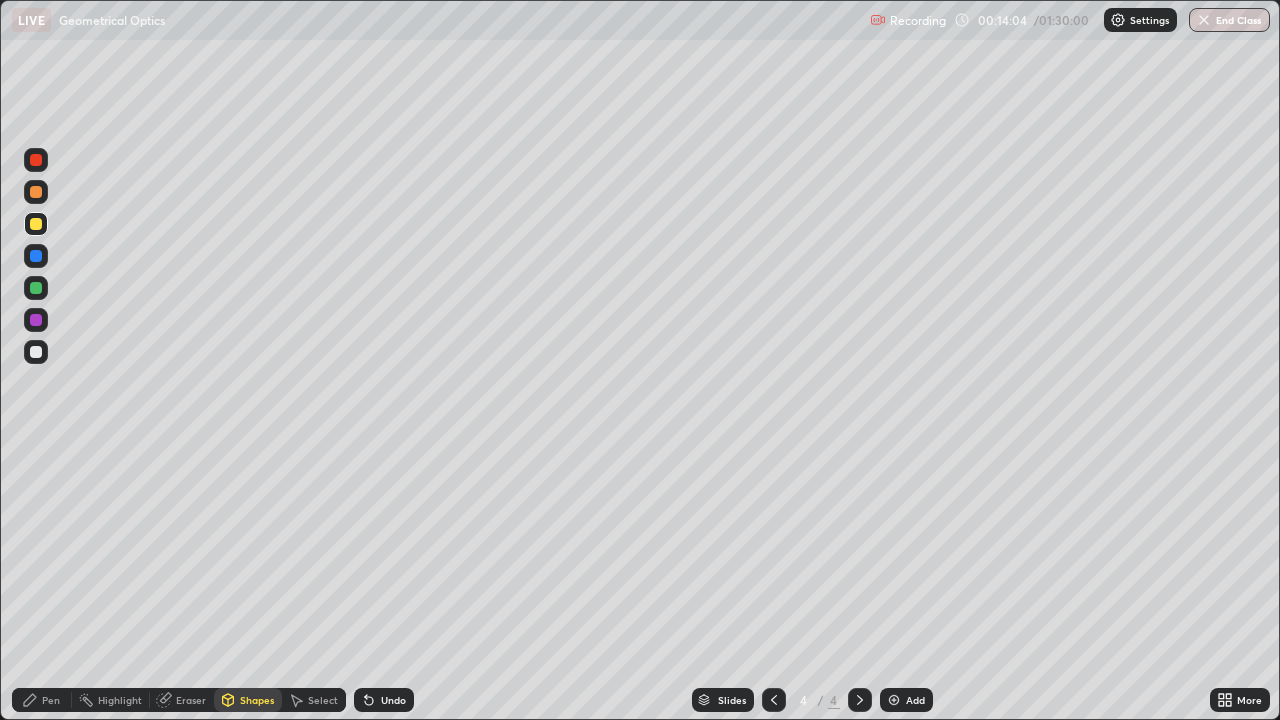 click on "Pen" at bounding box center [51, 700] 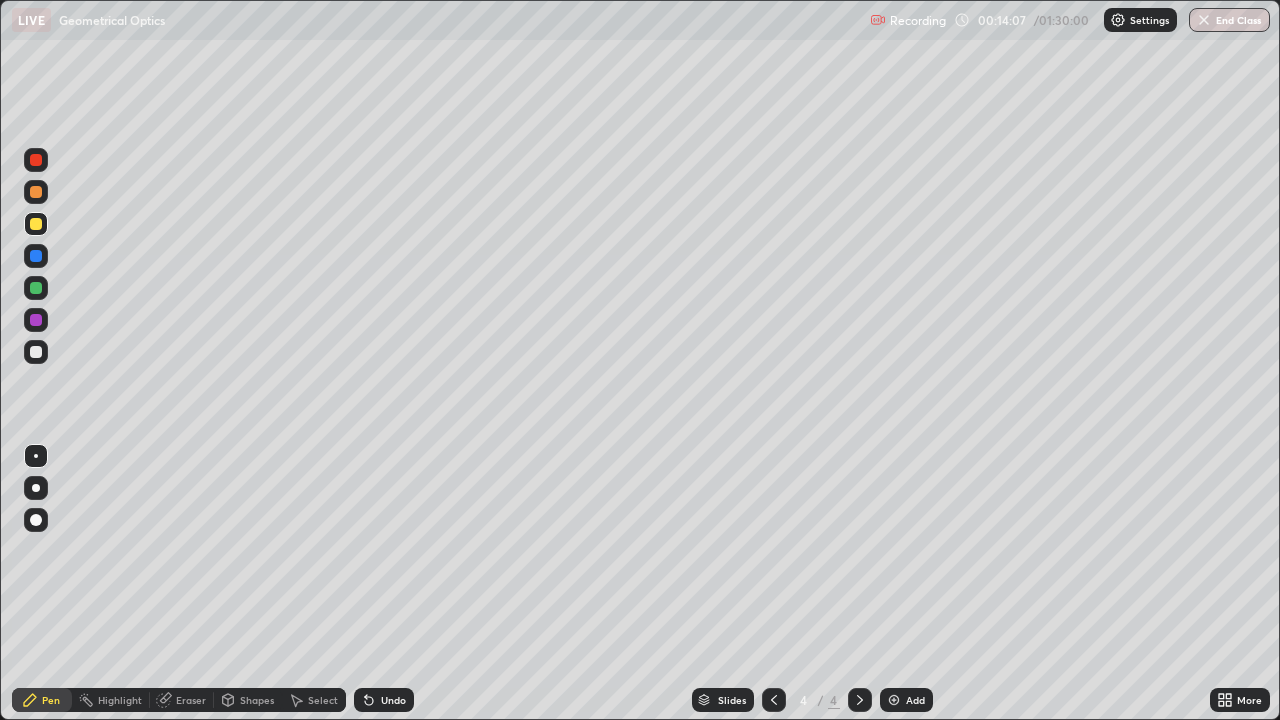 click at bounding box center (36, 256) 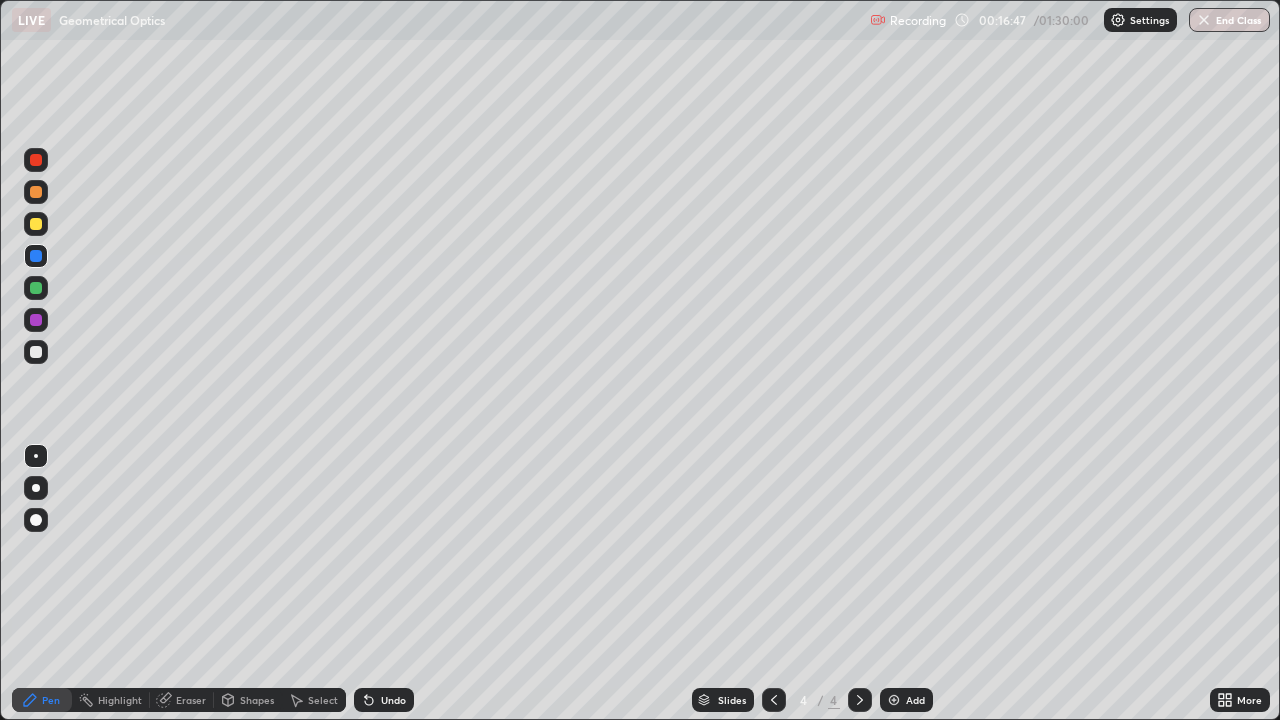 click on "Add" at bounding box center (915, 700) 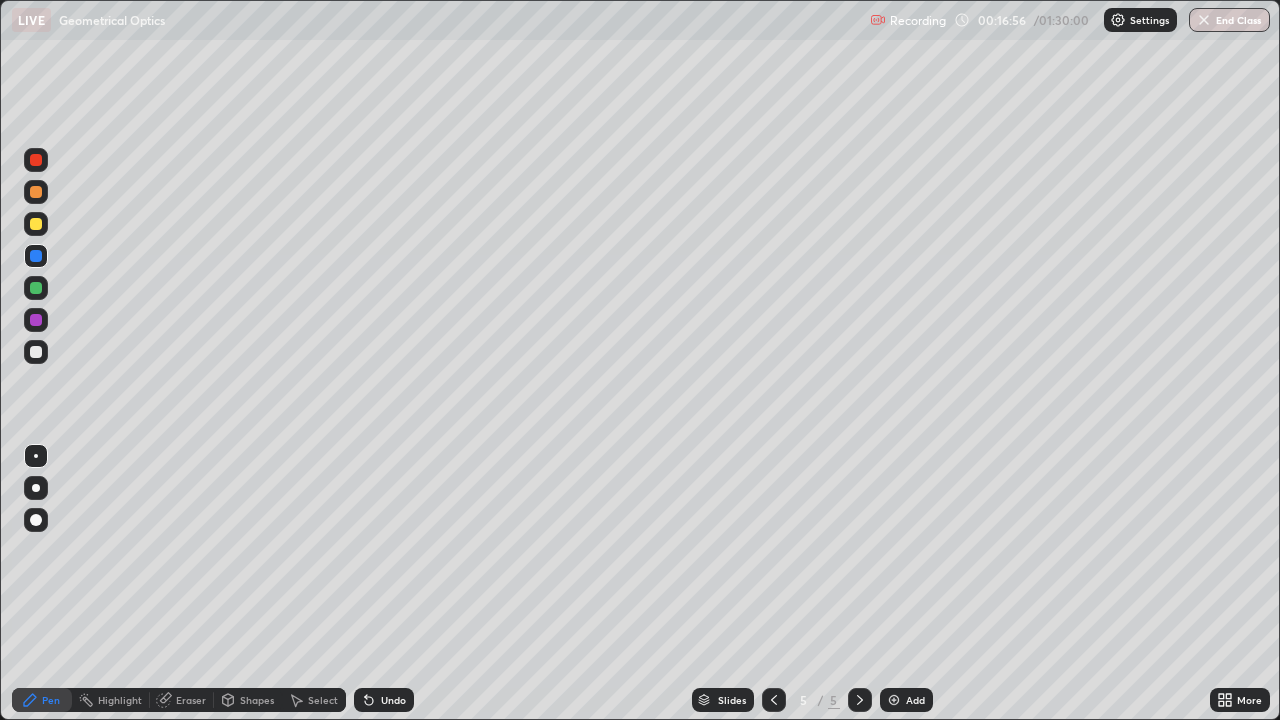 click at bounding box center [36, 224] 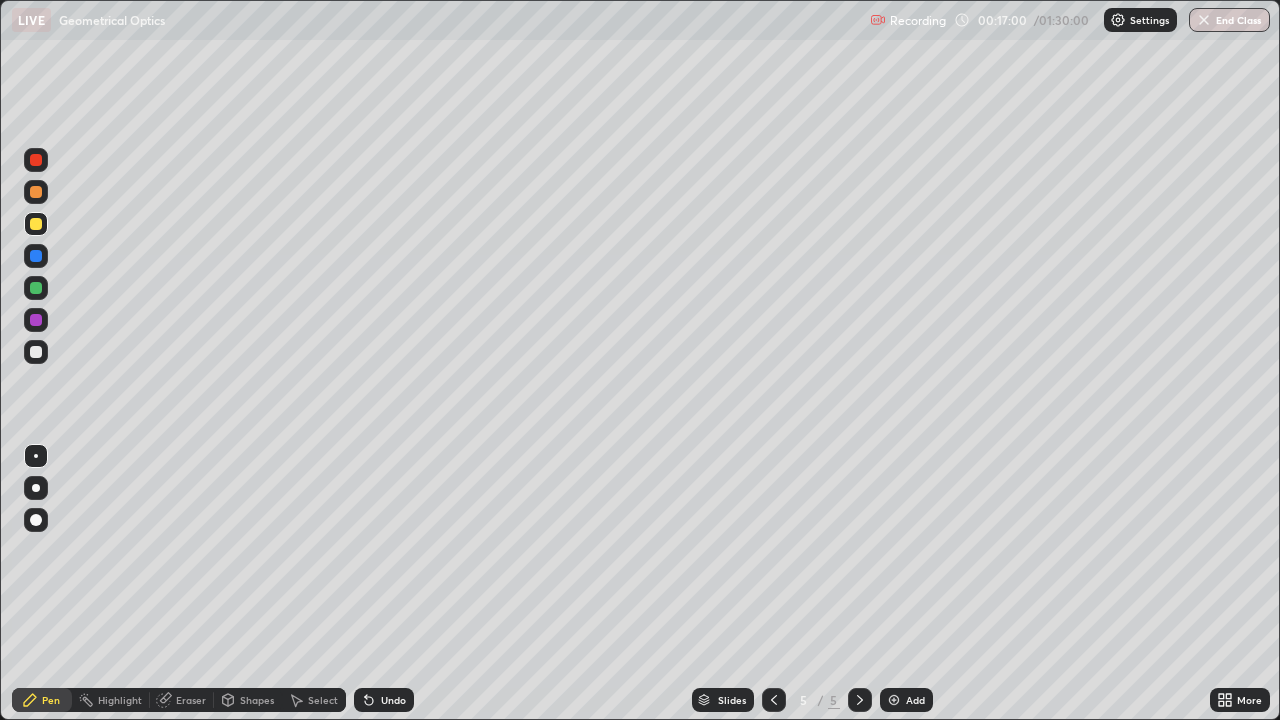 click 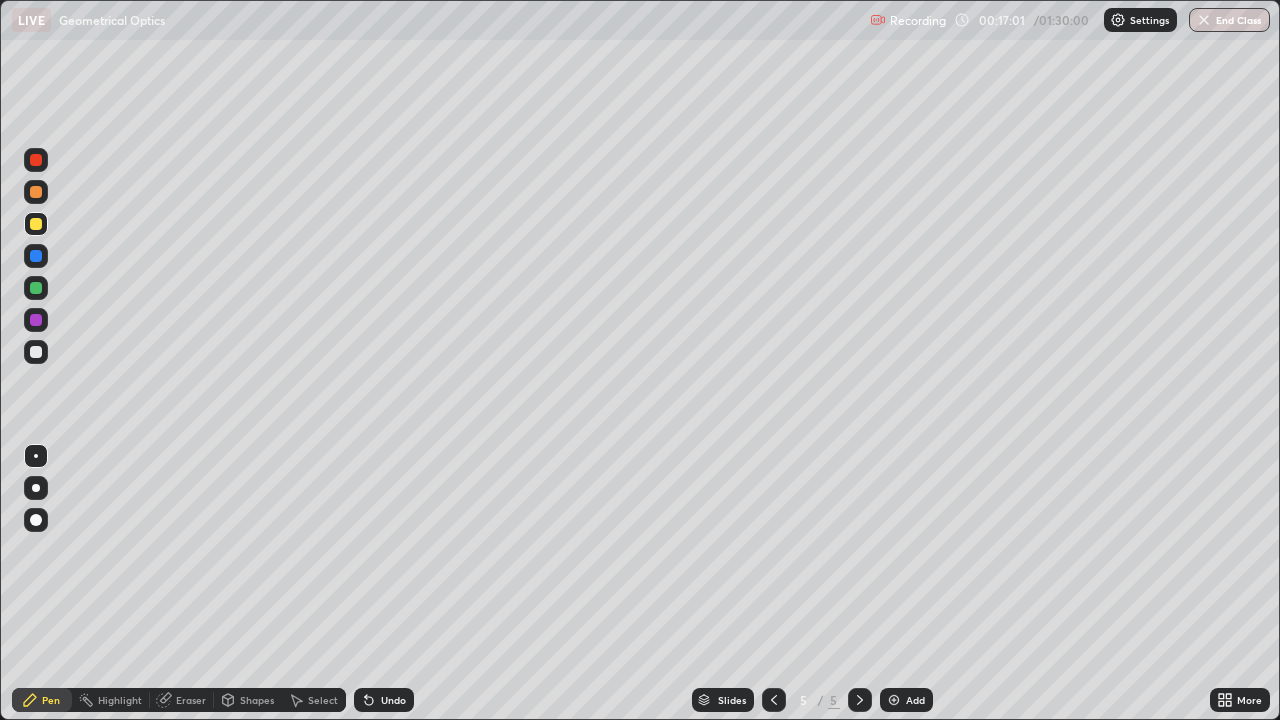 click 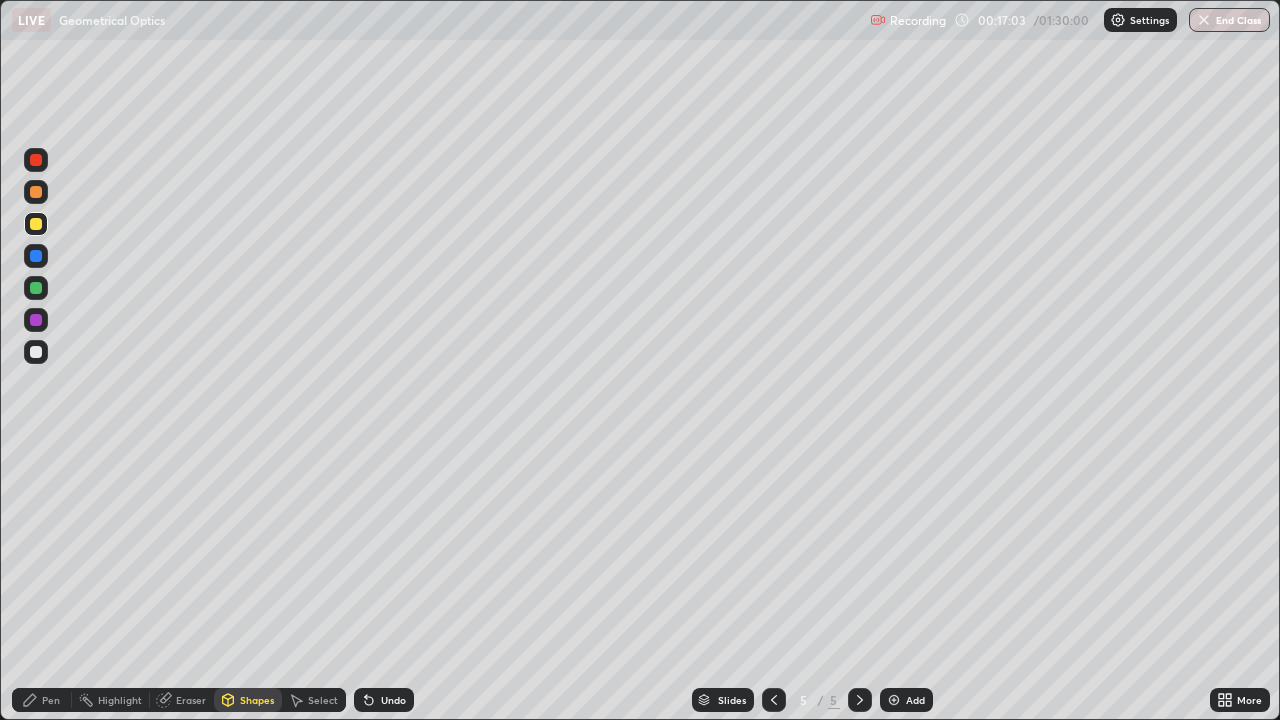 click at bounding box center (36, 352) 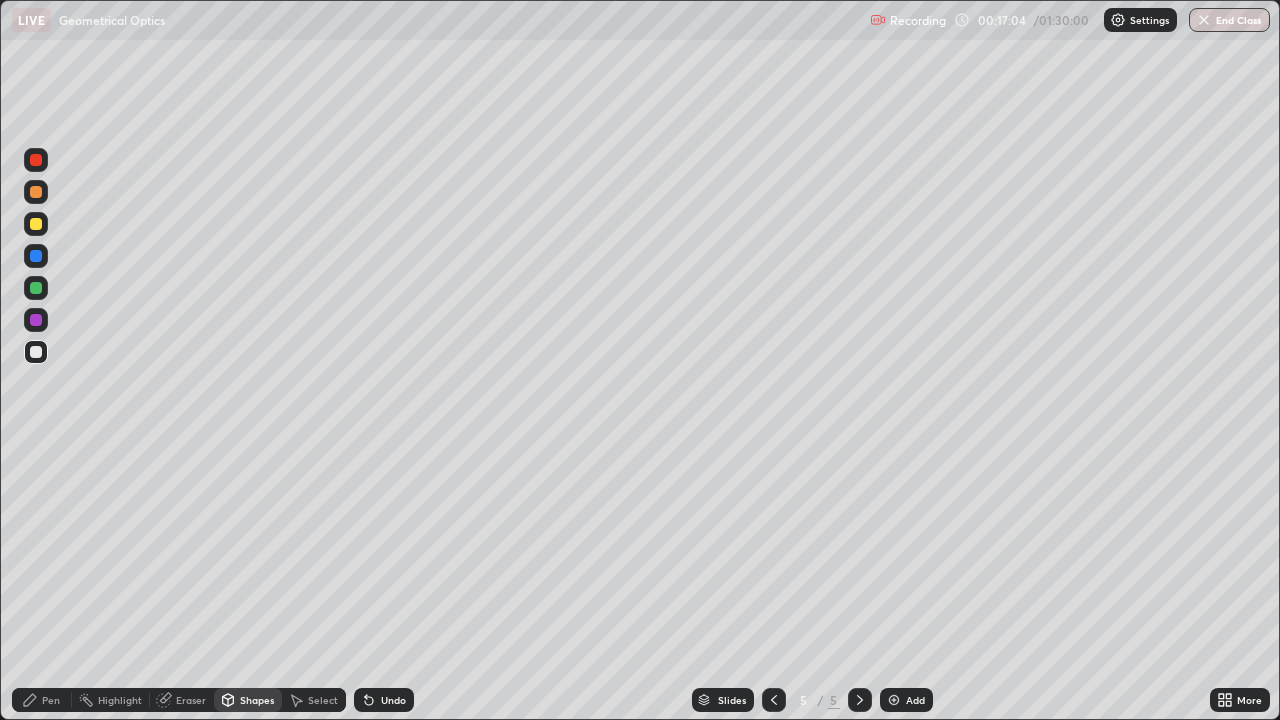 click on "Pen" at bounding box center [51, 700] 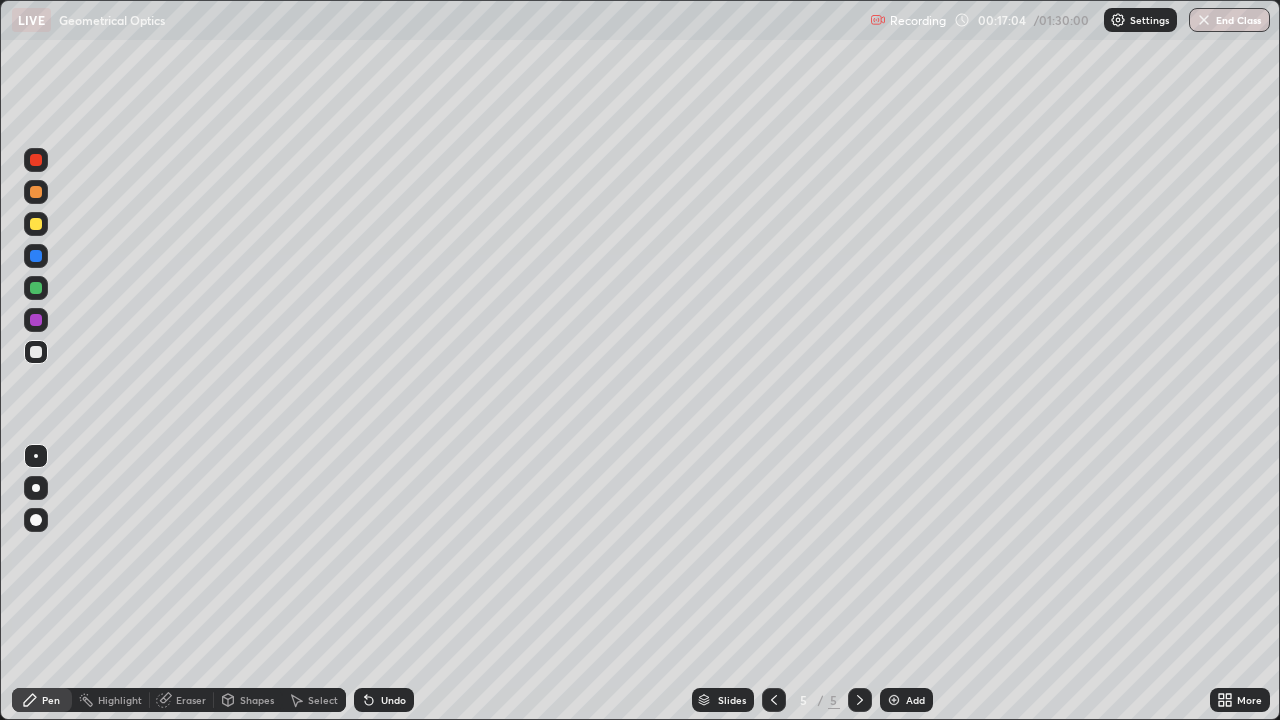 click 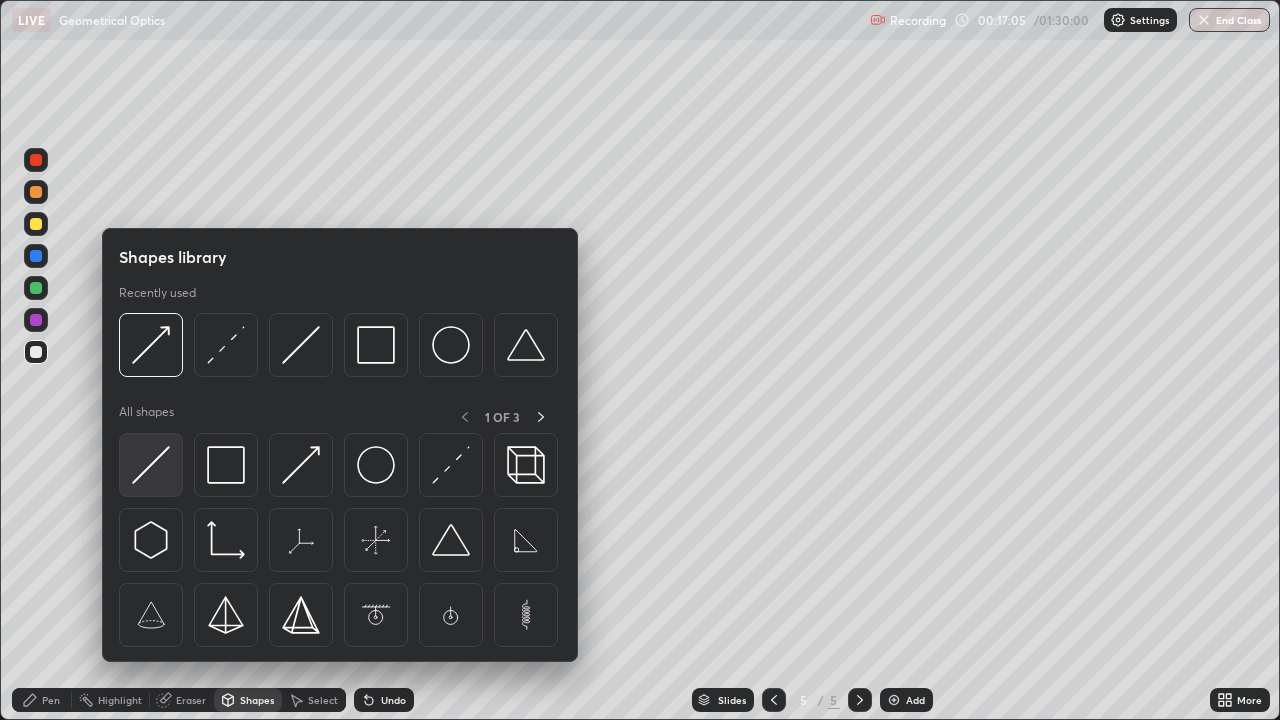 click at bounding box center [151, 465] 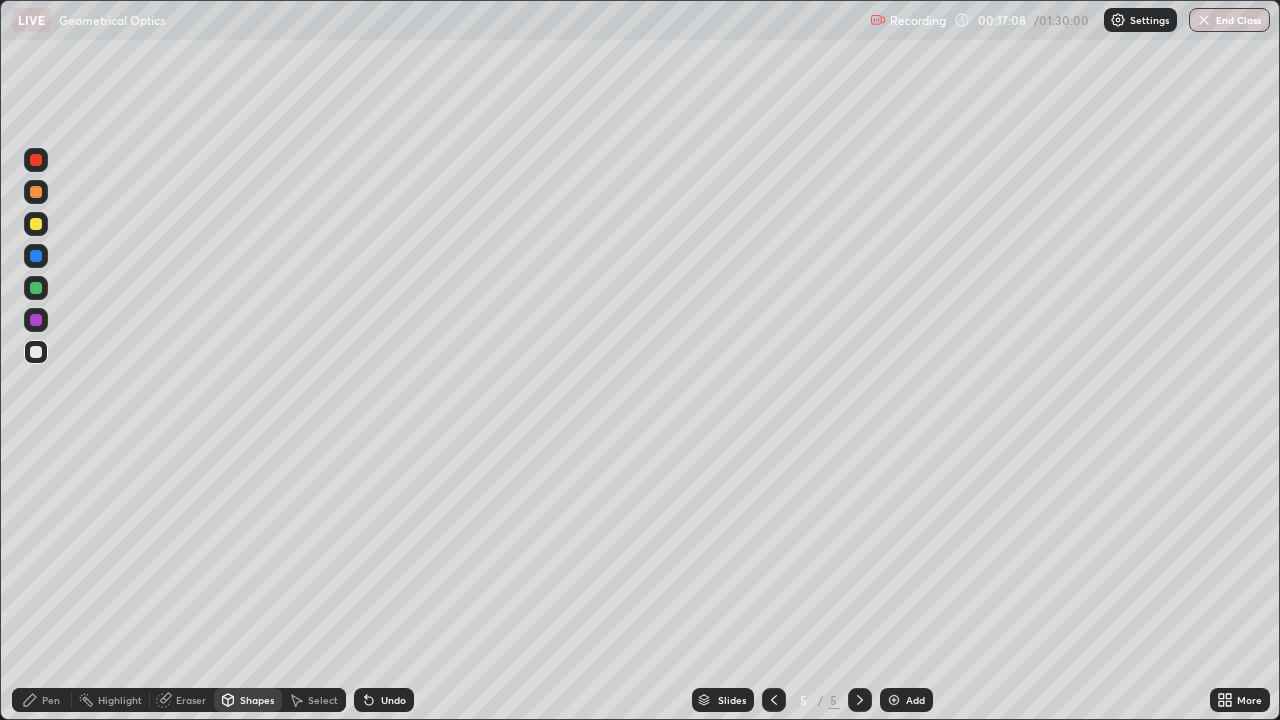 click on "Shapes" at bounding box center [257, 700] 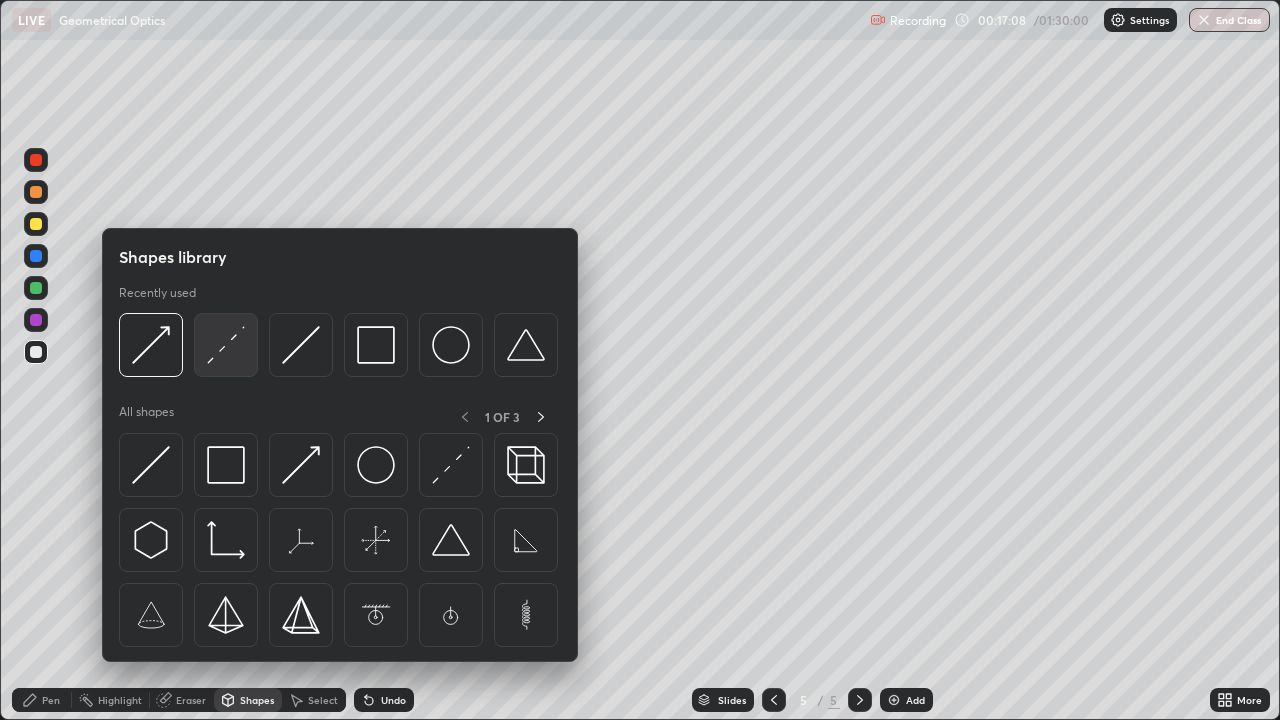 click at bounding box center [226, 345] 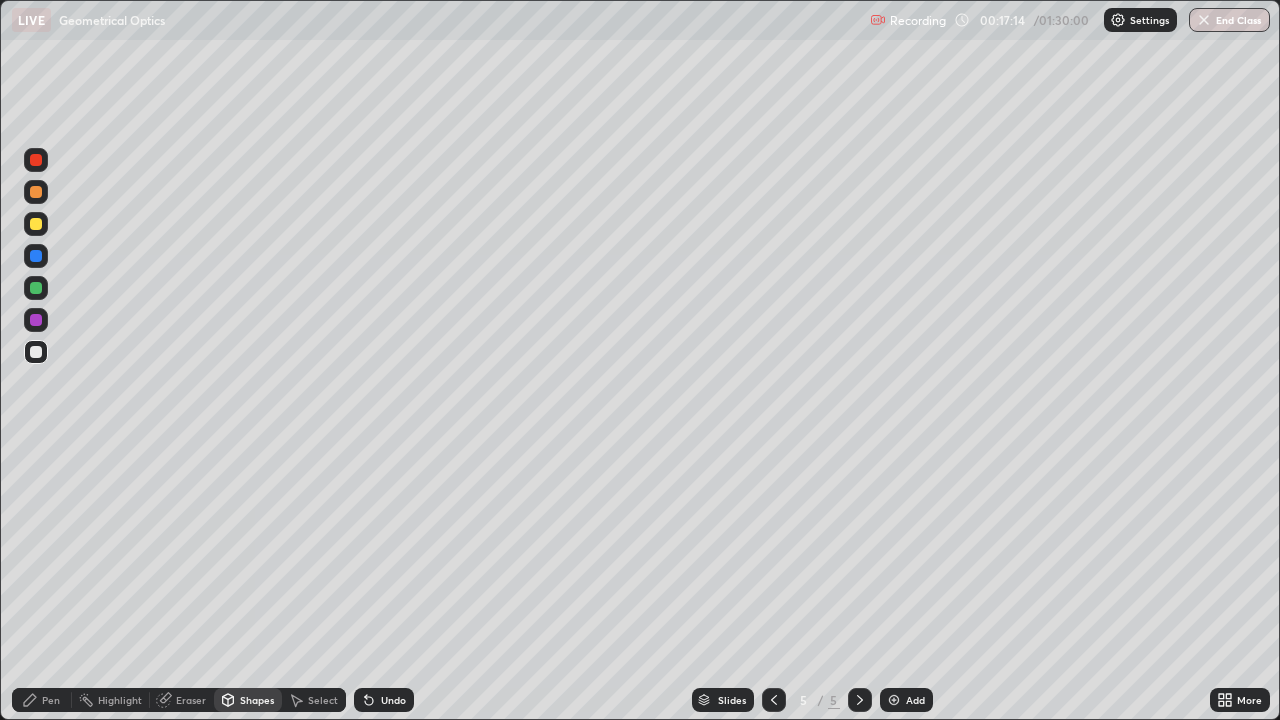 click on "Shapes" at bounding box center (248, 700) 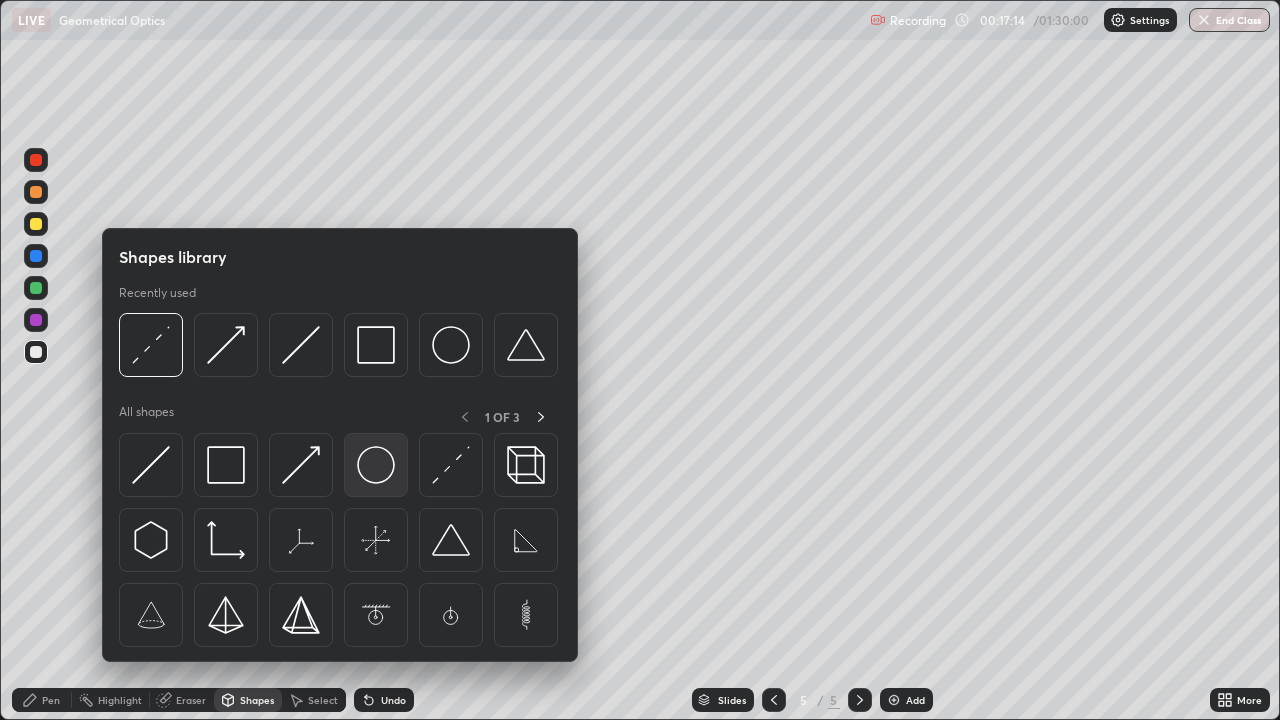 click at bounding box center [376, 465] 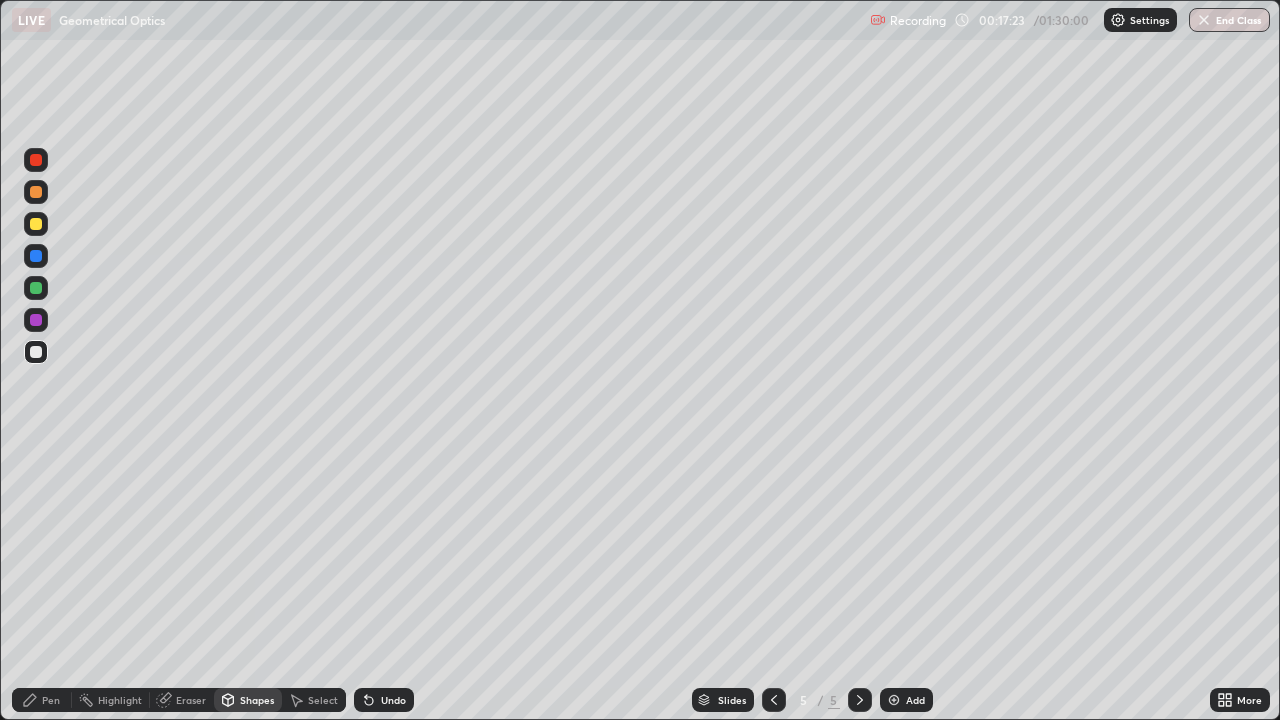 click 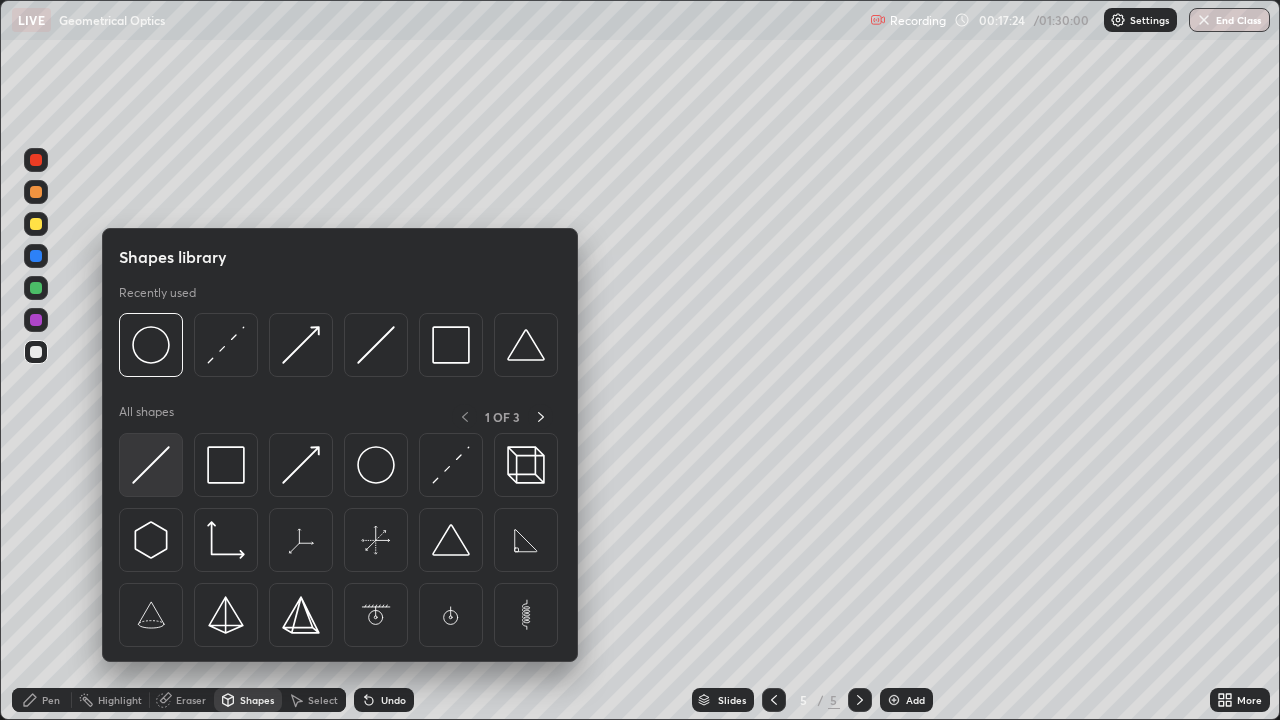 click at bounding box center [151, 465] 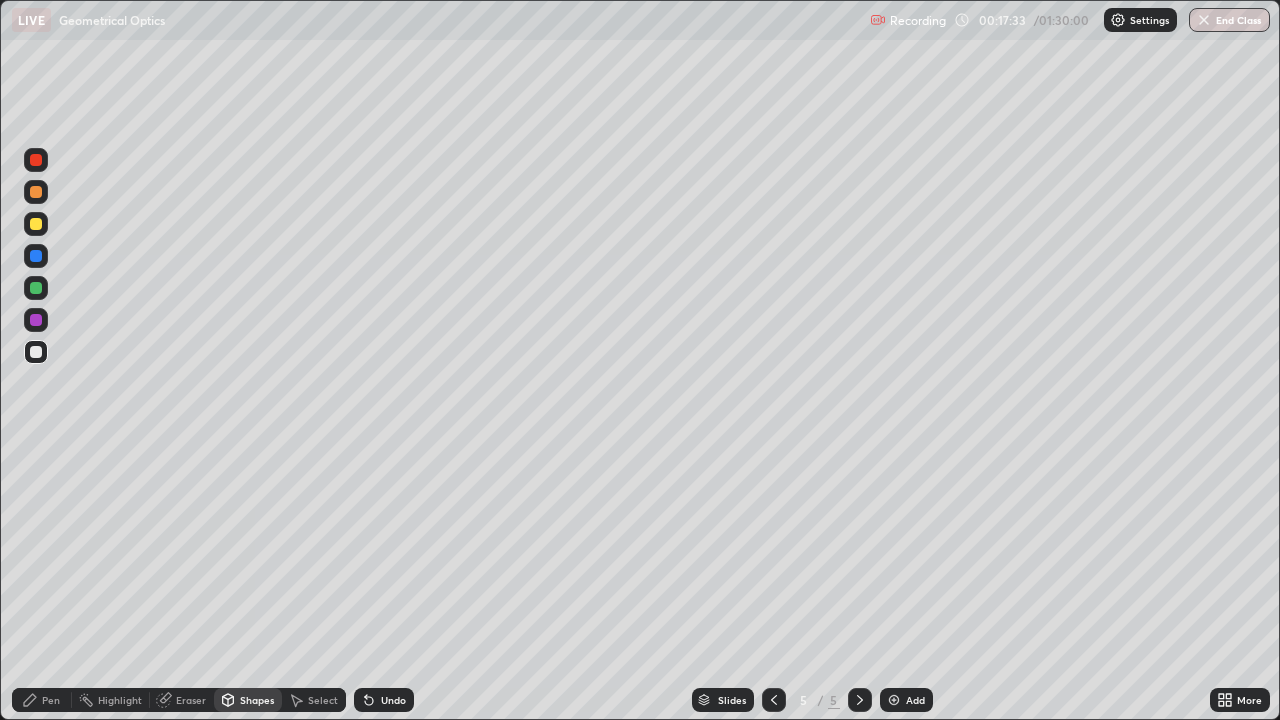 click 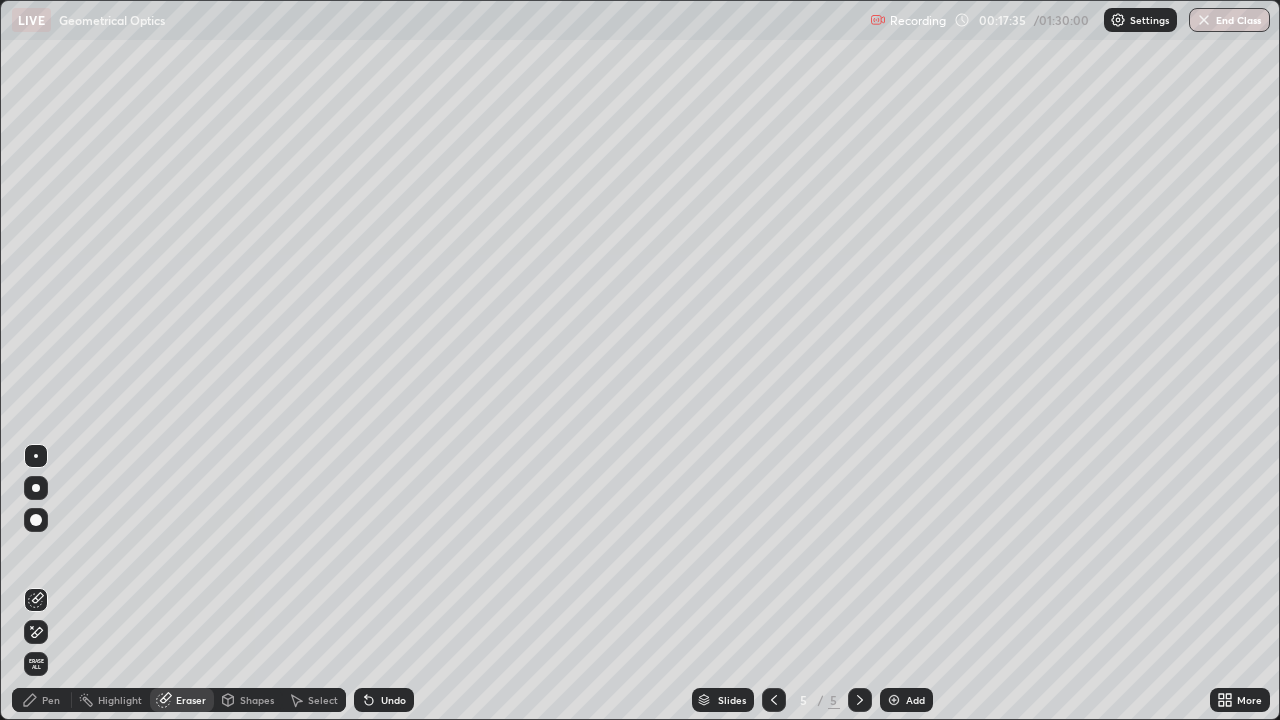 click on "Shapes" at bounding box center [257, 700] 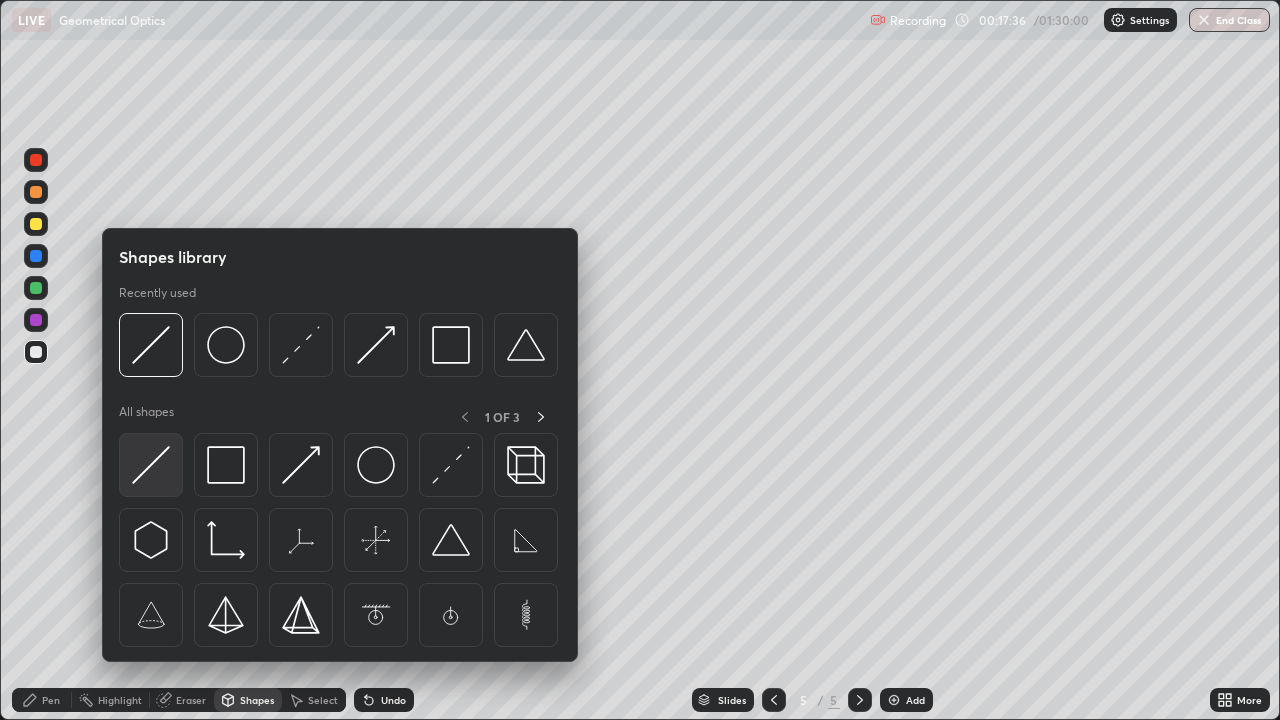 click at bounding box center (151, 465) 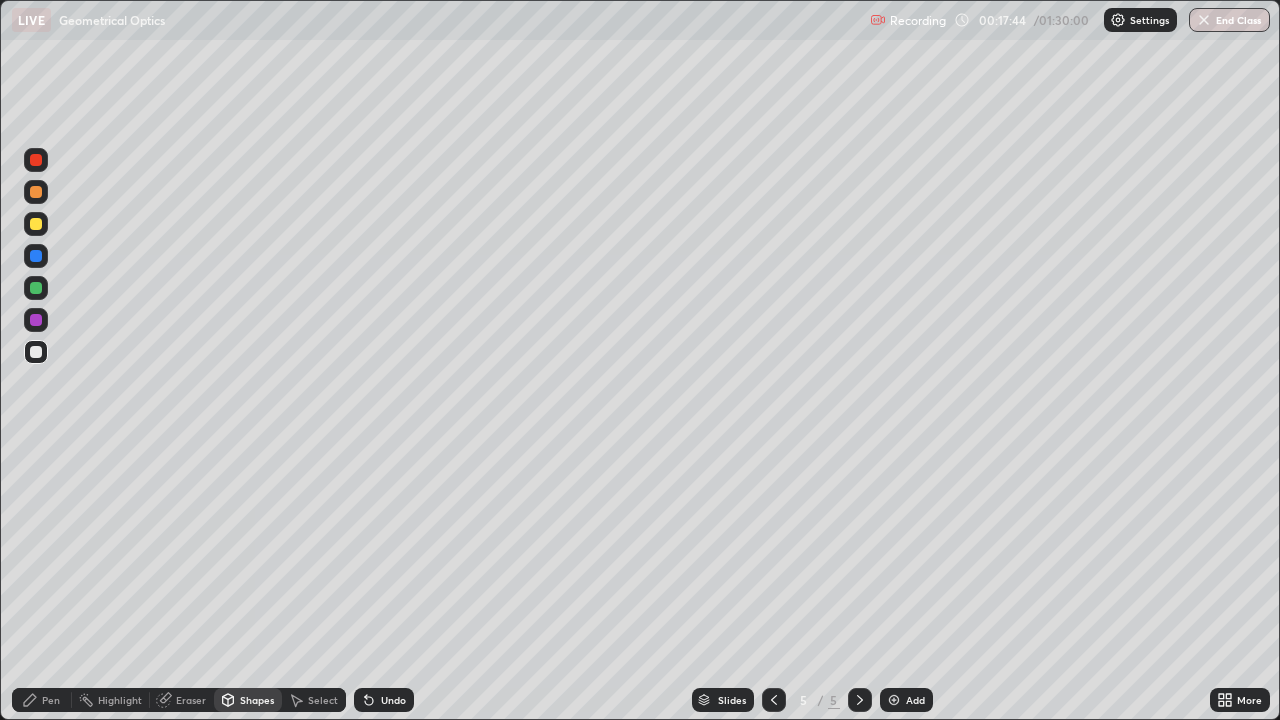 click on "Eraser" at bounding box center (191, 700) 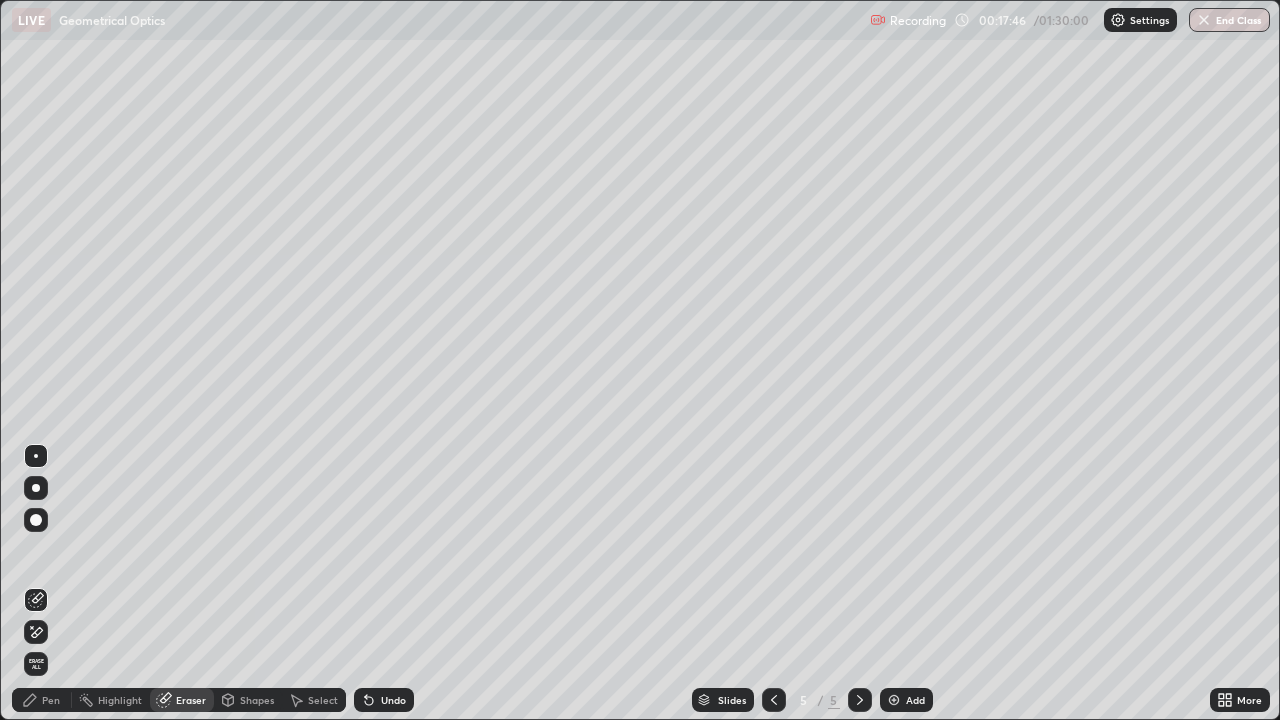 click on "Shapes" at bounding box center (257, 700) 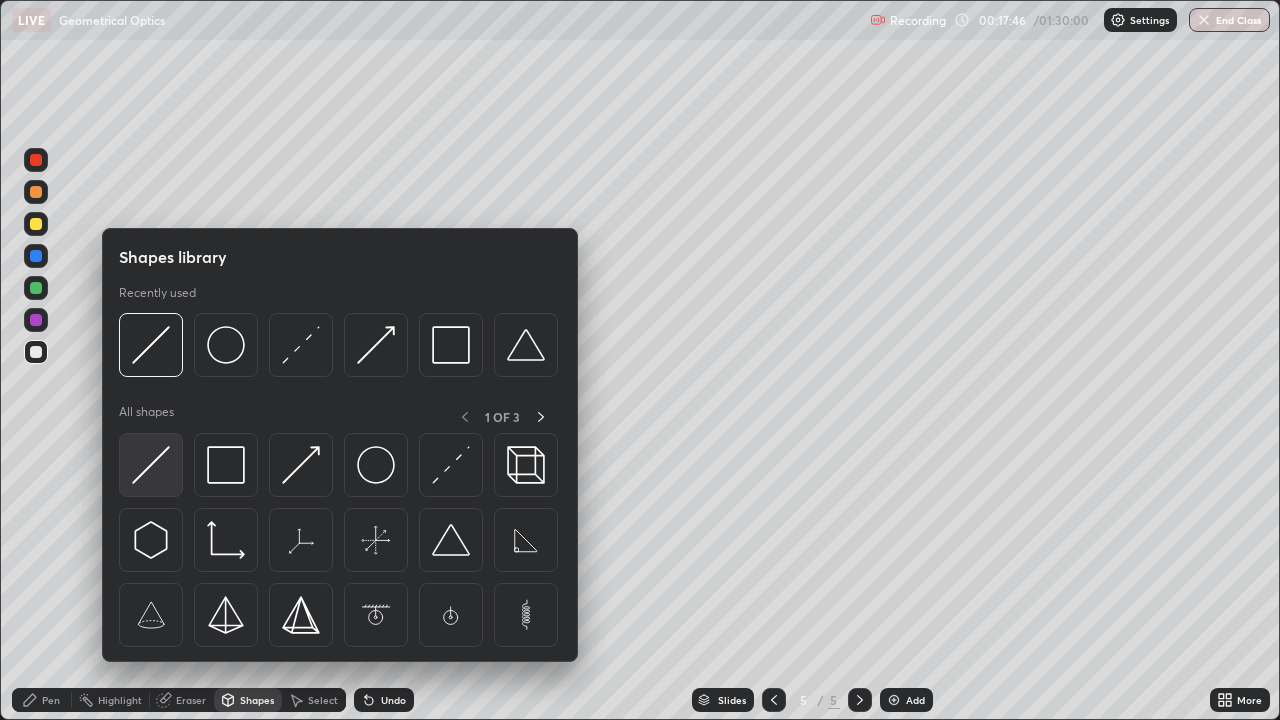 click at bounding box center [151, 465] 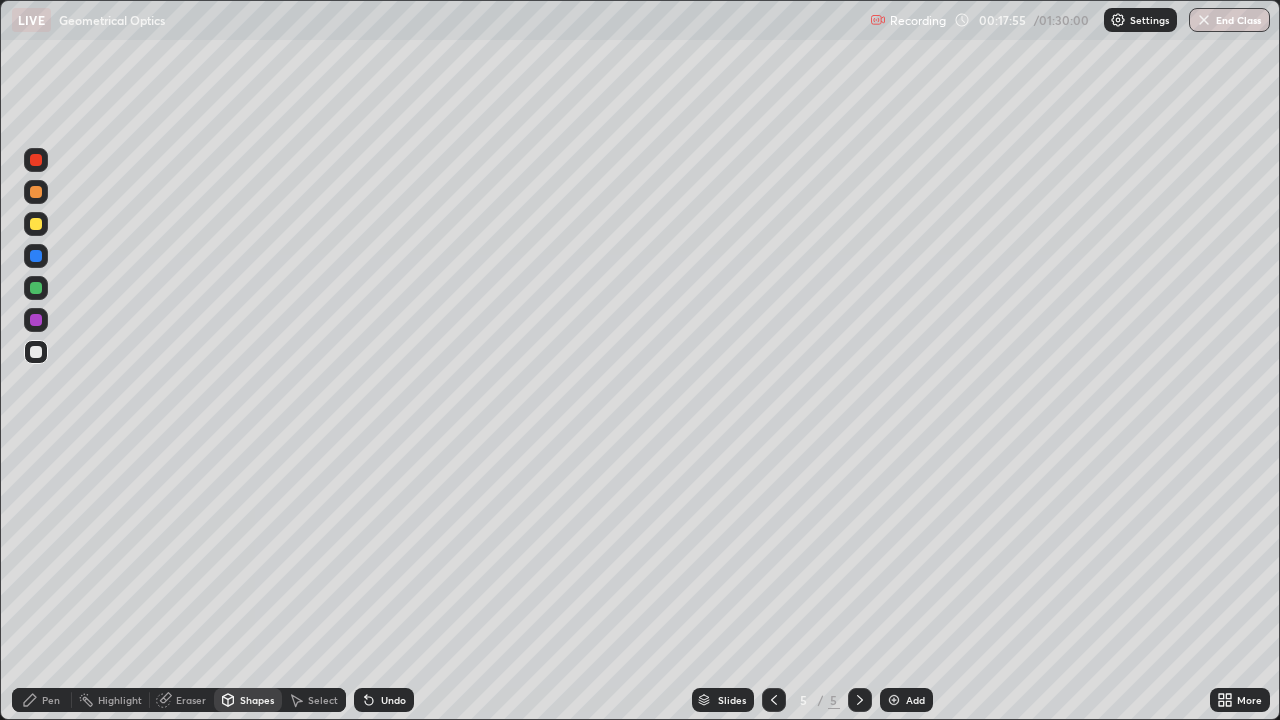 click on "Eraser" at bounding box center (191, 700) 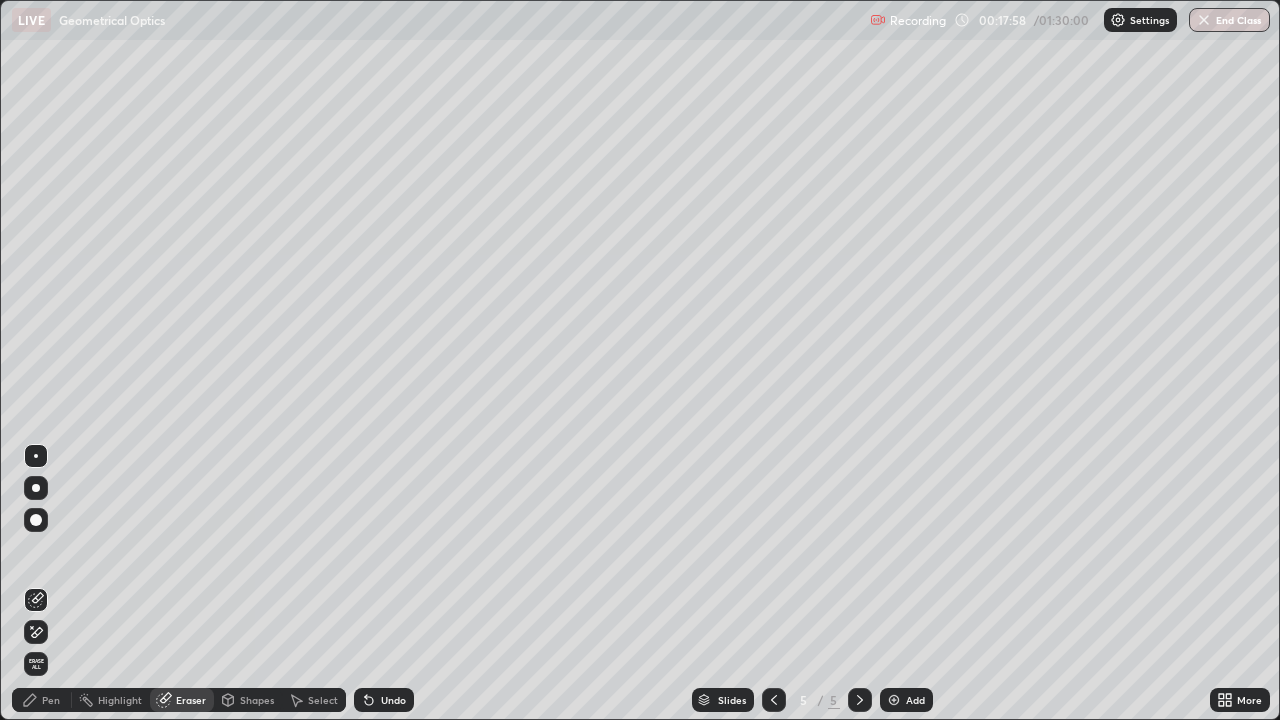 click on "Pen" at bounding box center (51, 700) 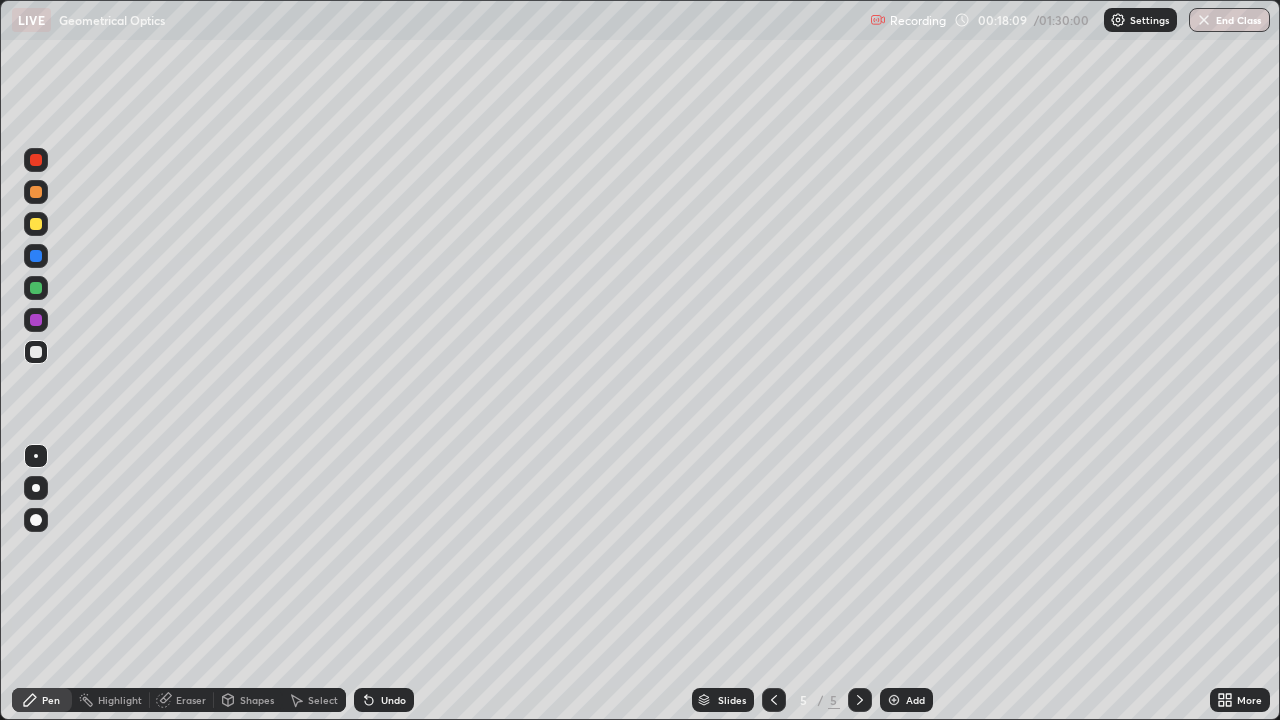 click on "Shapes" at bounding box center [257, 700] 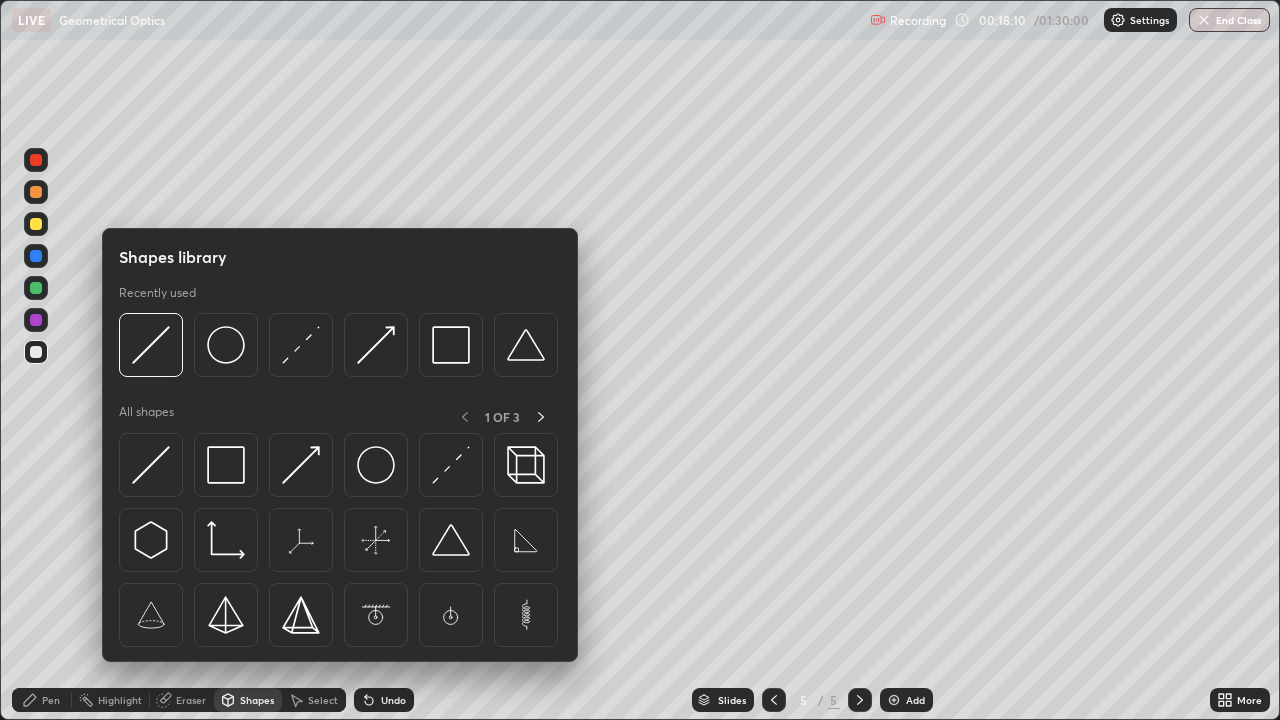 click on "Pen" at bounding box center (51, 700) 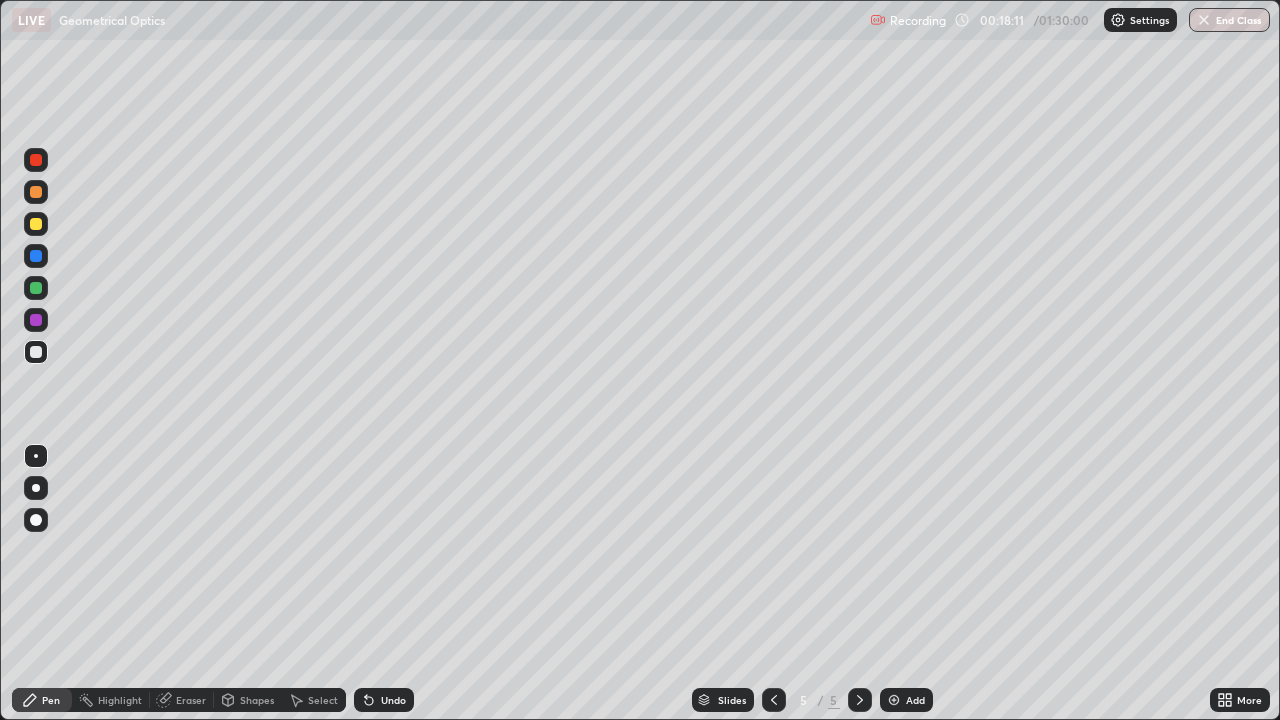 click at bounding box center (36, 224) 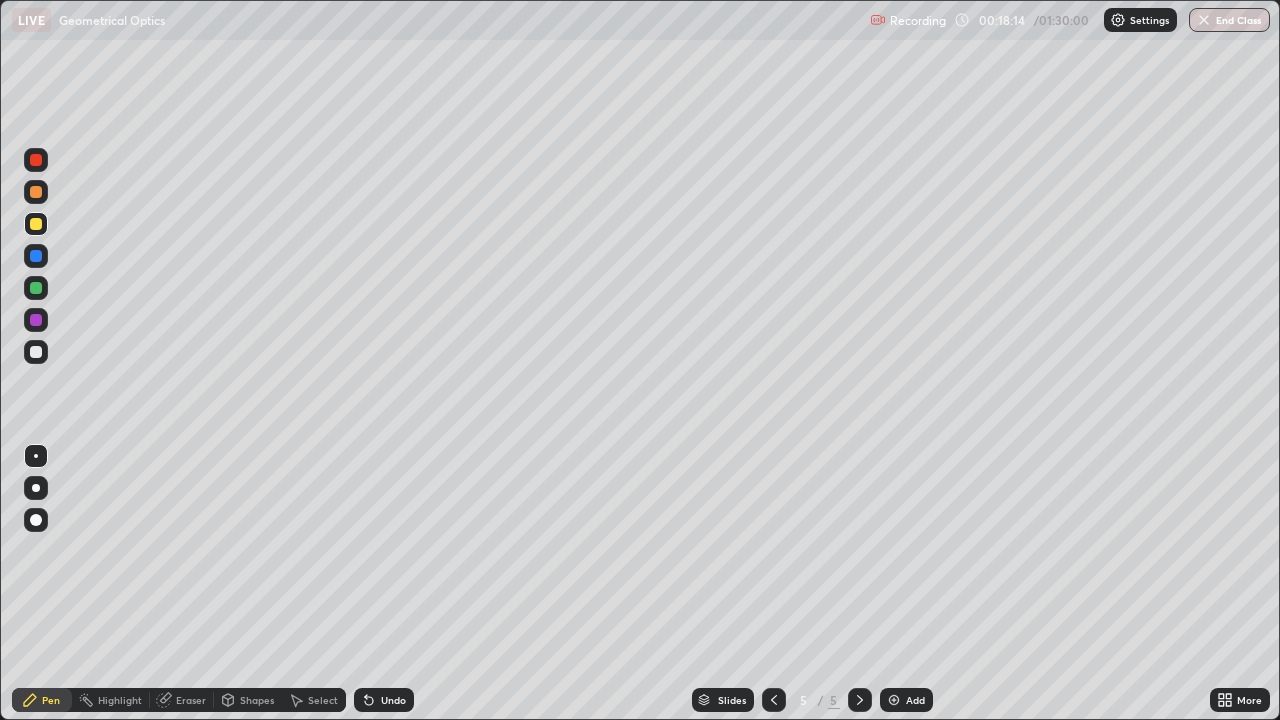 click on "Undo" at bounding box center [393, 700] 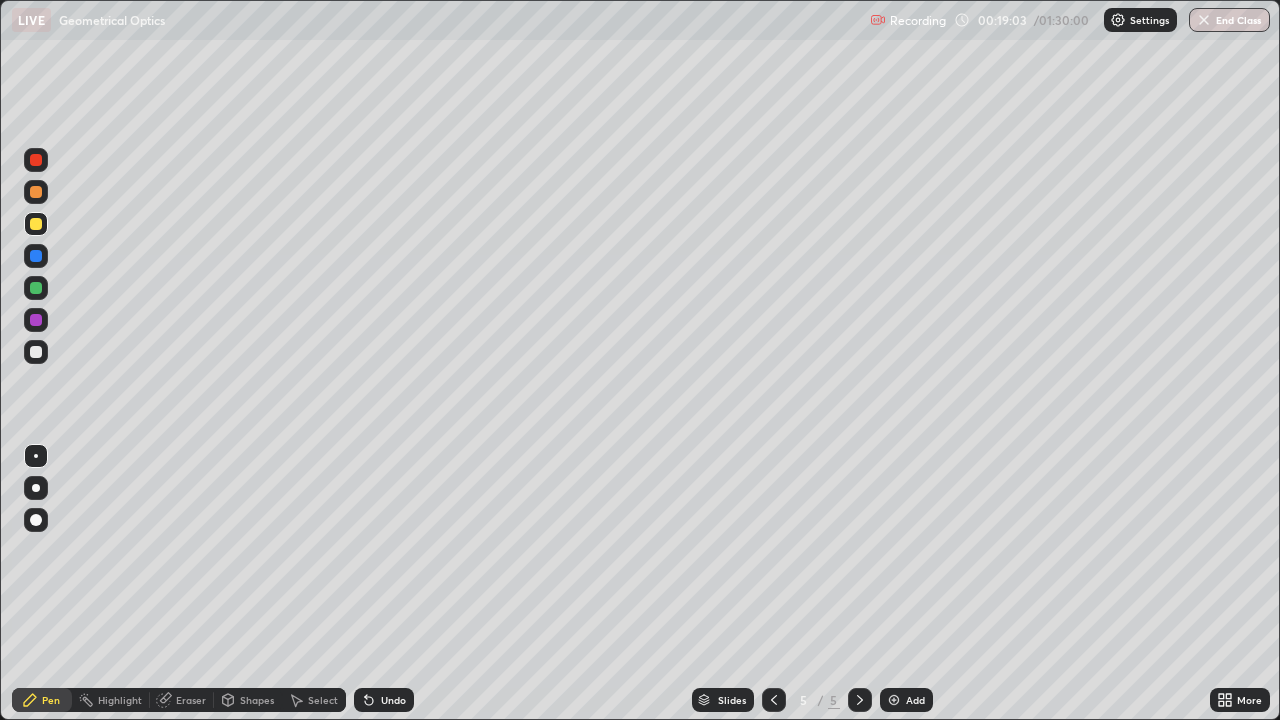 click at bounding box center [36, 224] 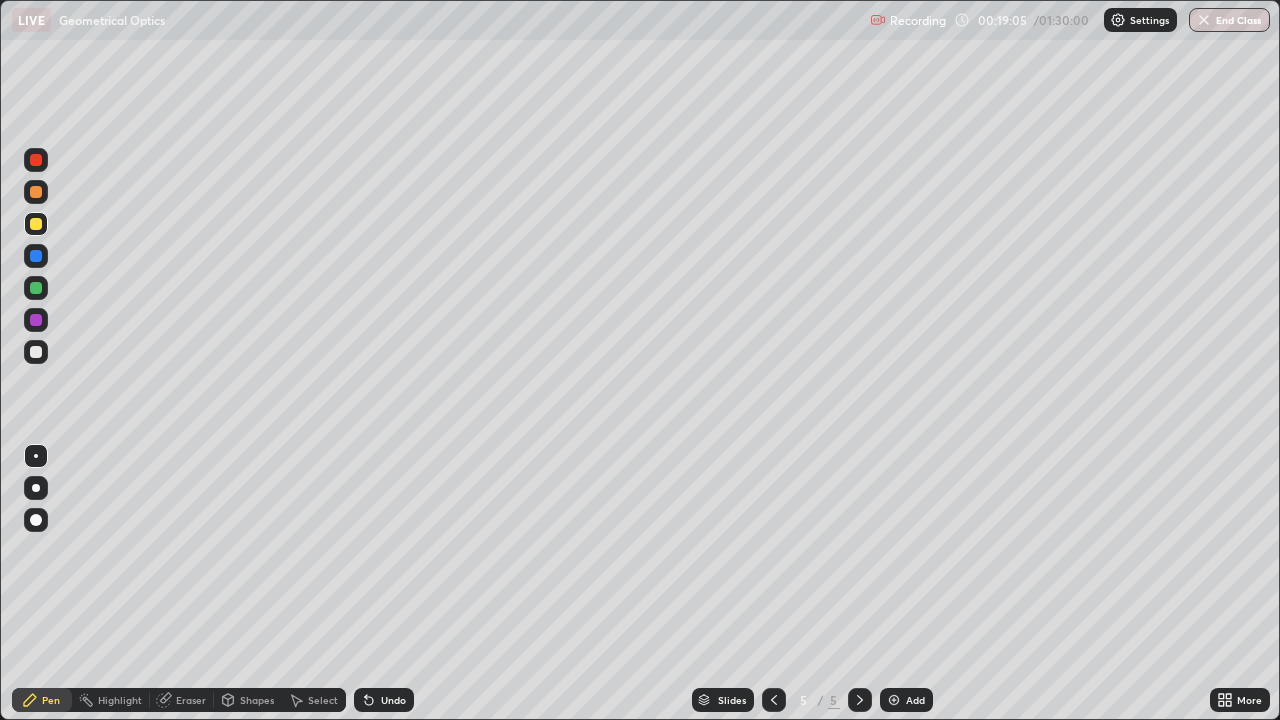 click 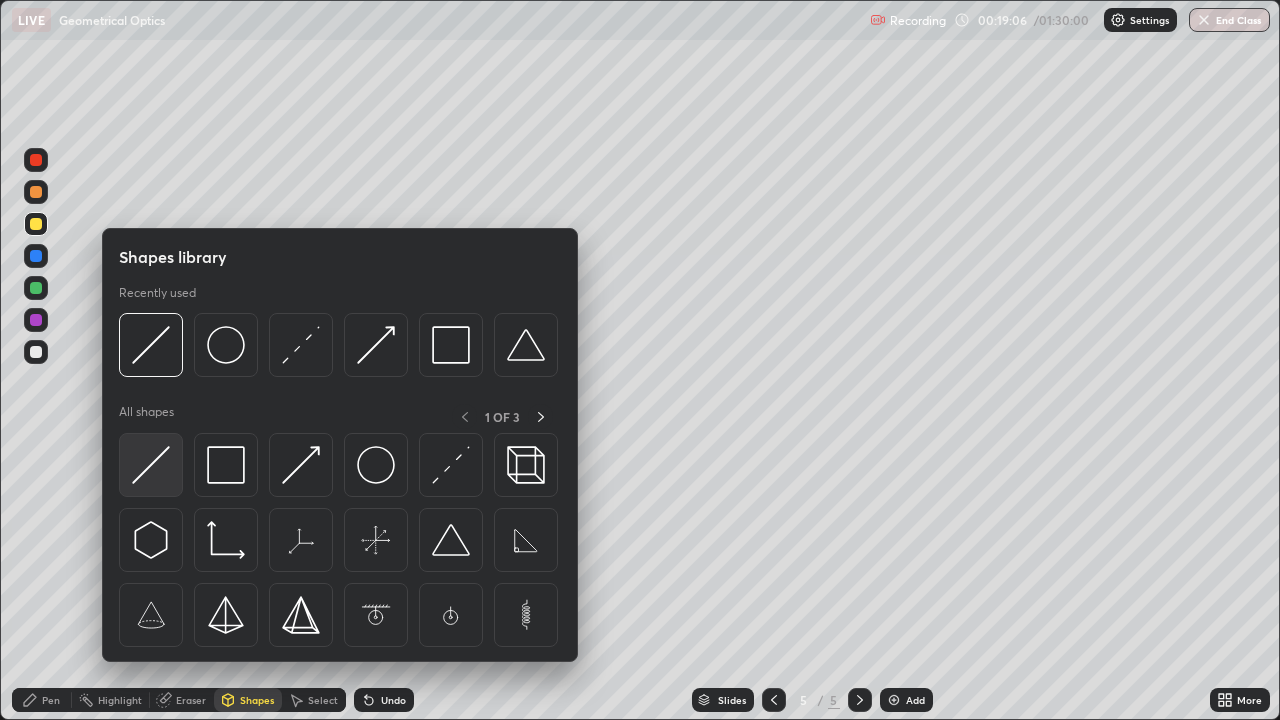 click at bounding box center (151, 465) 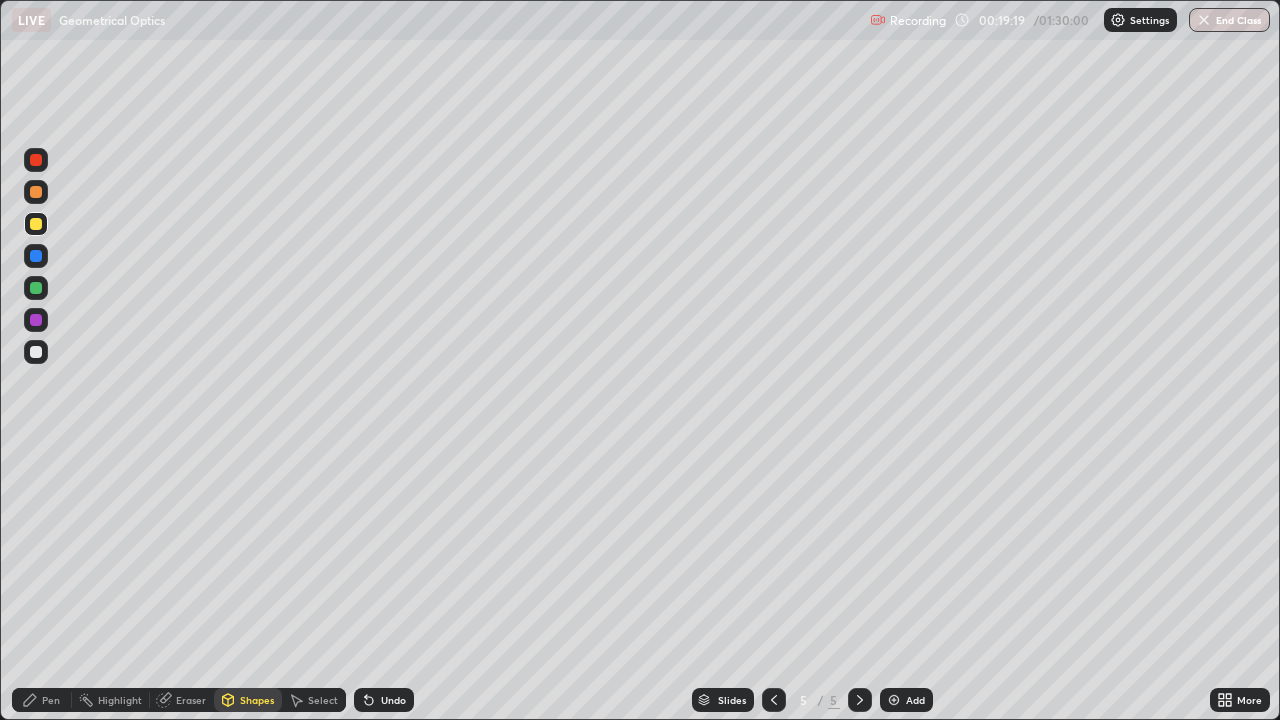 click on "Pen" at bounding box center [51, 700] 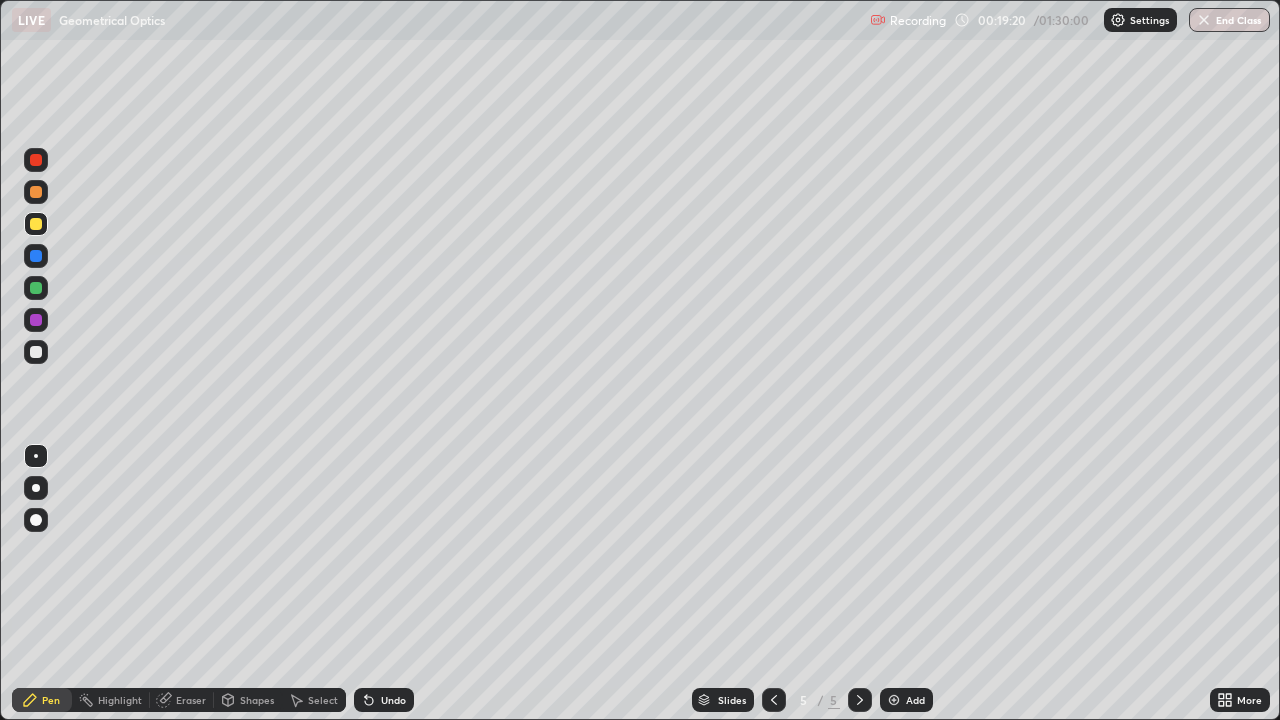 click at bounding box center (36, 352) 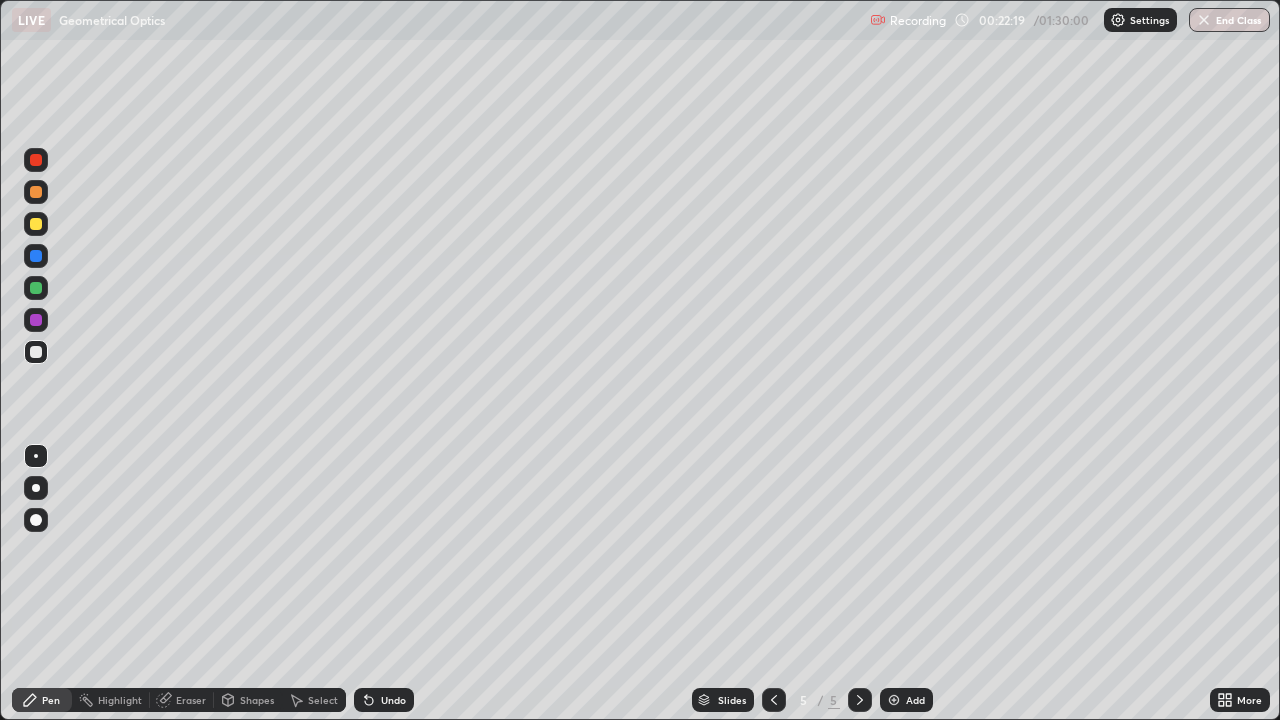 click on "Add" at bounding box center [906, 700] 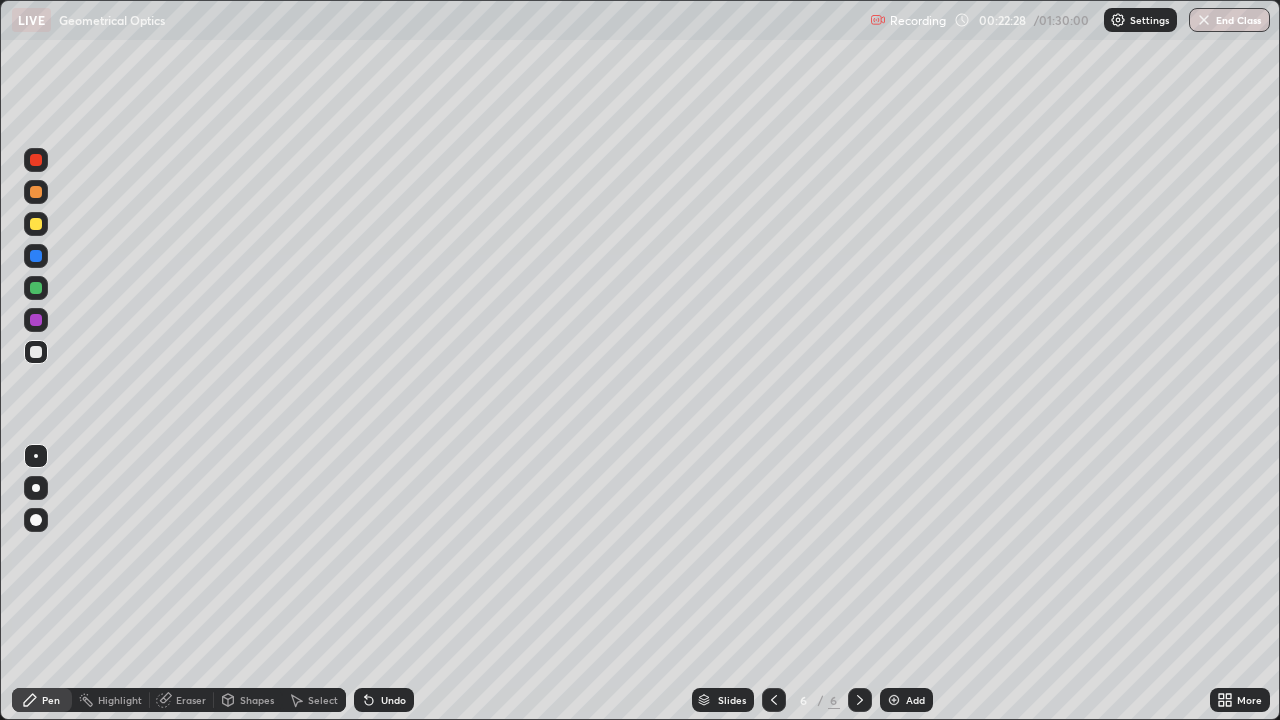 click at bounding box center (36, 352) 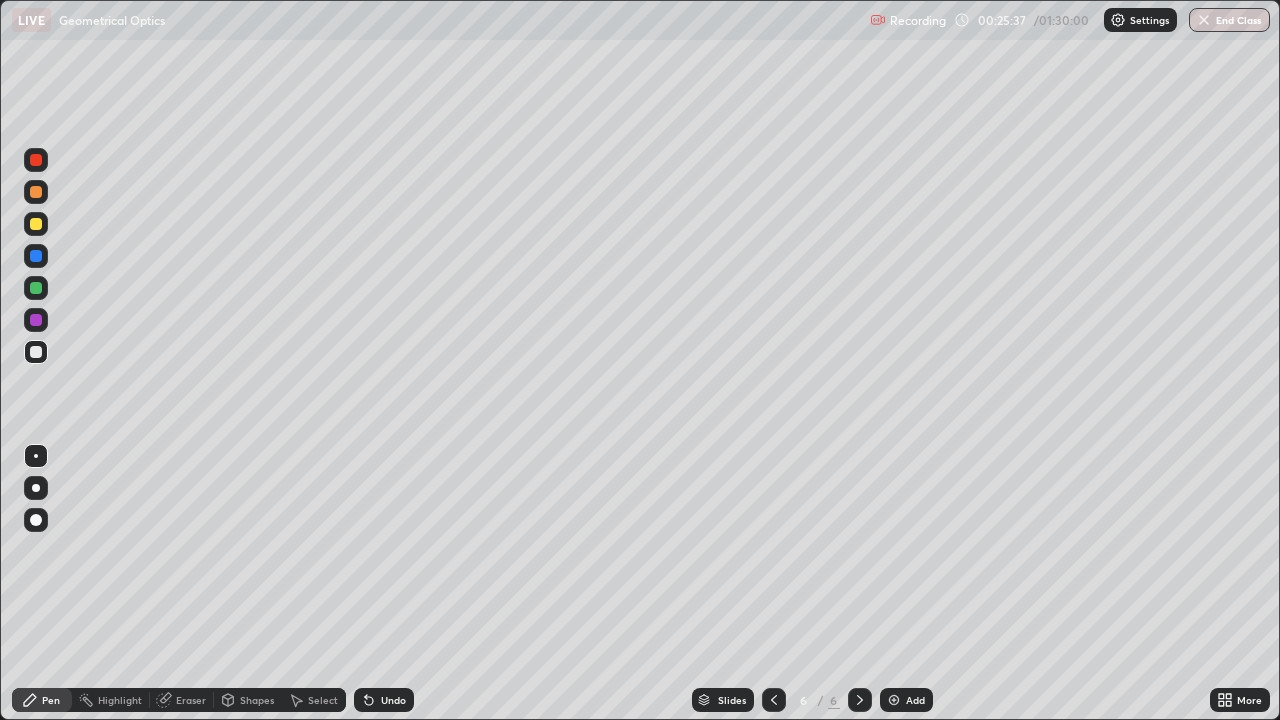 click on "Shapes" at bounding box center (257, 700) 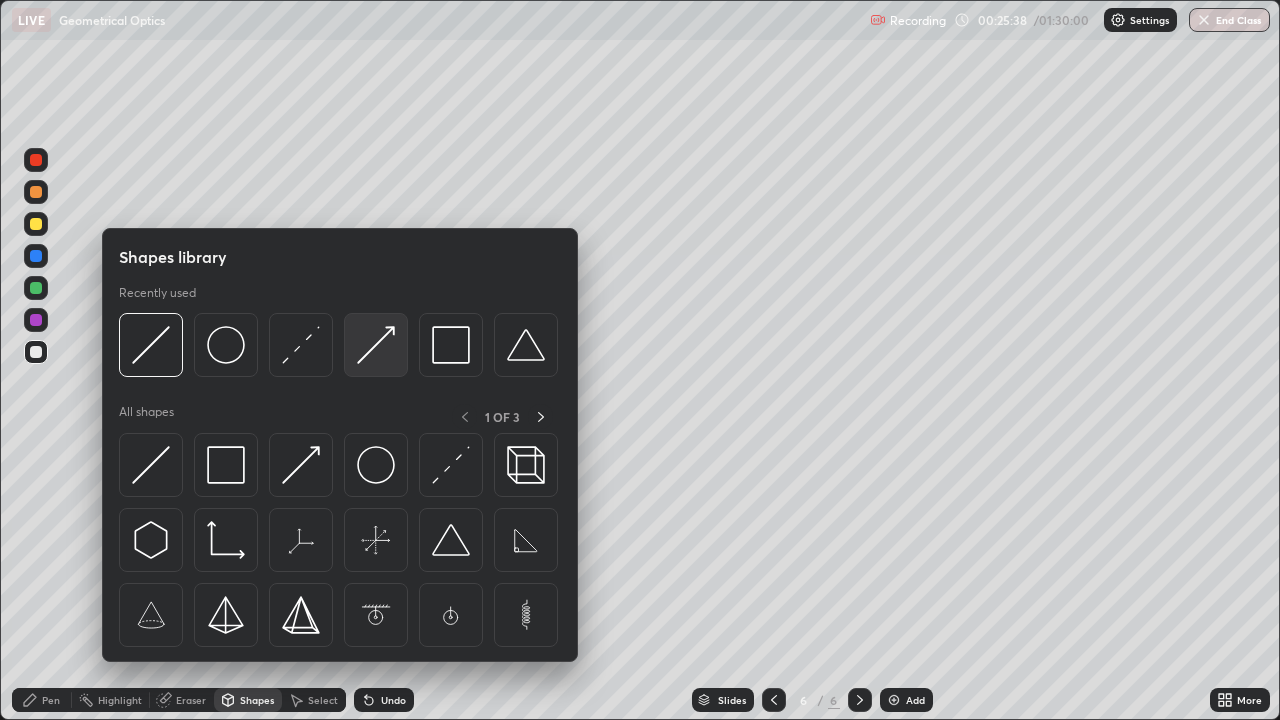 click at bounding box center [376, 345] 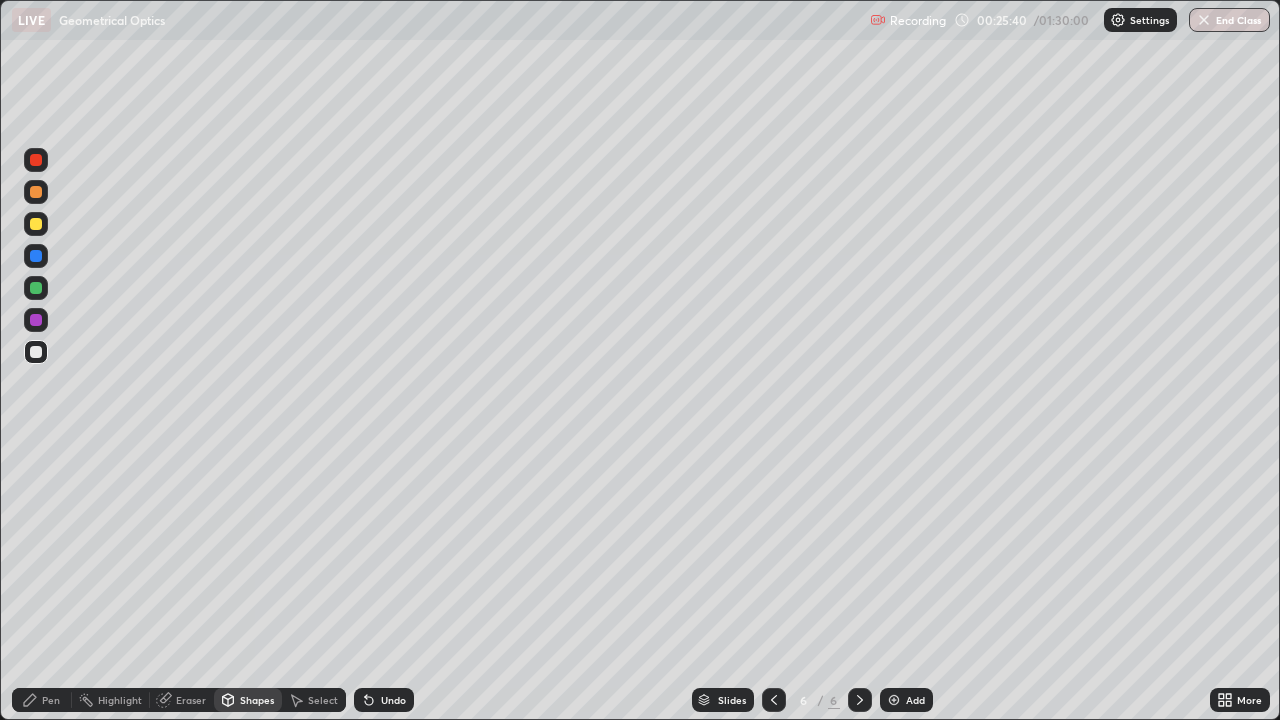 click on "Pen" at bounding box center (51, 700) 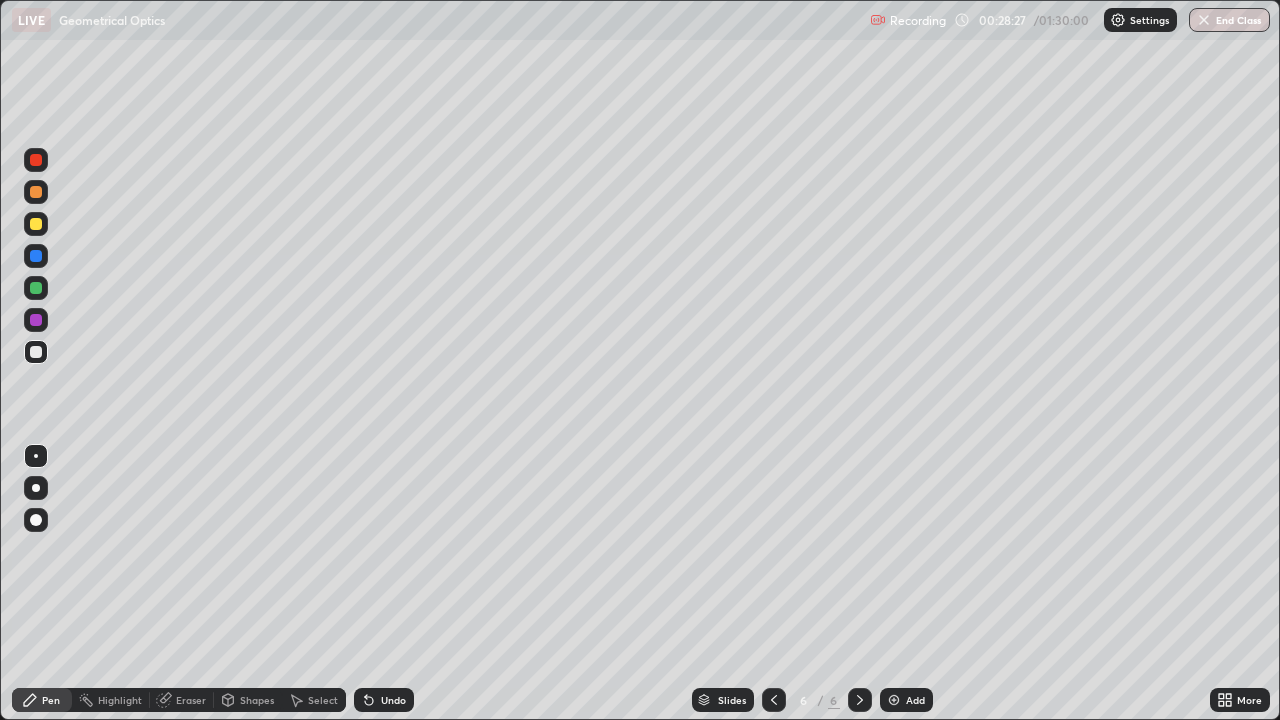 click on "Add" at bounding box center [915, 700] 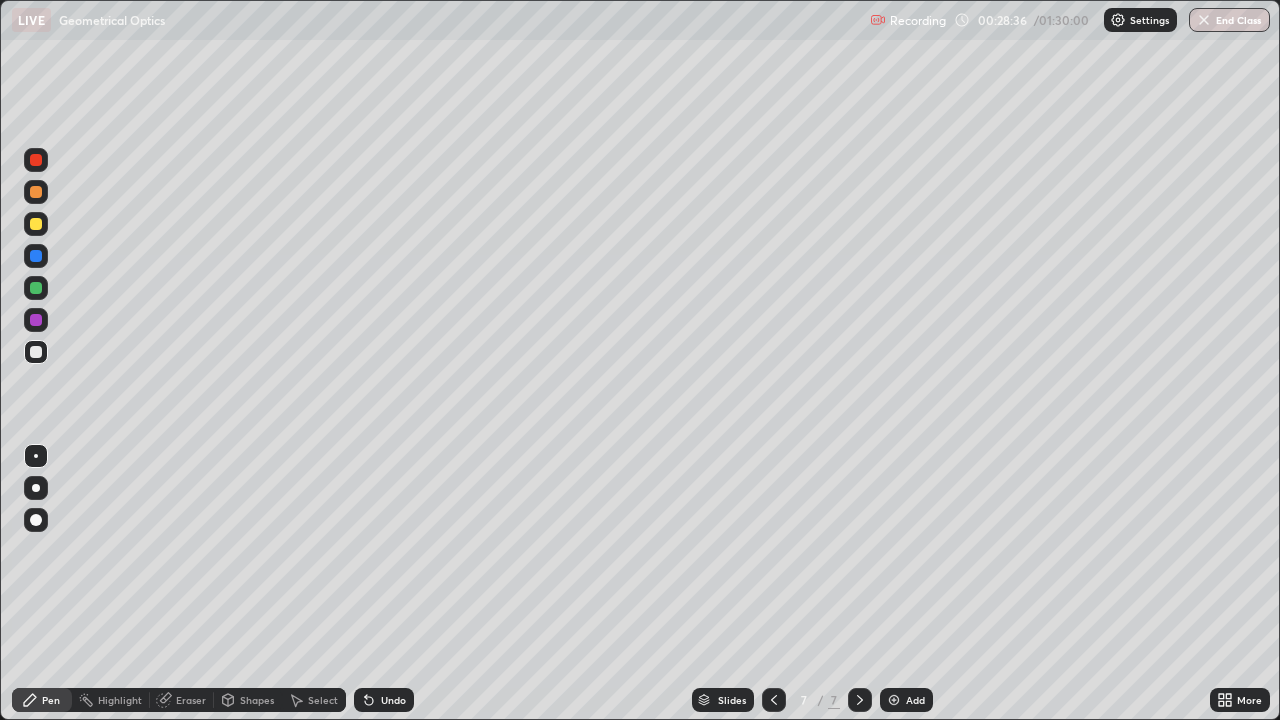 click at bounding box center (36, 224) 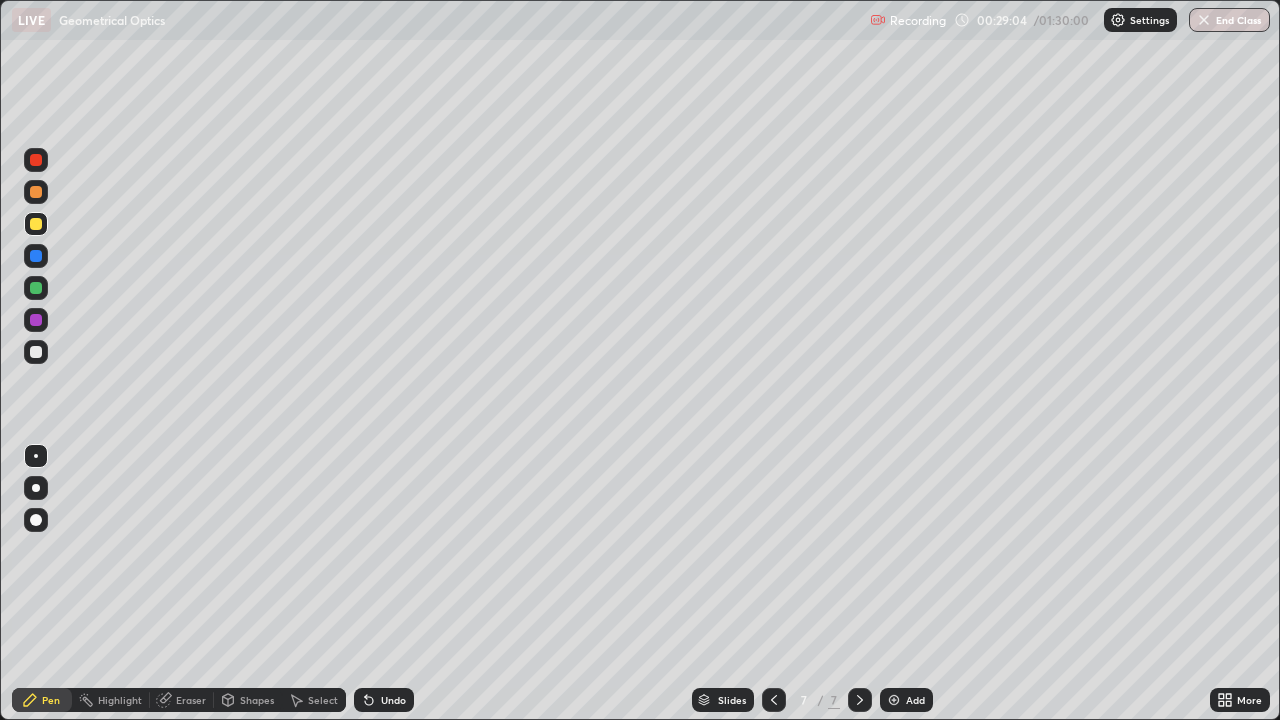 click 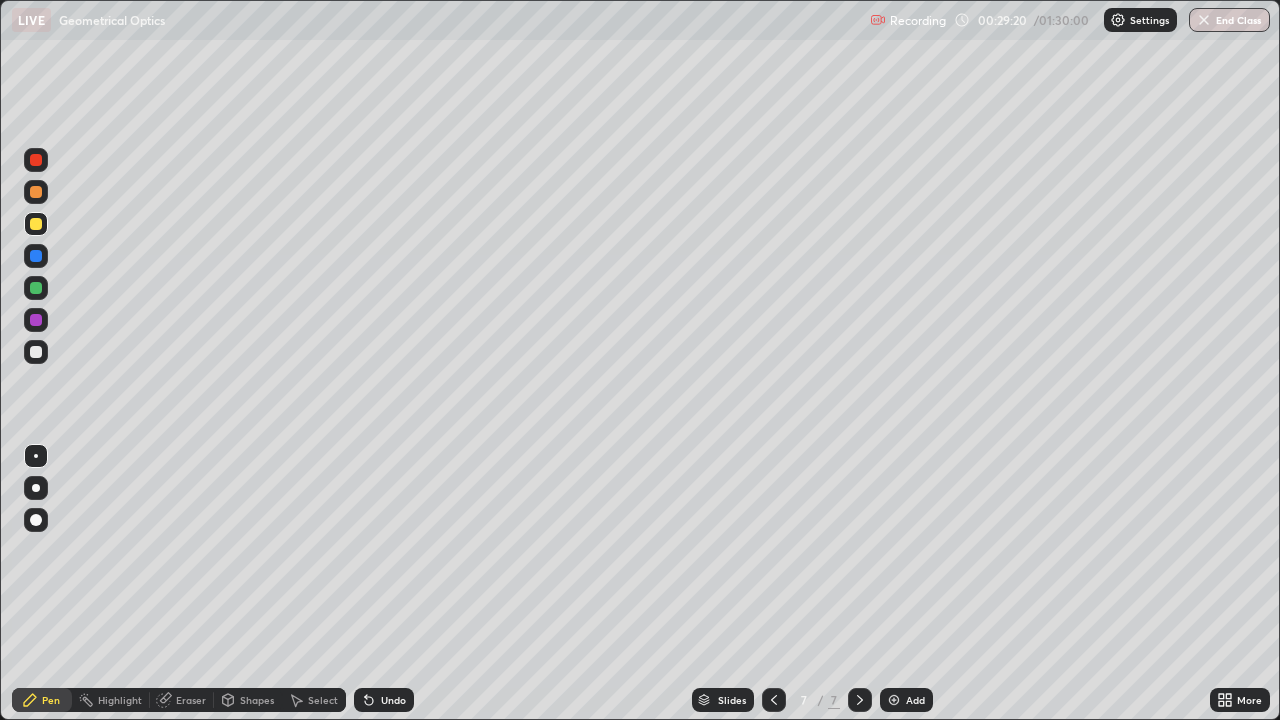 click at bounding box center (36, 352) 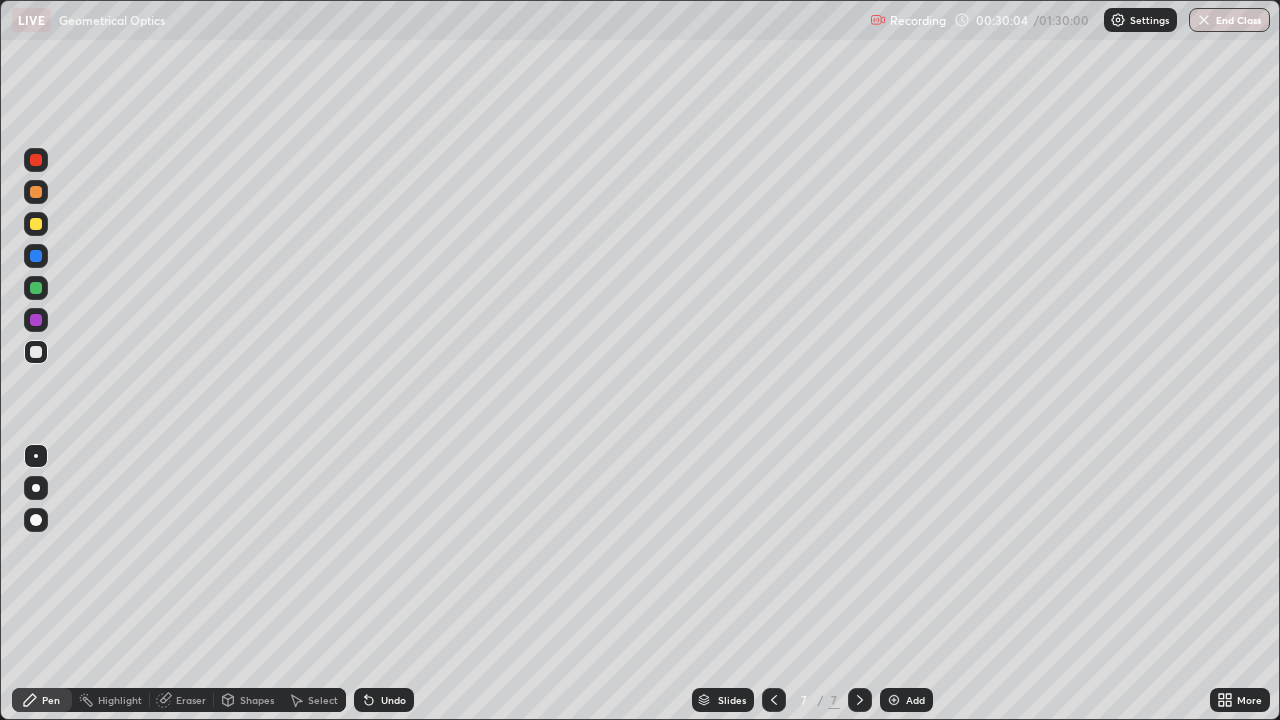 click on "Undo" at bounding box center [393, 700] 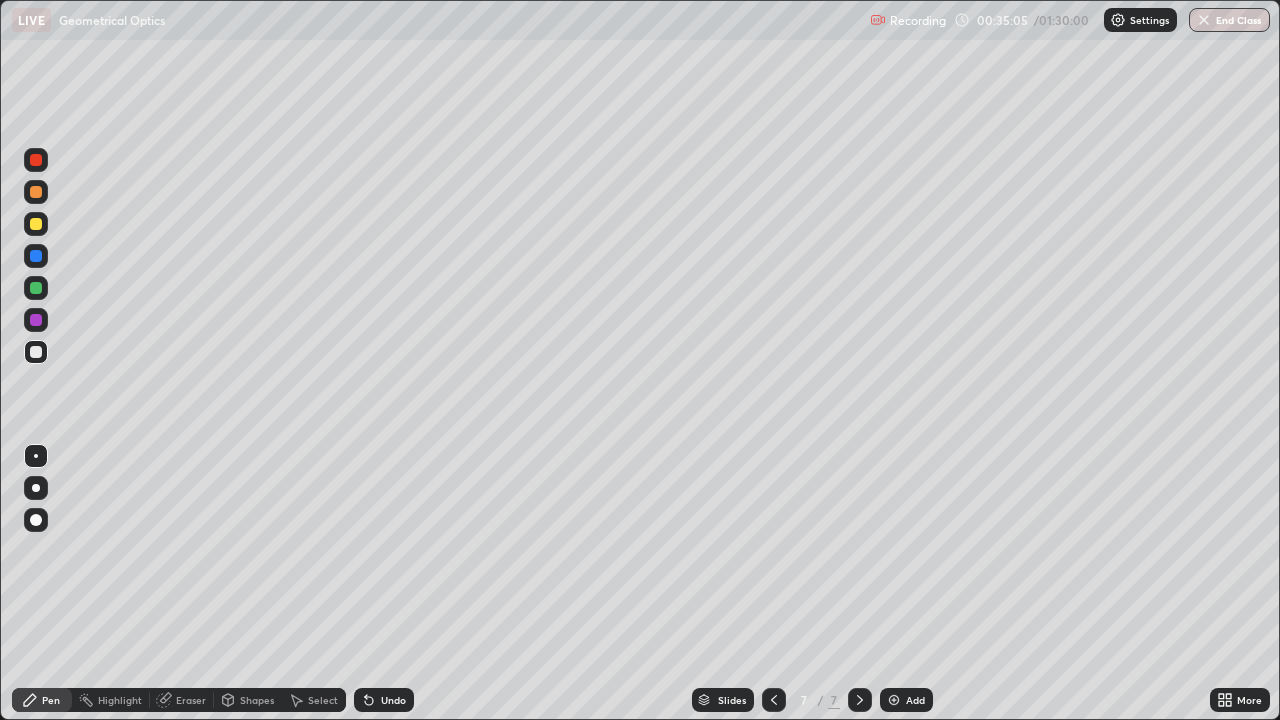 click on "Undo" at bounding box center [393, 700] 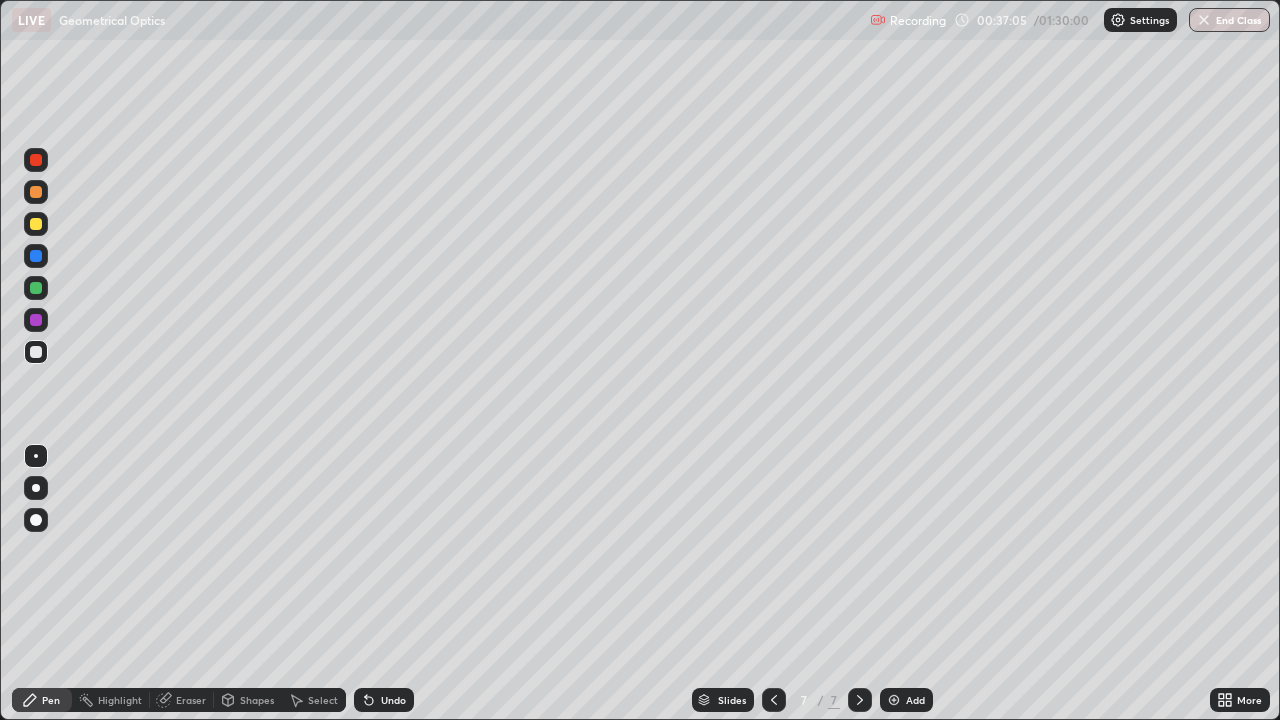 click on "Undo" at bounding box center (393, 700) 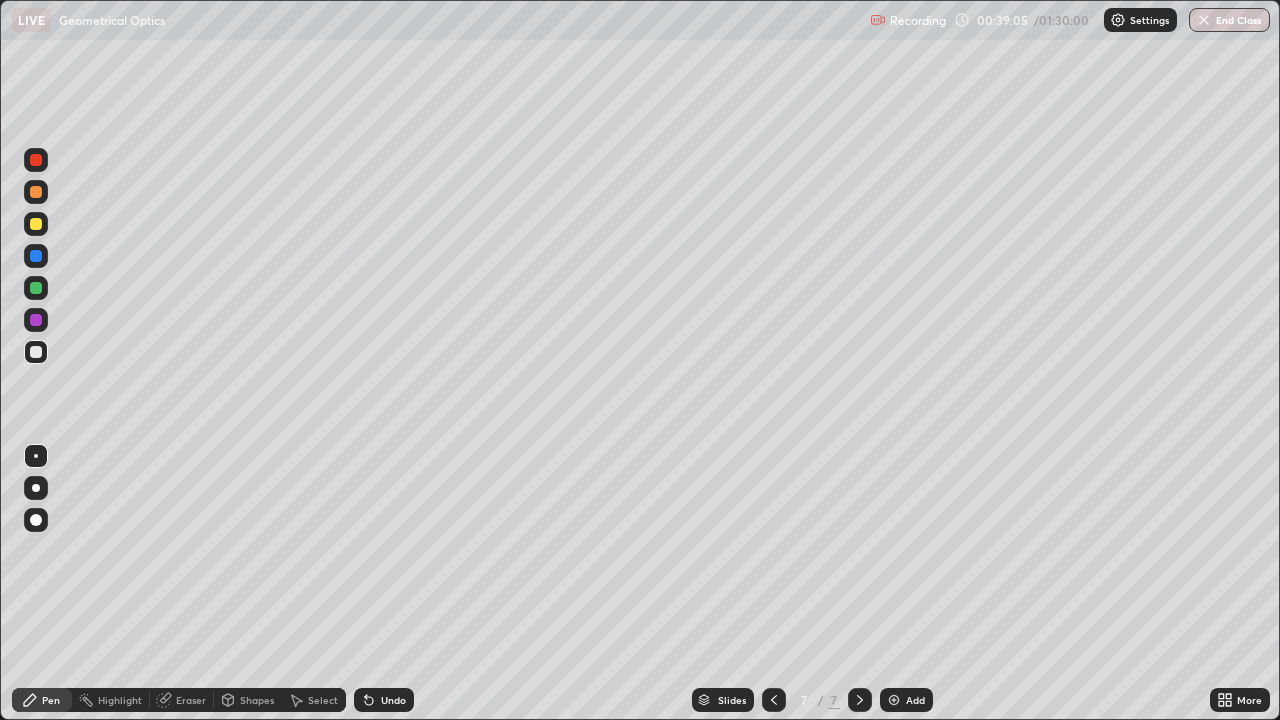 click on "Undo" at bounding box center (393, 700) 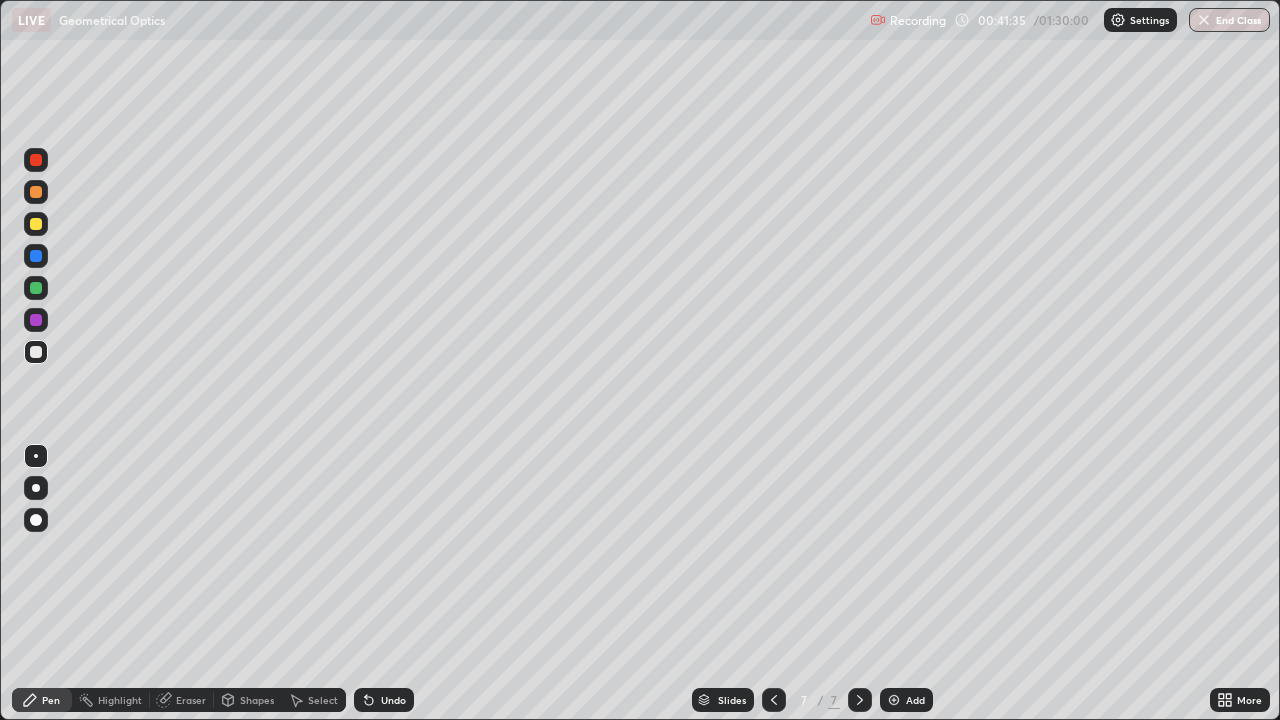 click at bounding box center [894, 700] 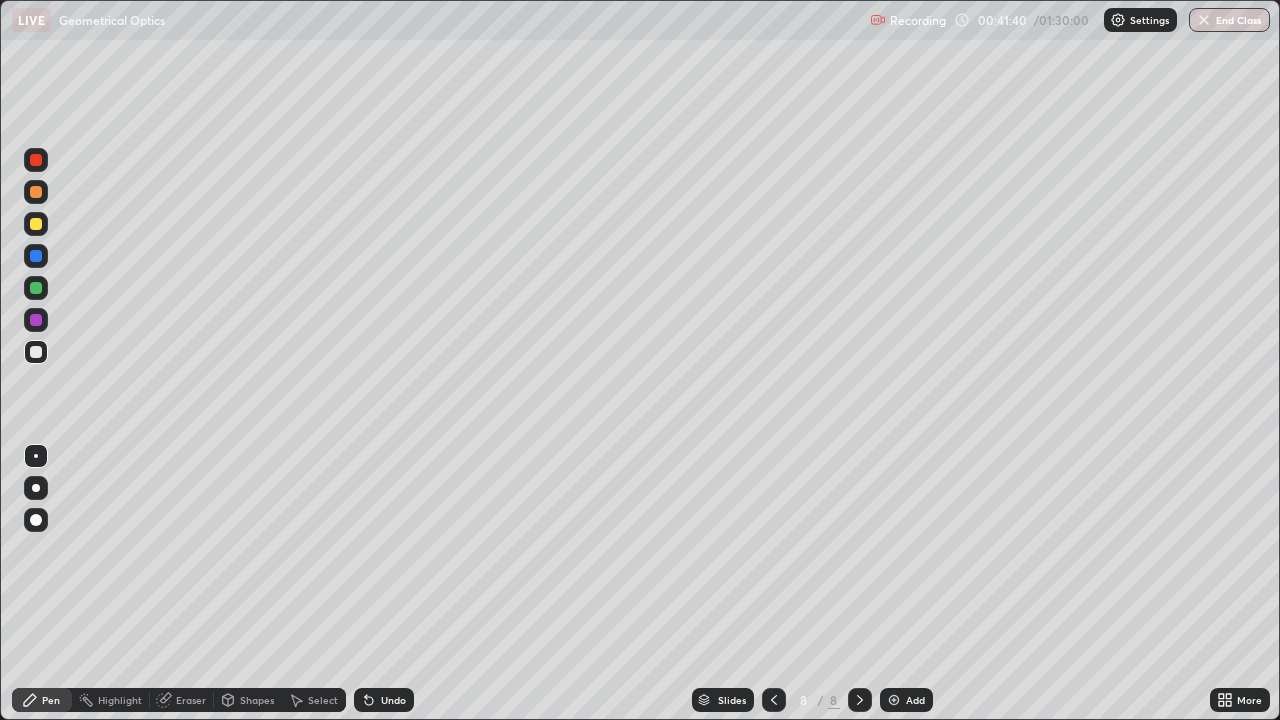 click at bounding box center (36, 352) 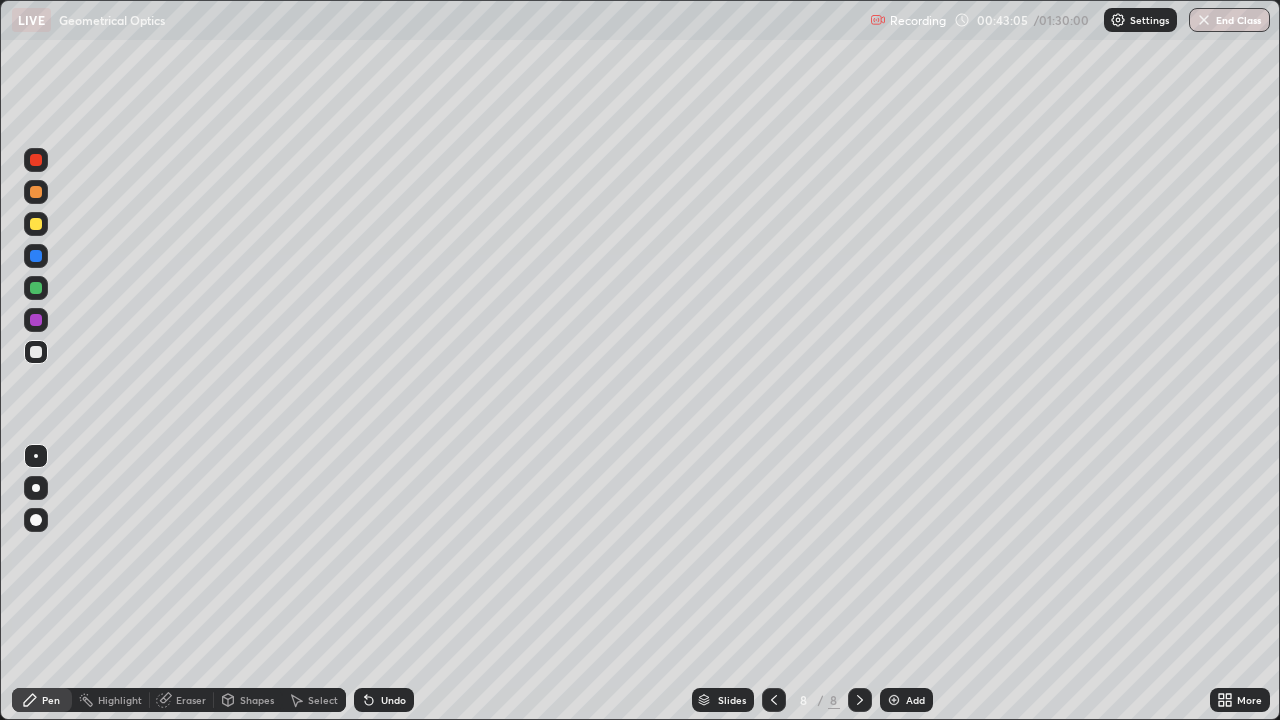 click on "Undo" at bounding box center [393, 700] 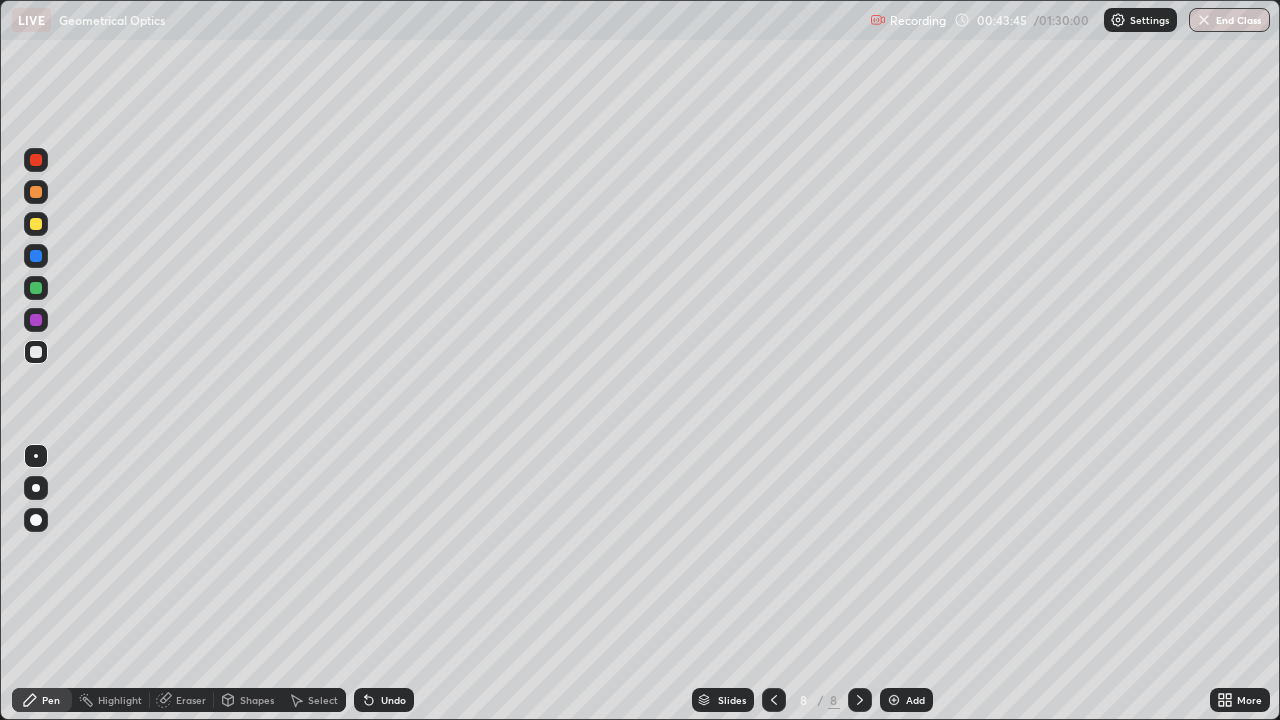 click on "Undo" at bounding box center [393, 700] 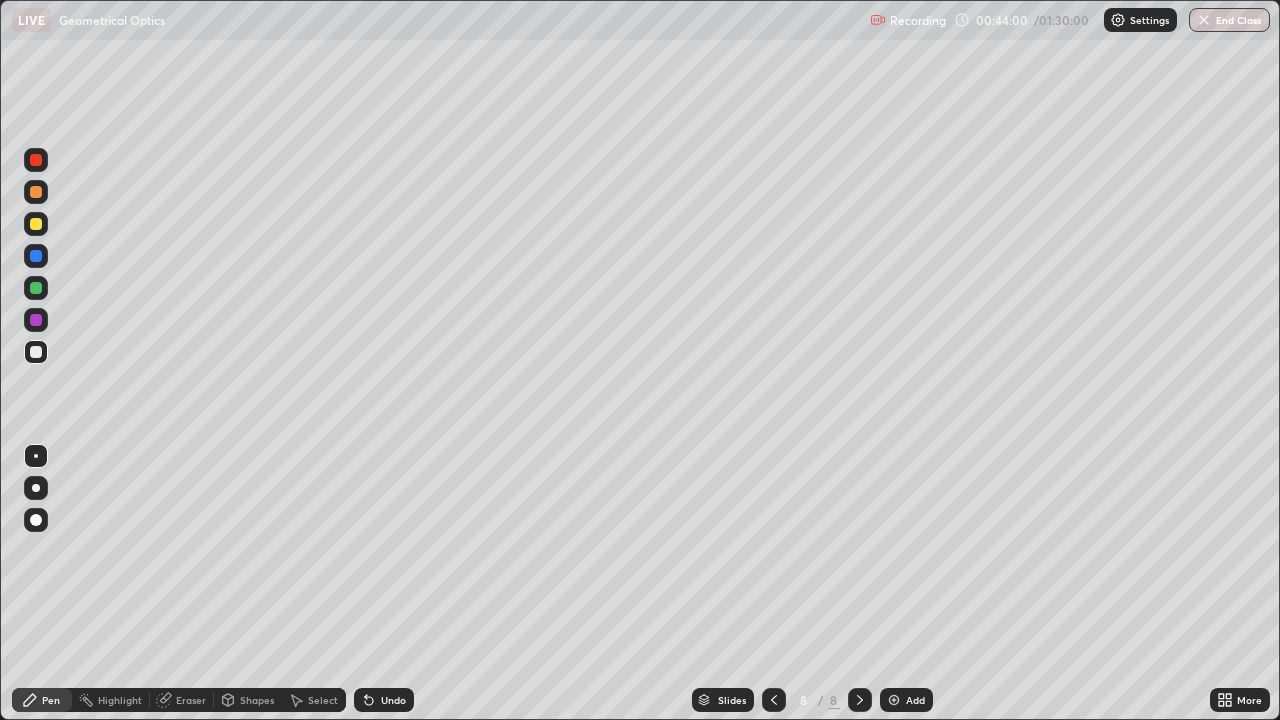 click on "Undo" at bounding box center [393, 700] 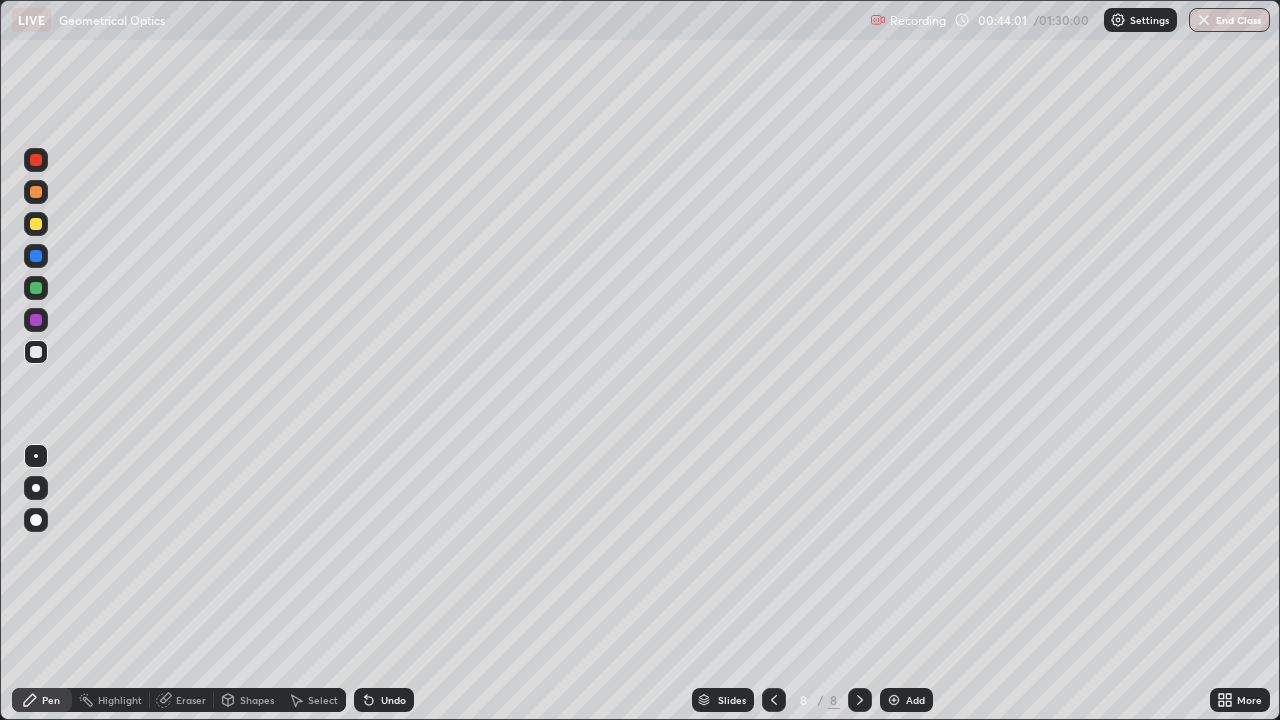 click on "Undo" at bounding box center (384, 700) 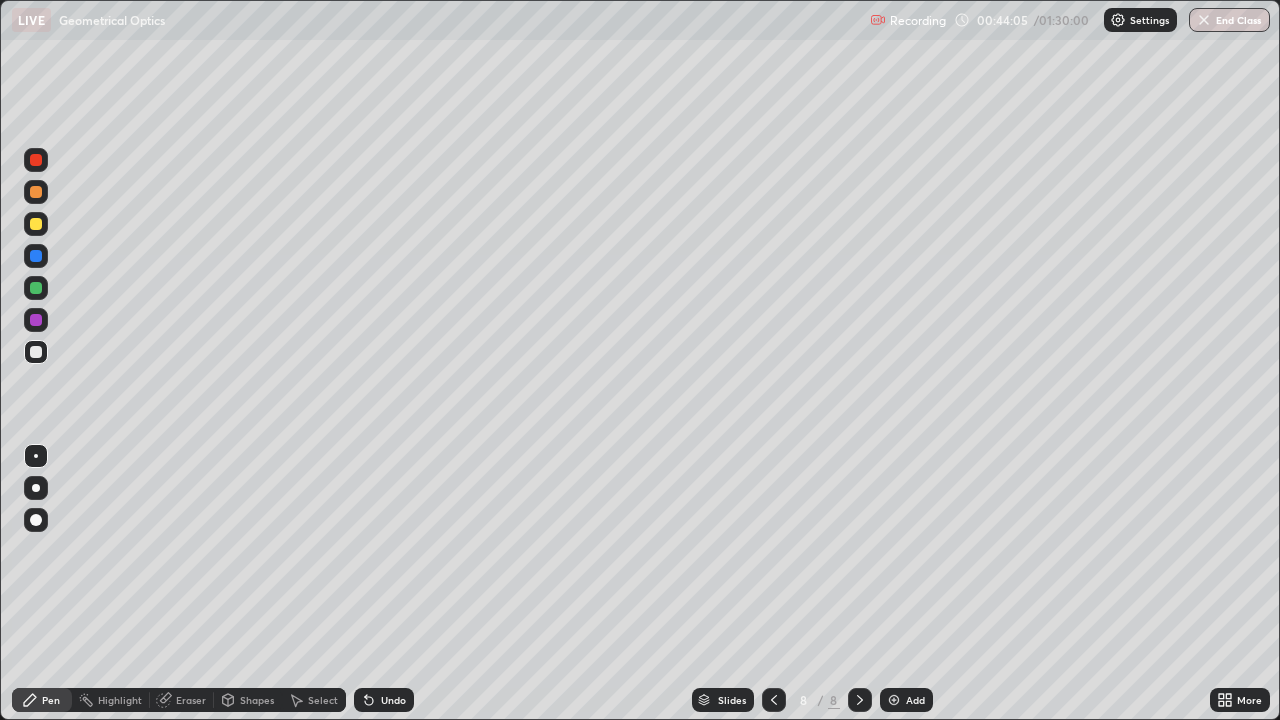 click on "Undo" at bounding box center [393, 700] 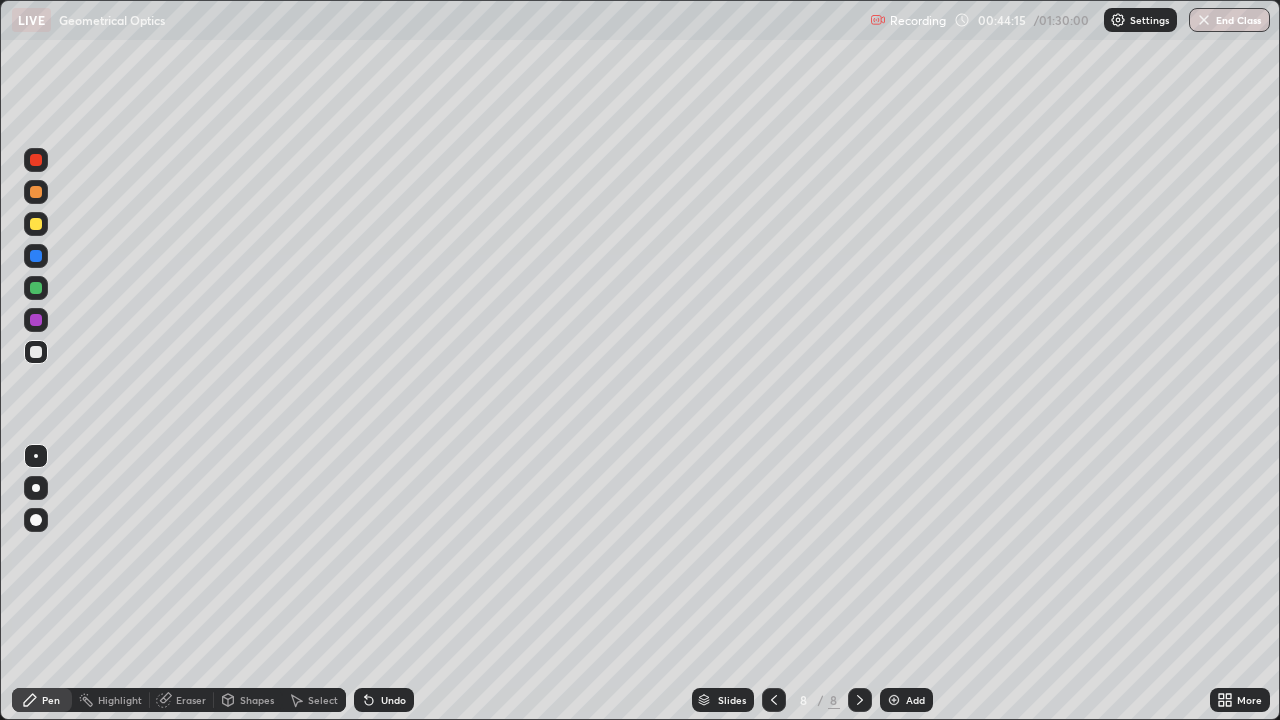 click on "Eraser" at bounding box center (191, 700) 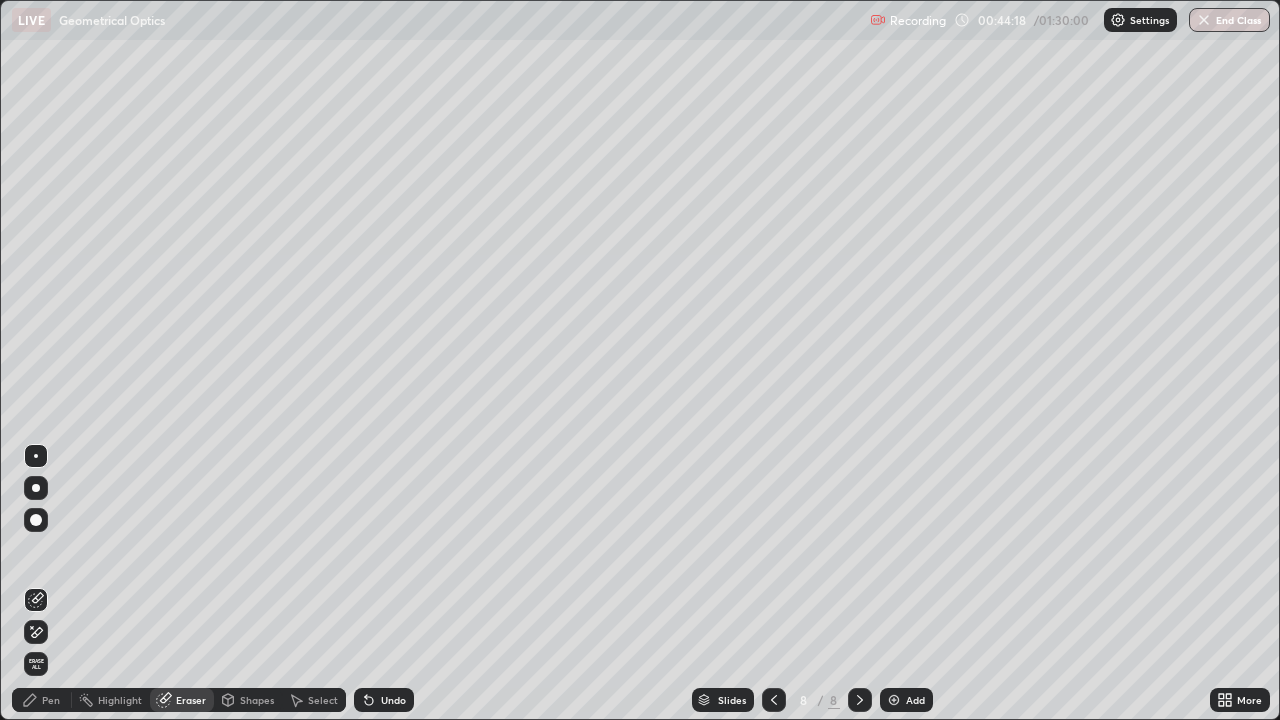 click on "Pen" at bounding box center (51, 700) 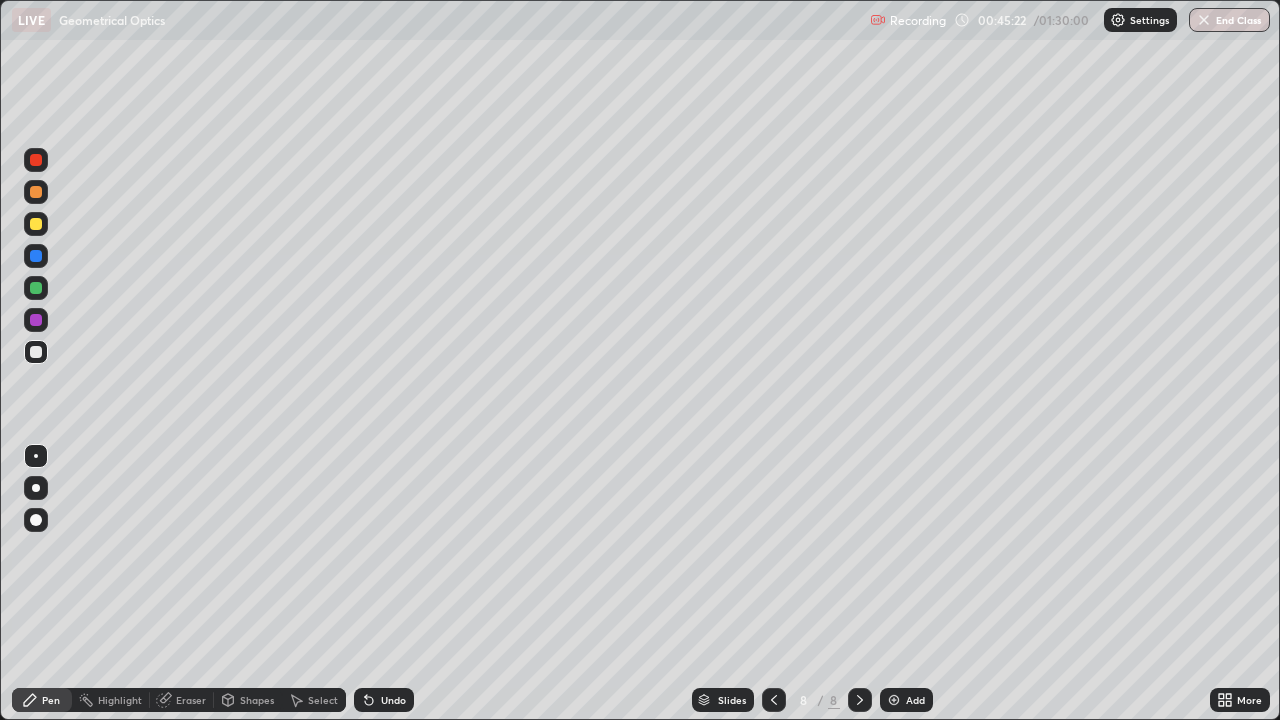 click on "Shapes" at bounding box center [257, 700] 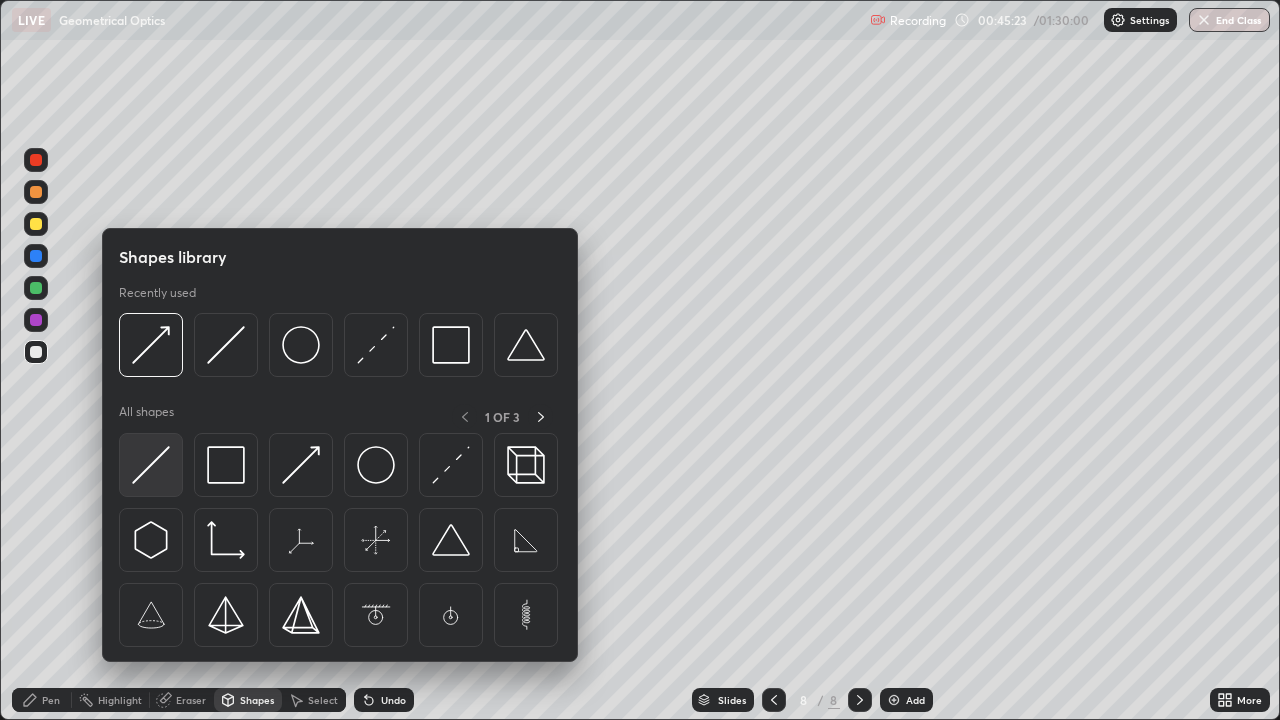 click at bounding box center (151, 465) 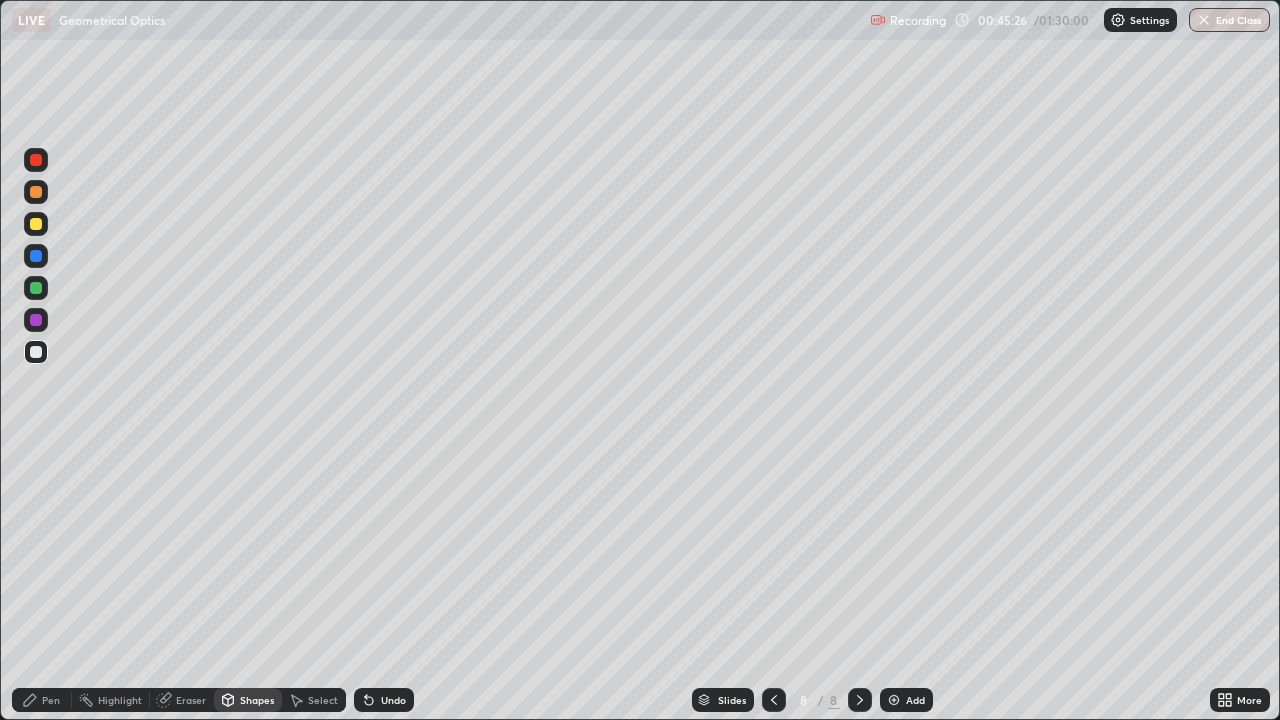 click on "Shapes" at bounding box center (248, 700) 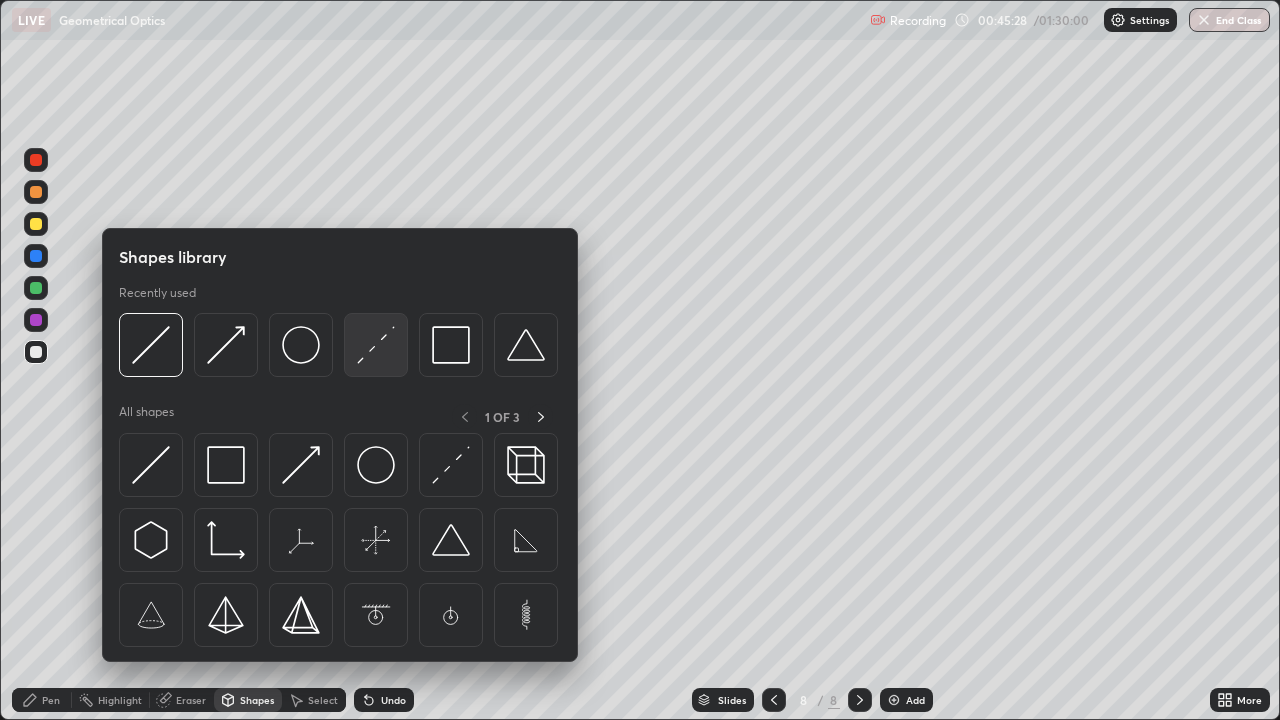 click at bounding box center (376, 345) 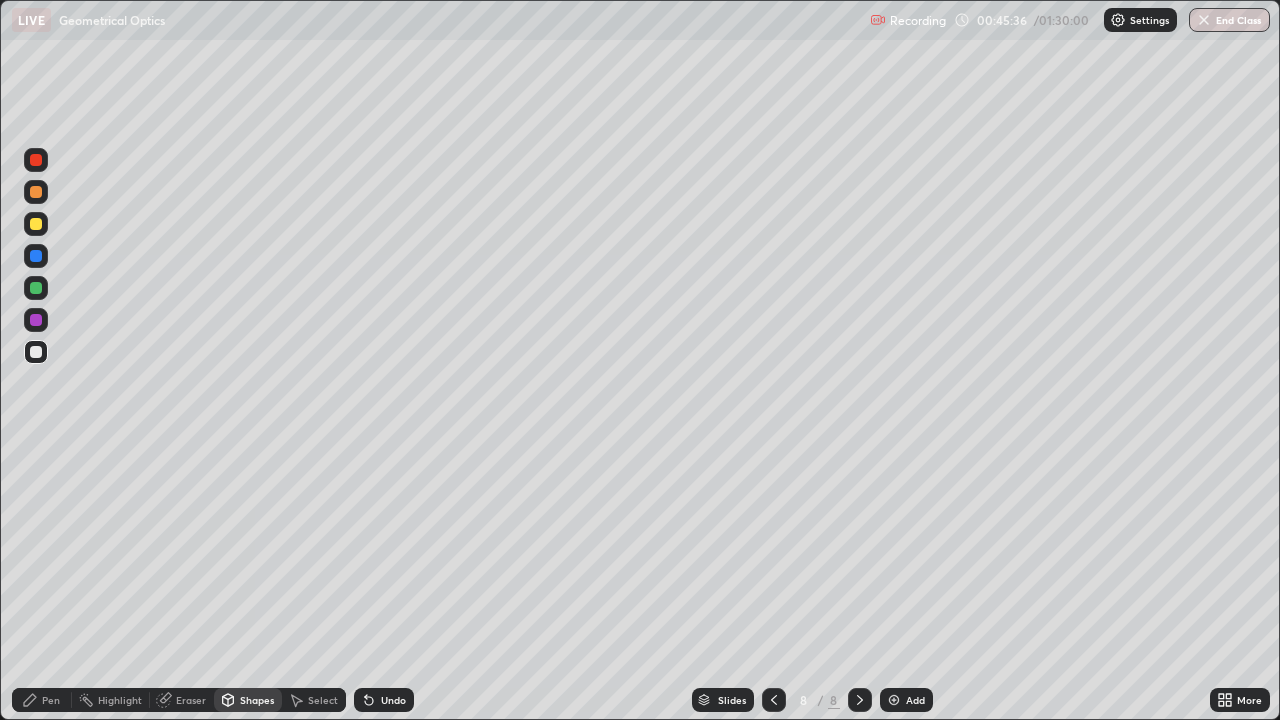 click 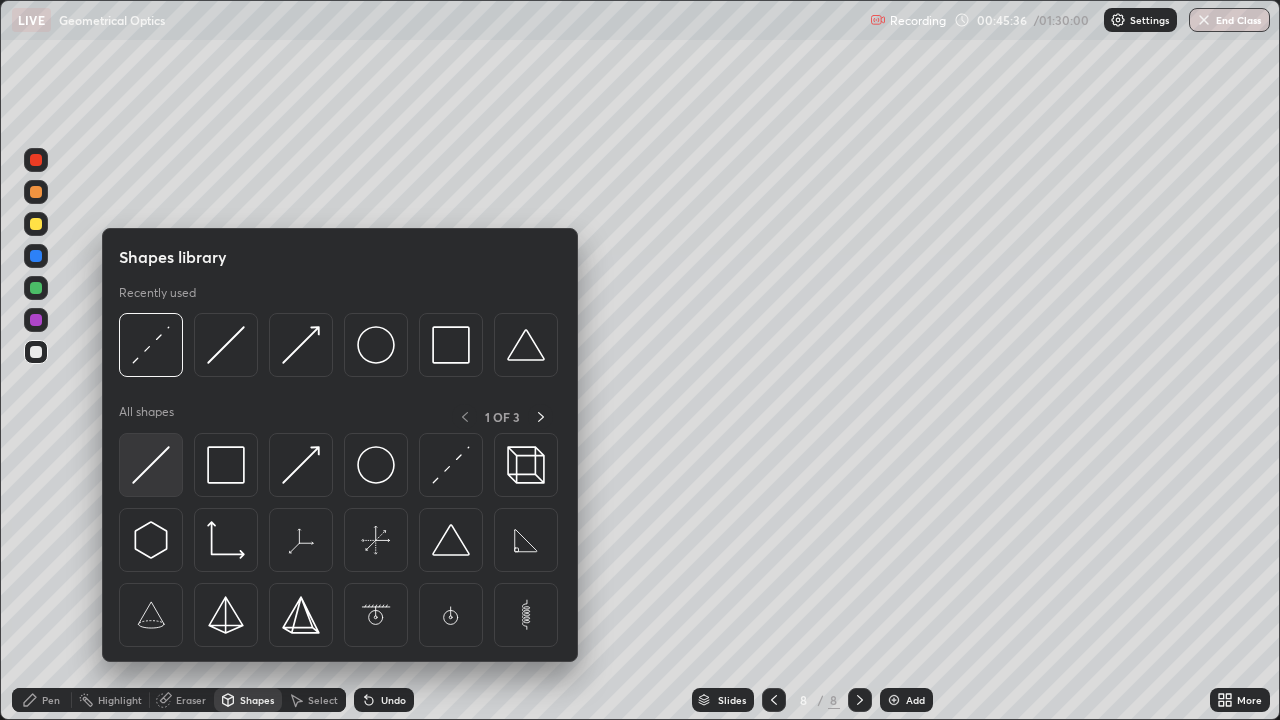 click at bounding box center (151, 465) 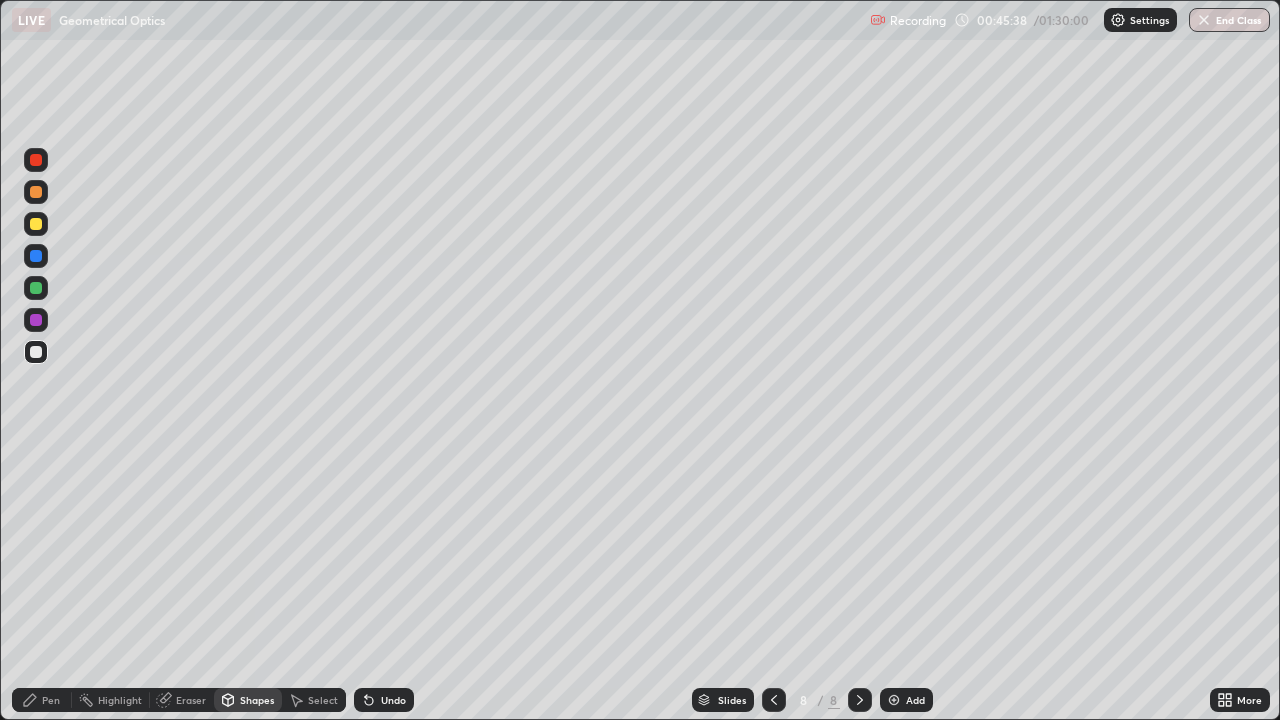 click at bounding box center [36, 224] 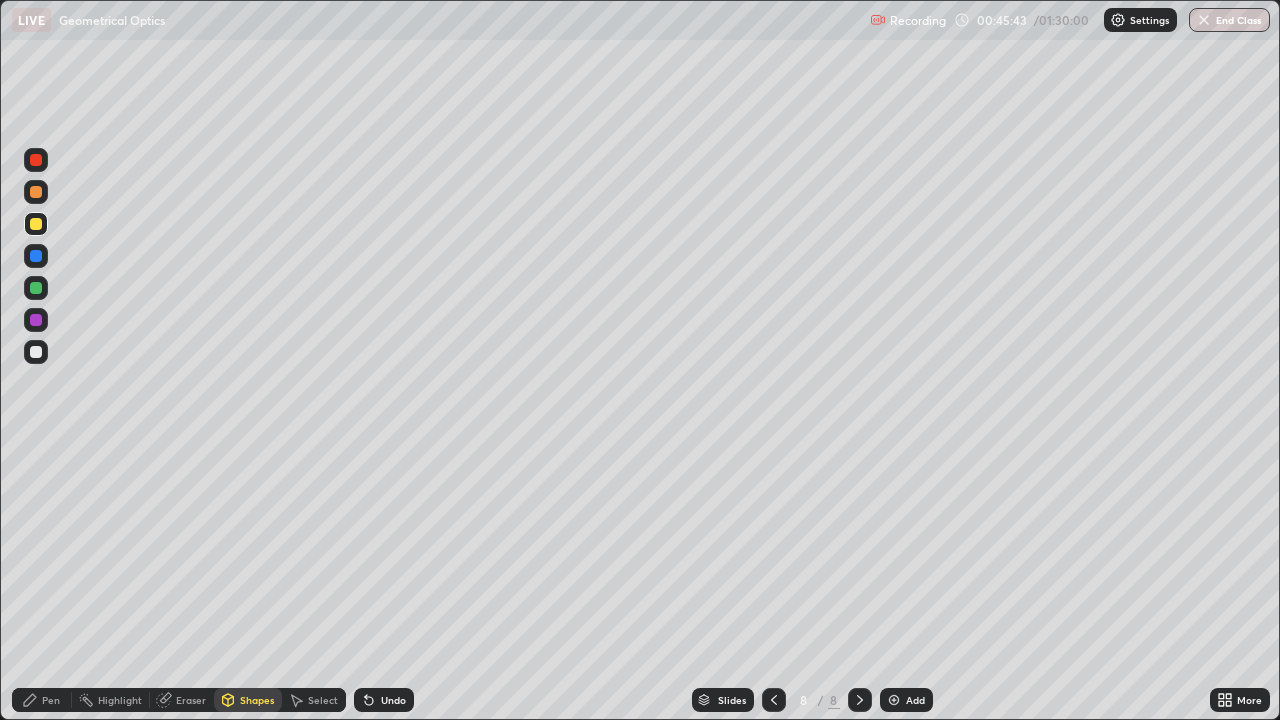 click on "Pen" at bounding box center (42, 700) 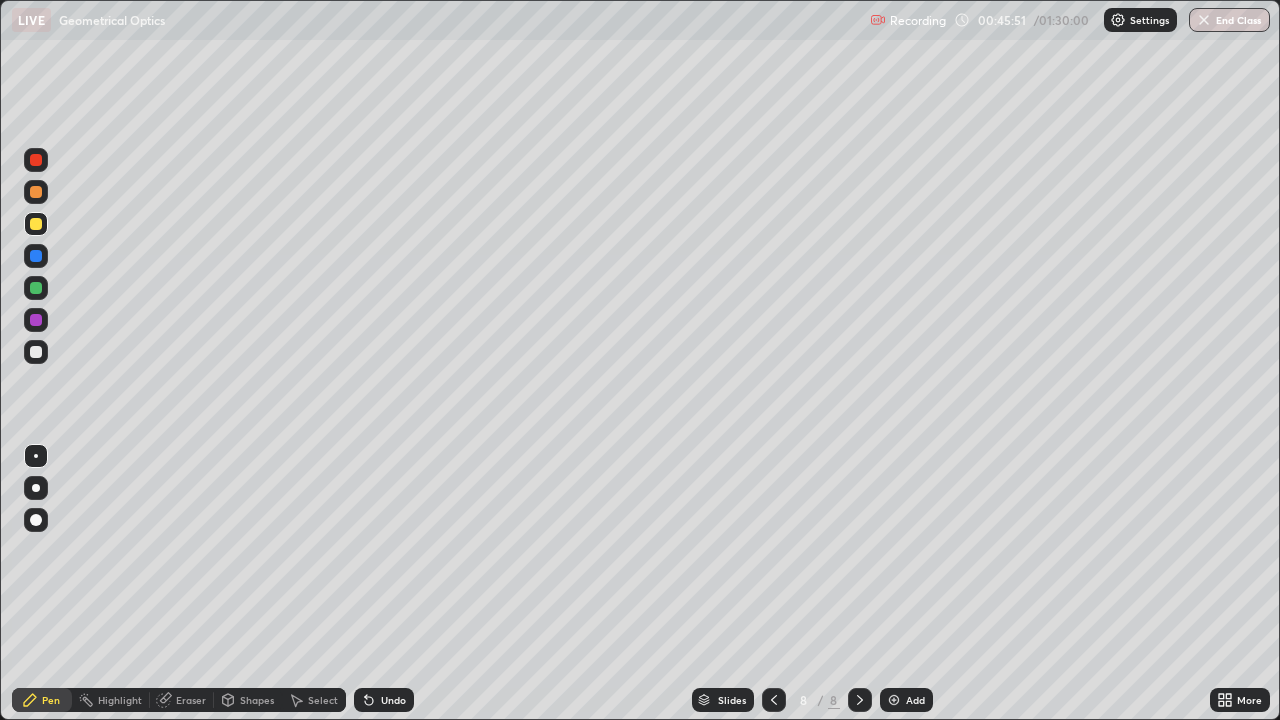 click at bounding box center [36, 256] 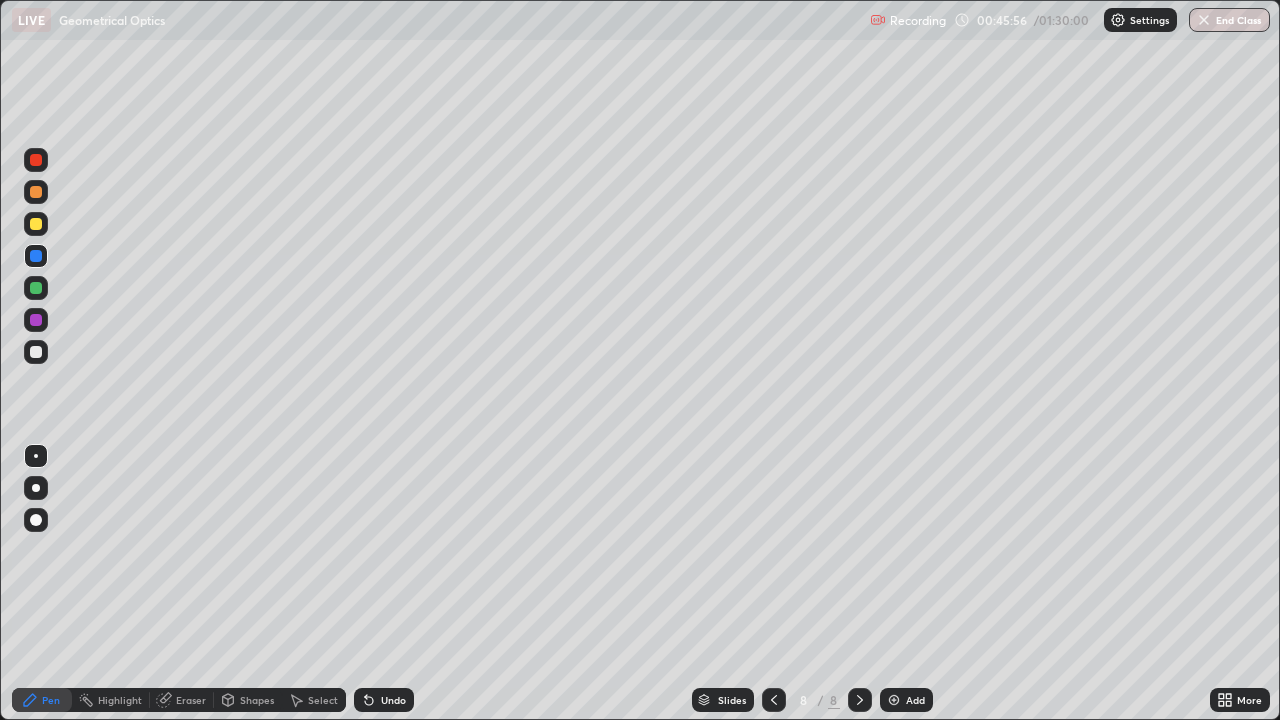 click at bounding box center (36, 224) 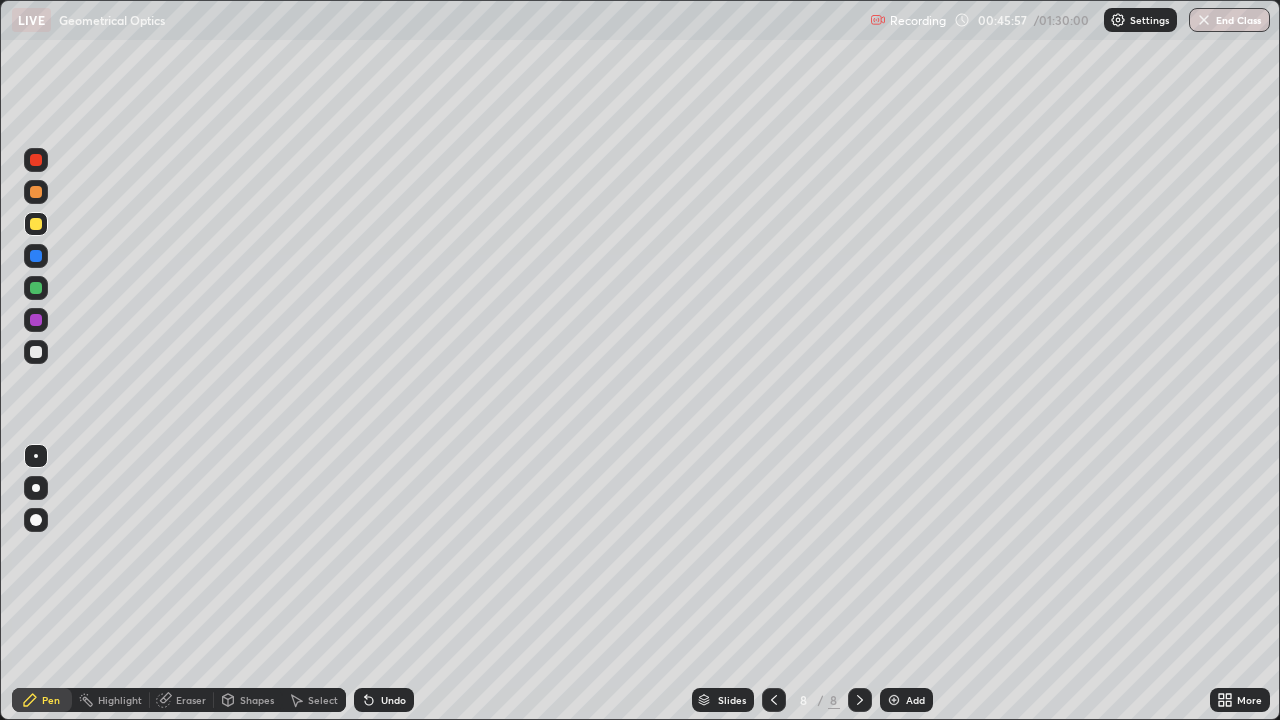 click 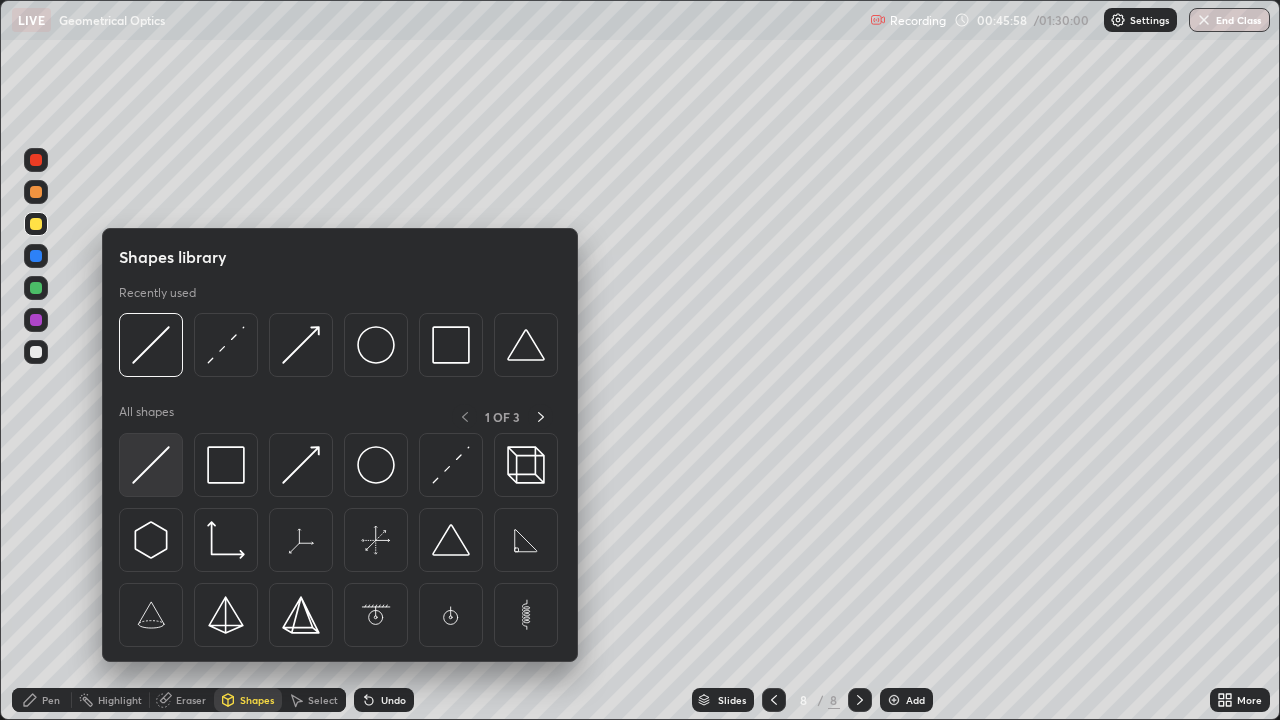 click at bounding box center (151, 465) 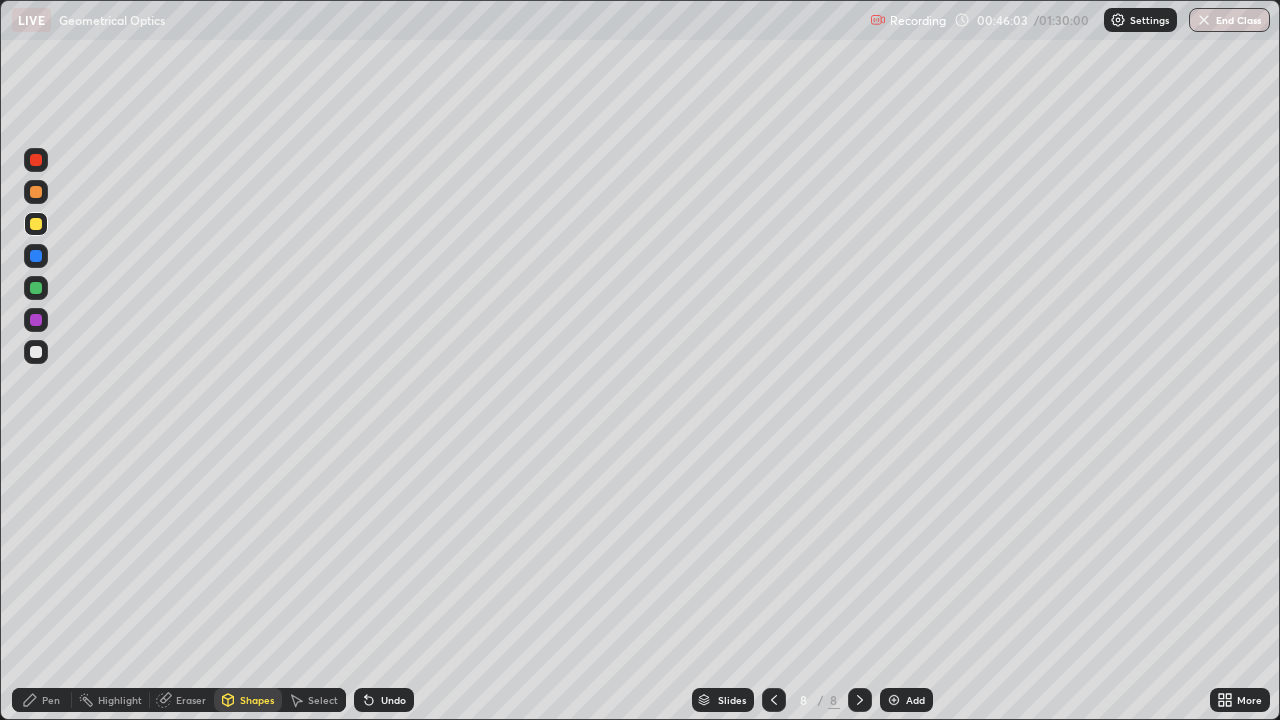 click on "Pen" at bounding box center (42, 700) 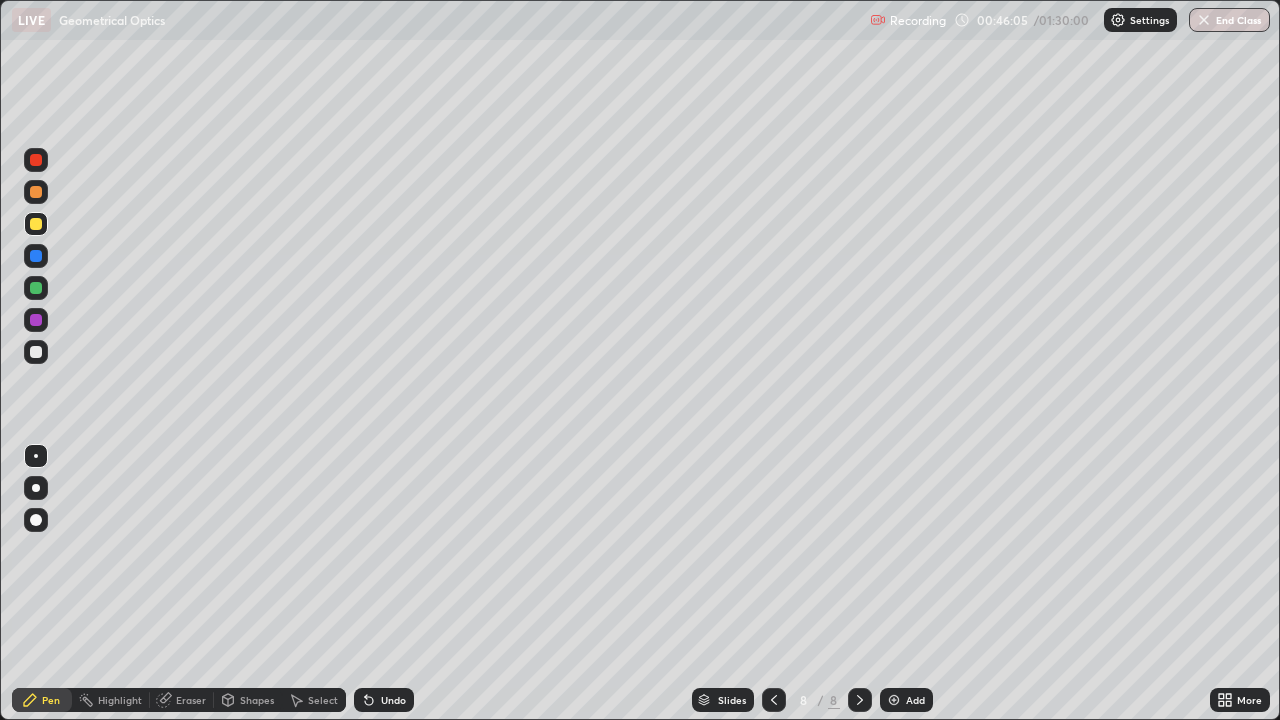 click at bounding box center [36, 288] 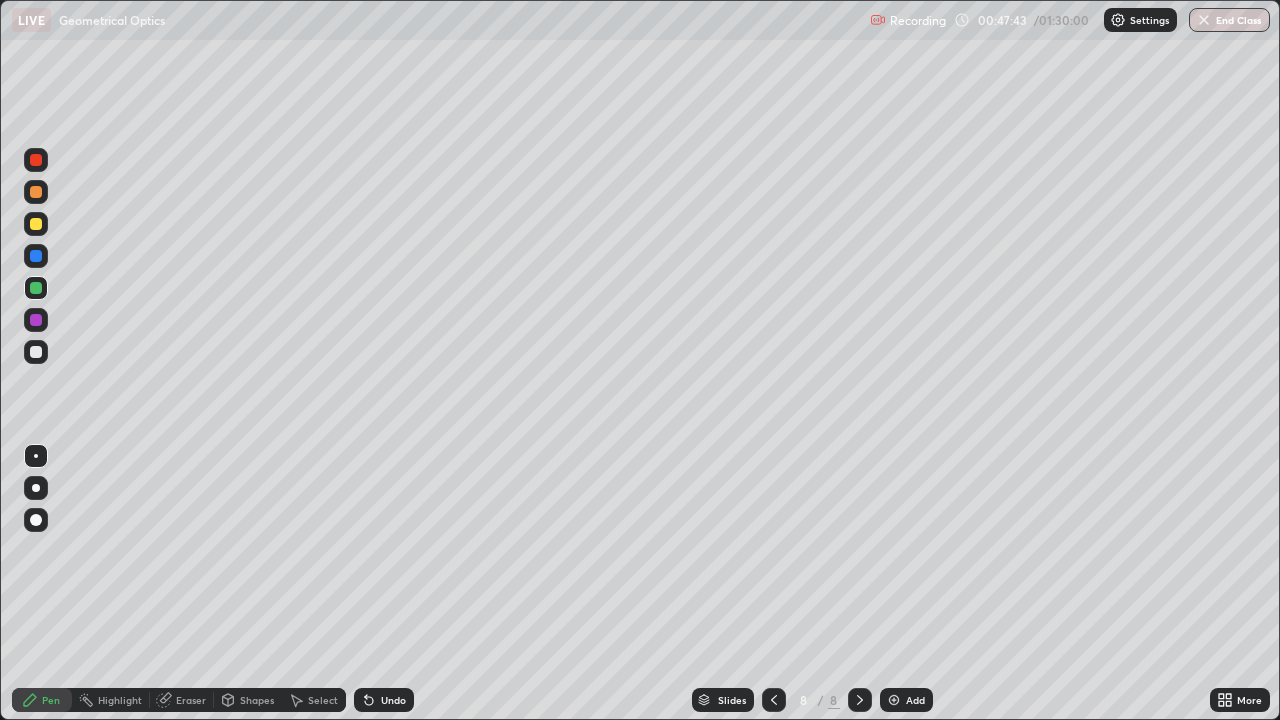 click on "Add" at bounding box center [915, 700] 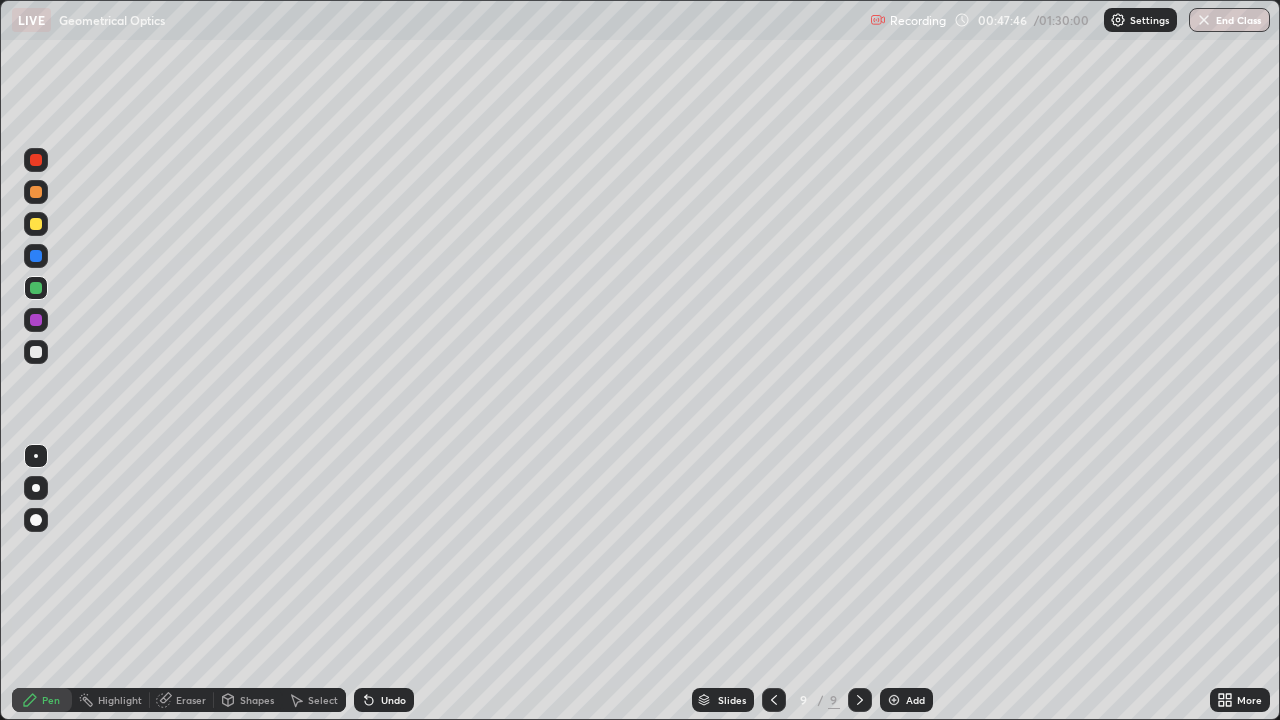click 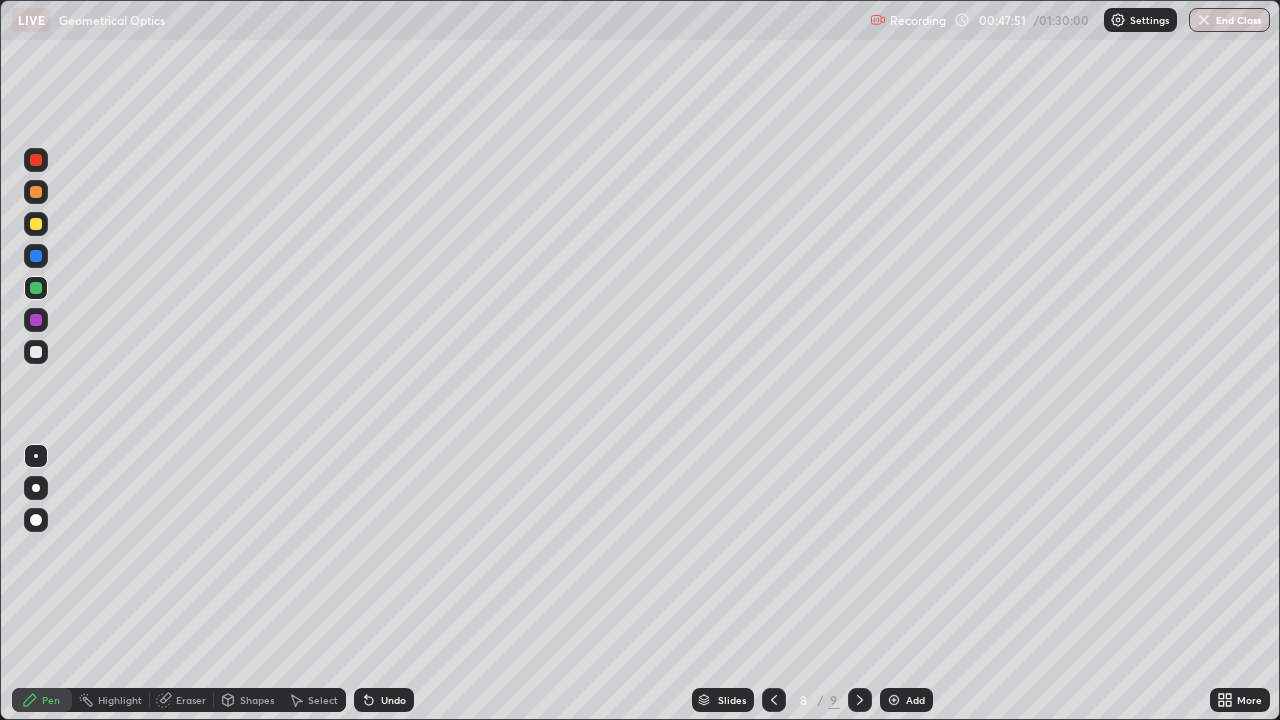 click 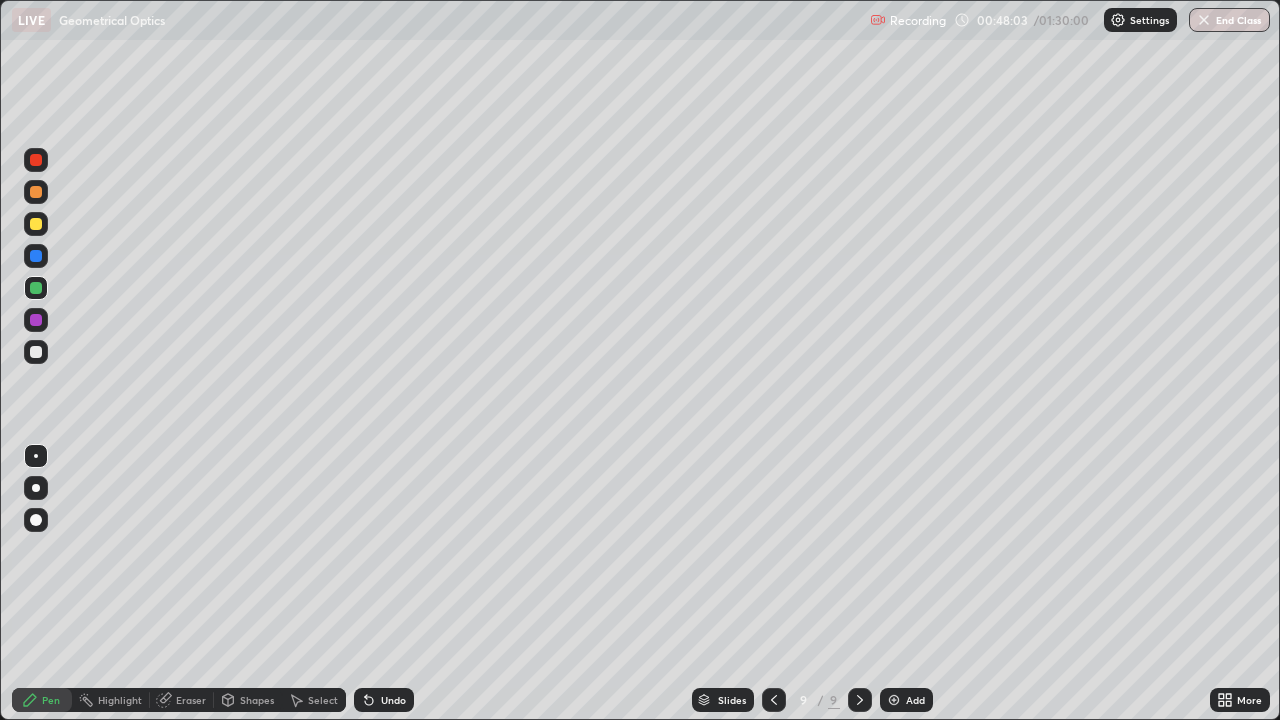 click on "Shapes" at bounding box center [257, 700] 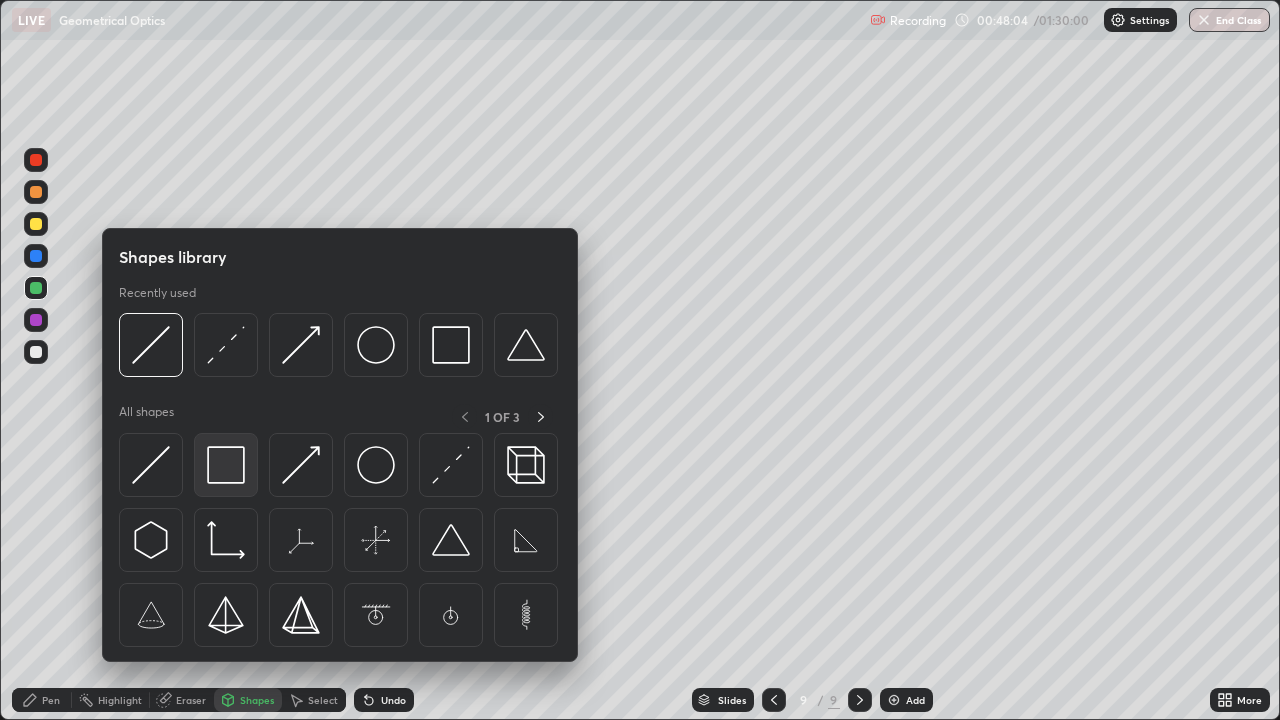 click at bounding box center [226, 465] 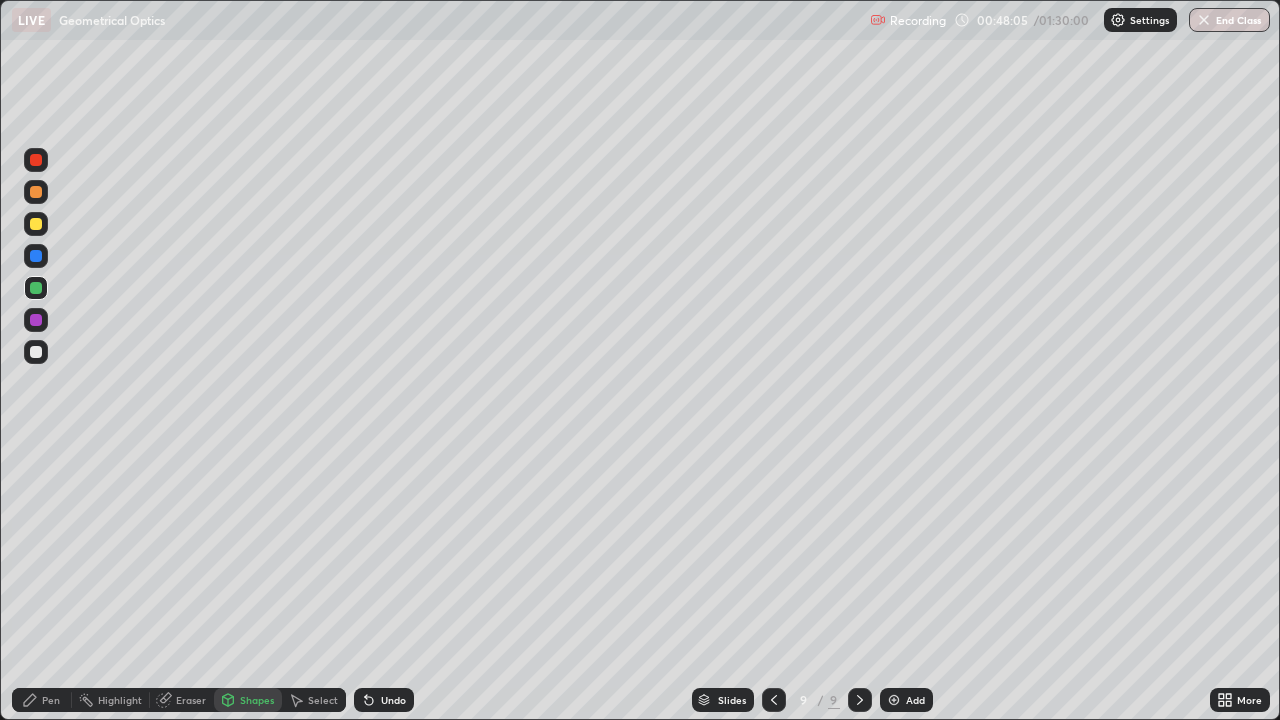 click at bounding box center [36, 352] 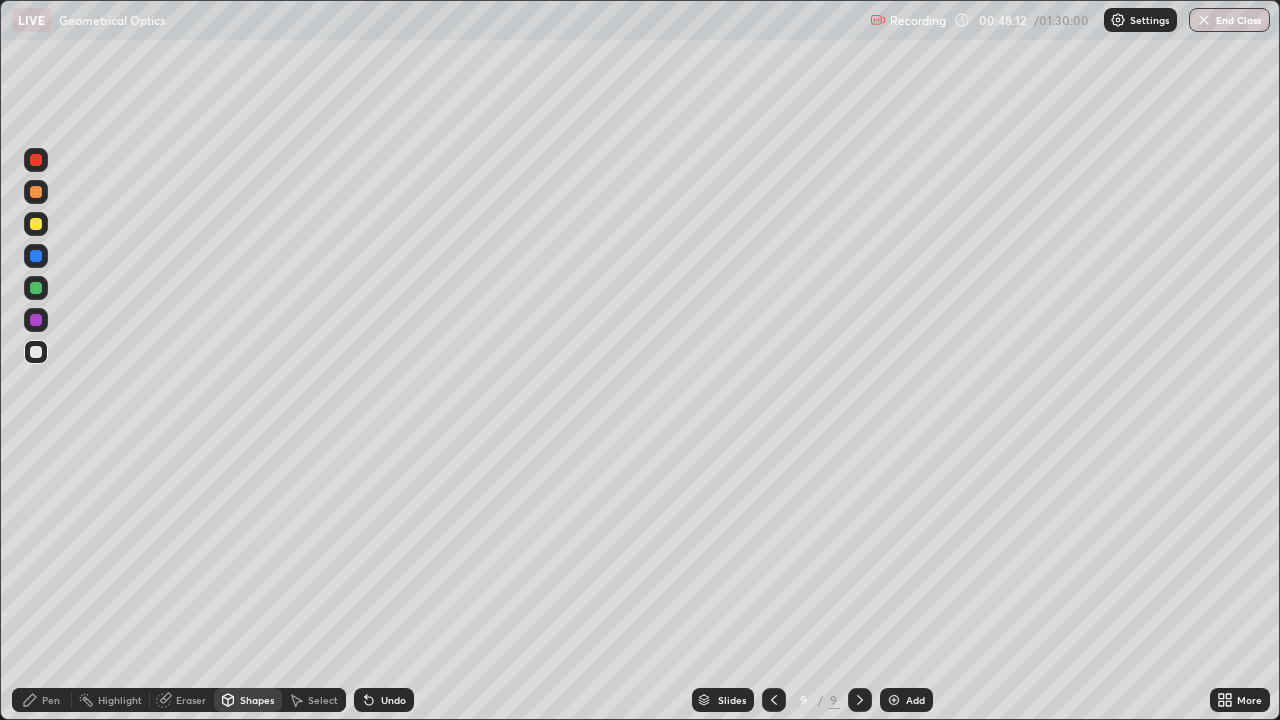 click on "Undo" at bounding box center [384, 700] 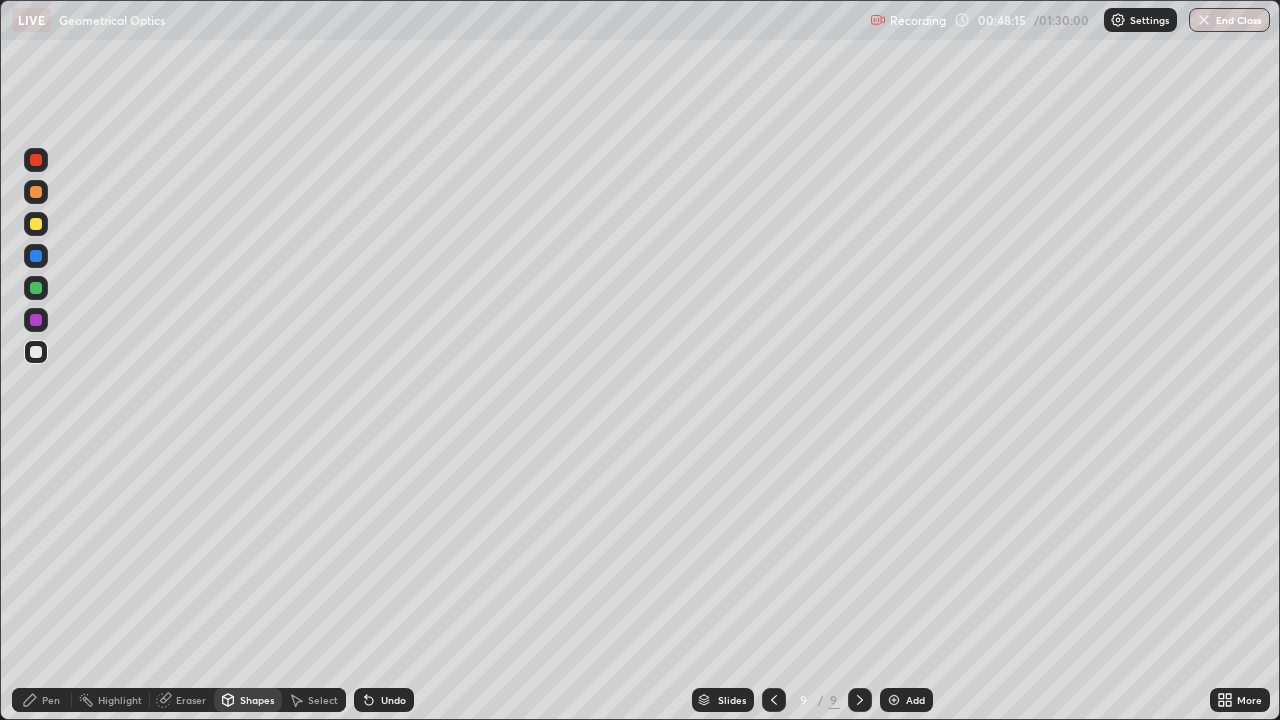 click on "Undo" at bounding box center (384, 700) 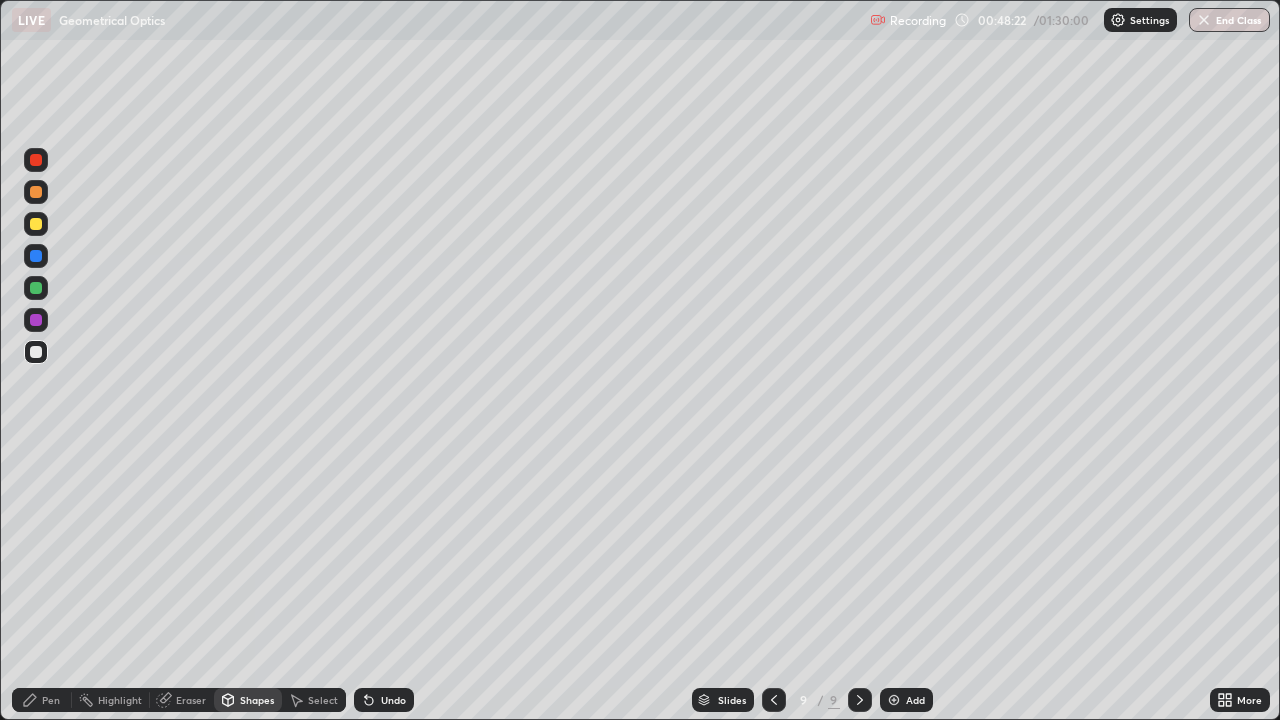 click on "Pen" at bounding box center (51, 700) 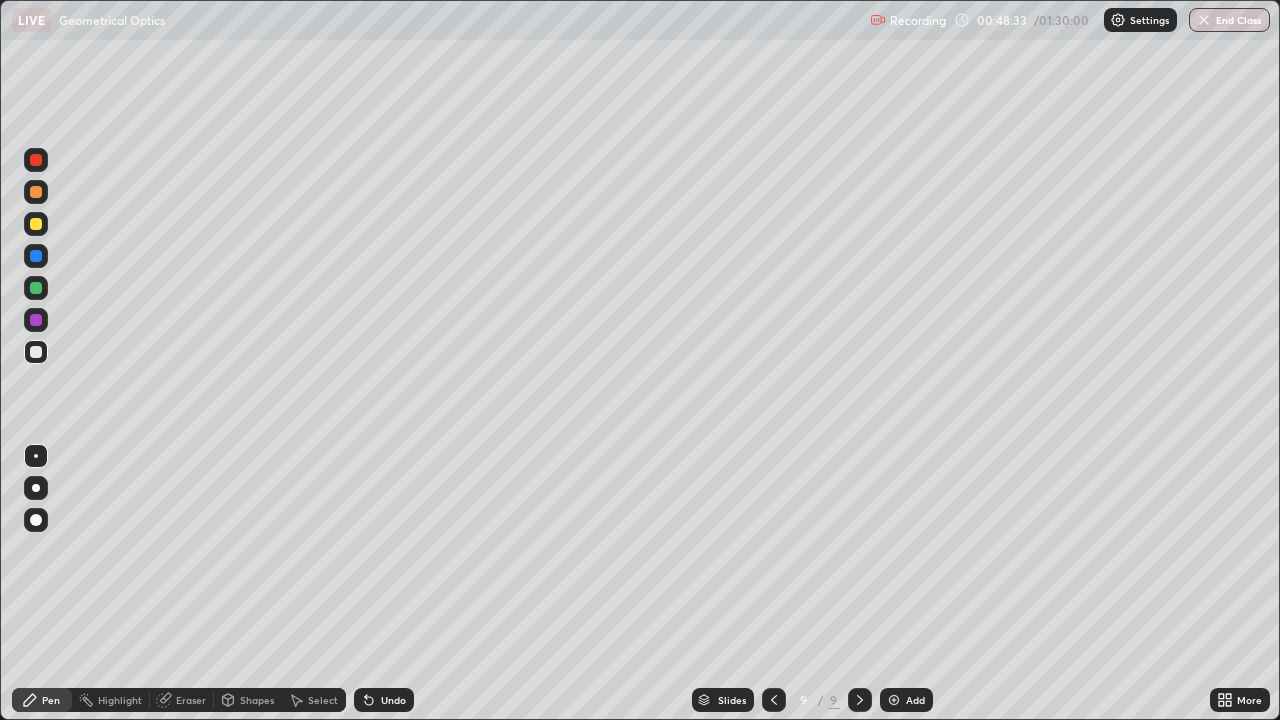 click on "Shapes" at bounding box center (248, 700) 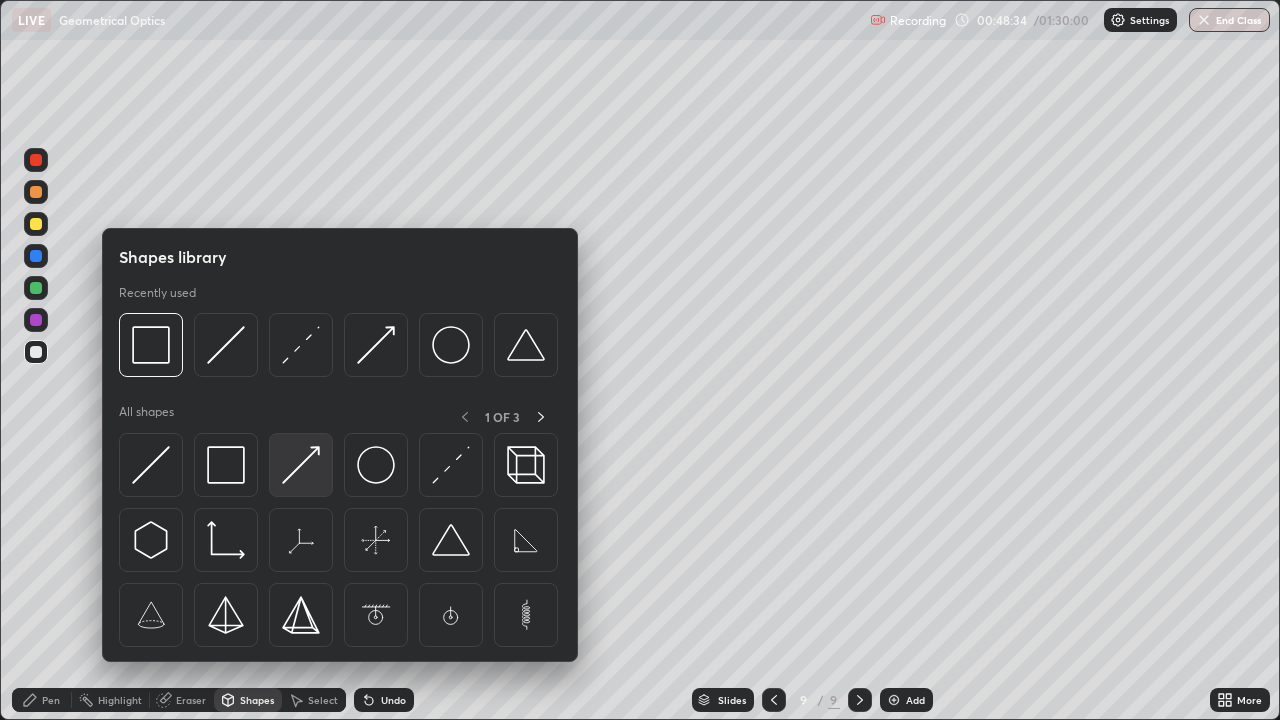 click at bounding box center (301, 465) 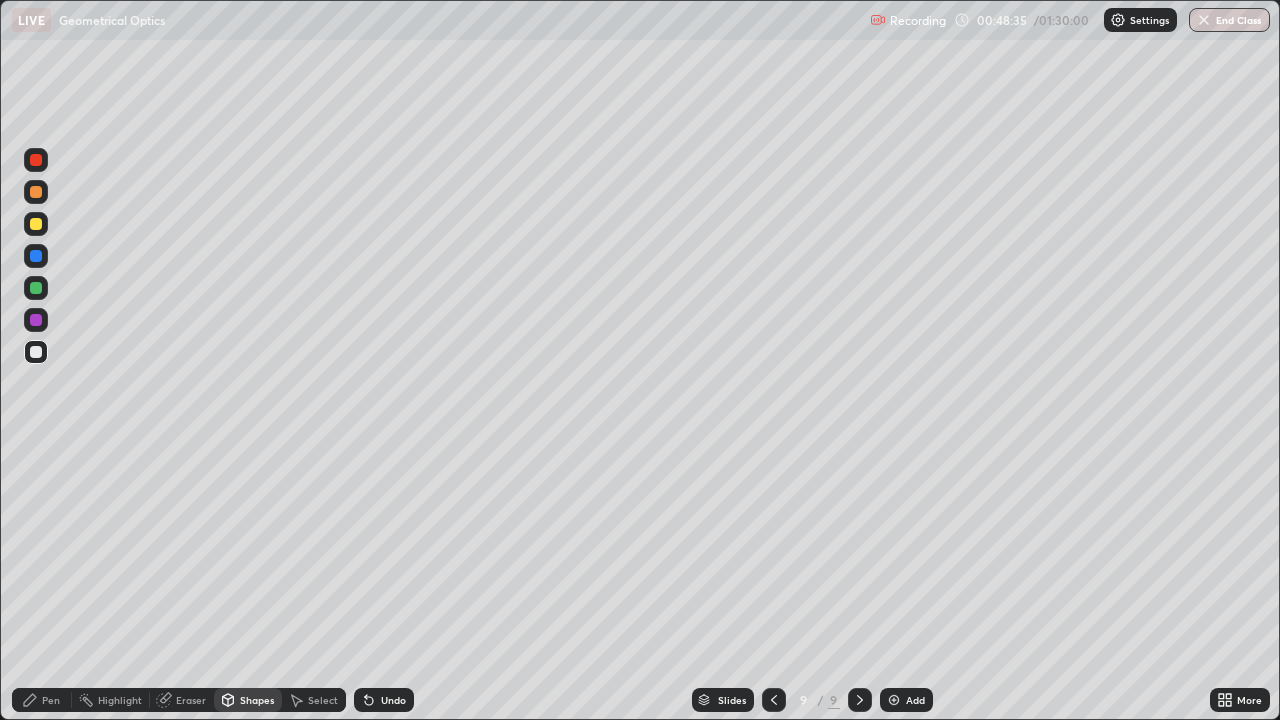 click at bounding box center (36, 224) 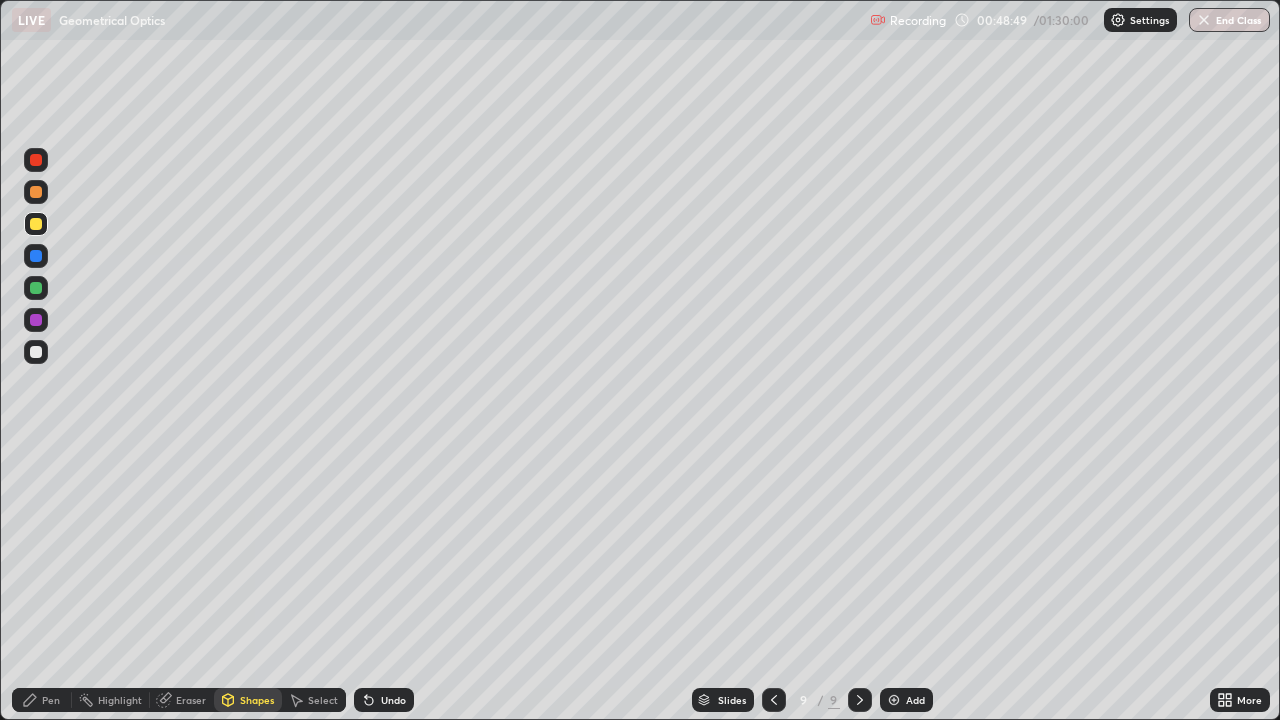 click on "Pen" at bounding box center (51, 700) 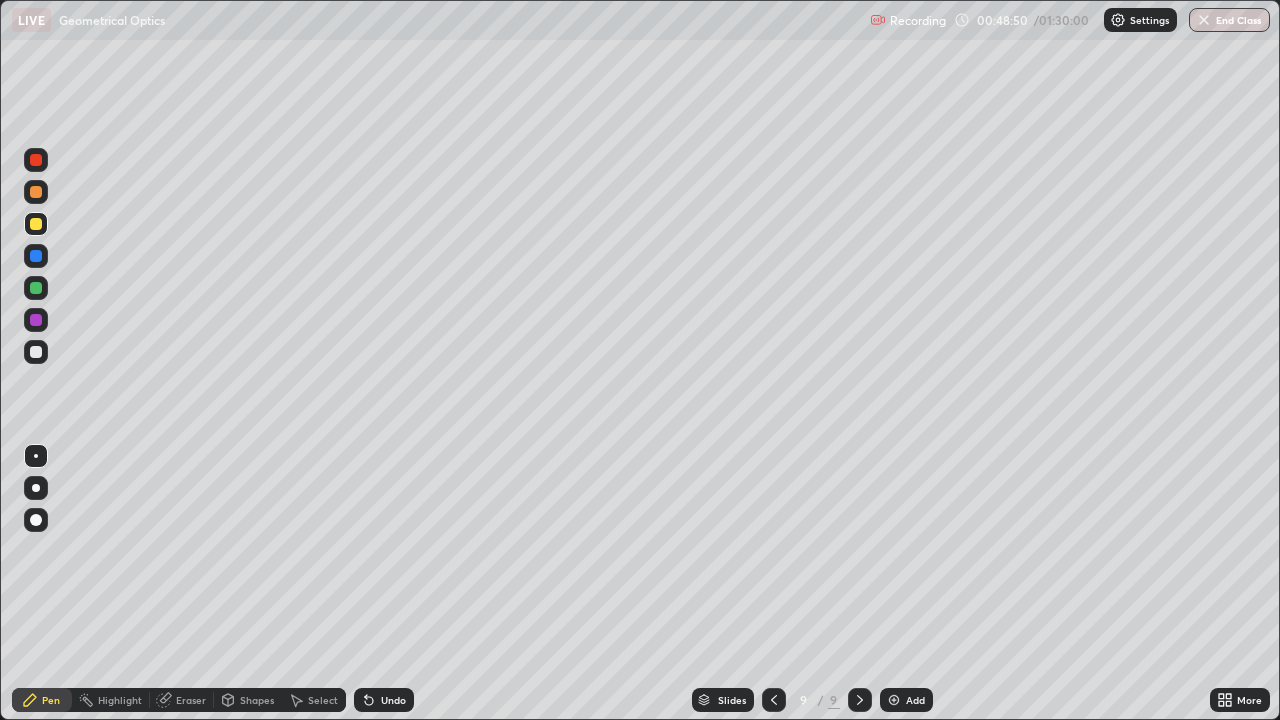click at bounding box center [36, 352] 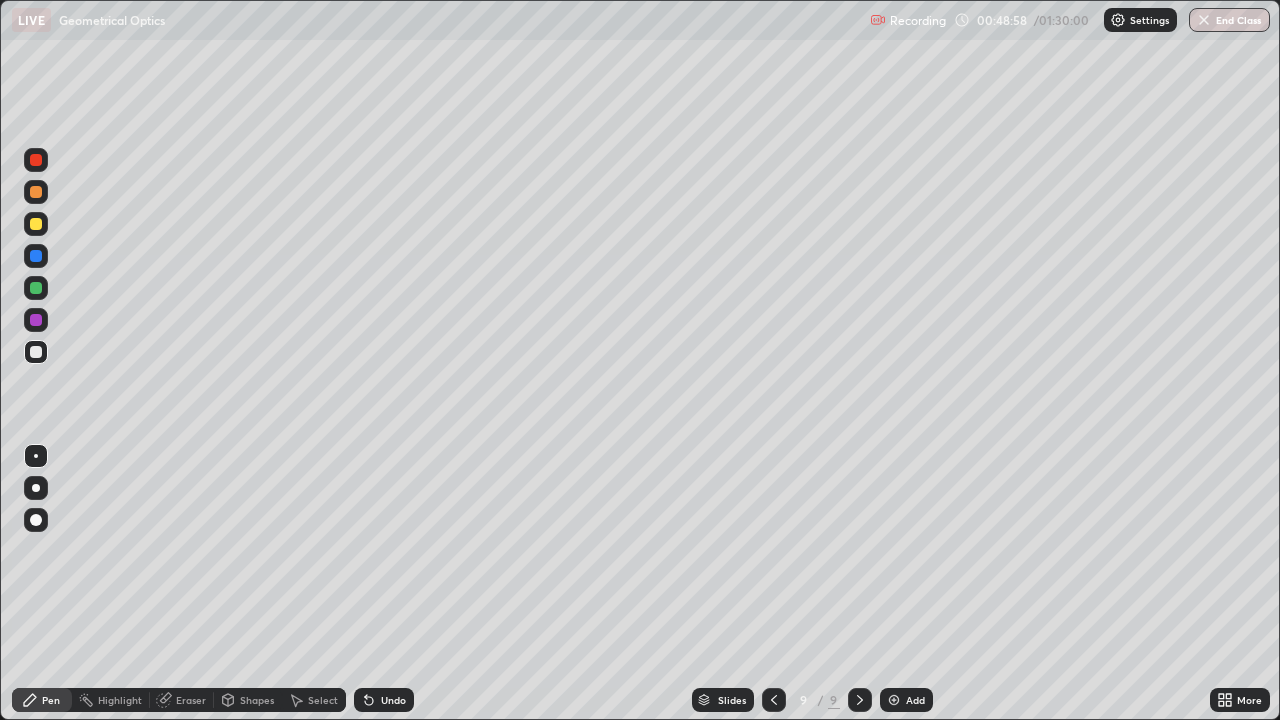 click on "Undo" at bounding box center (393, 700) 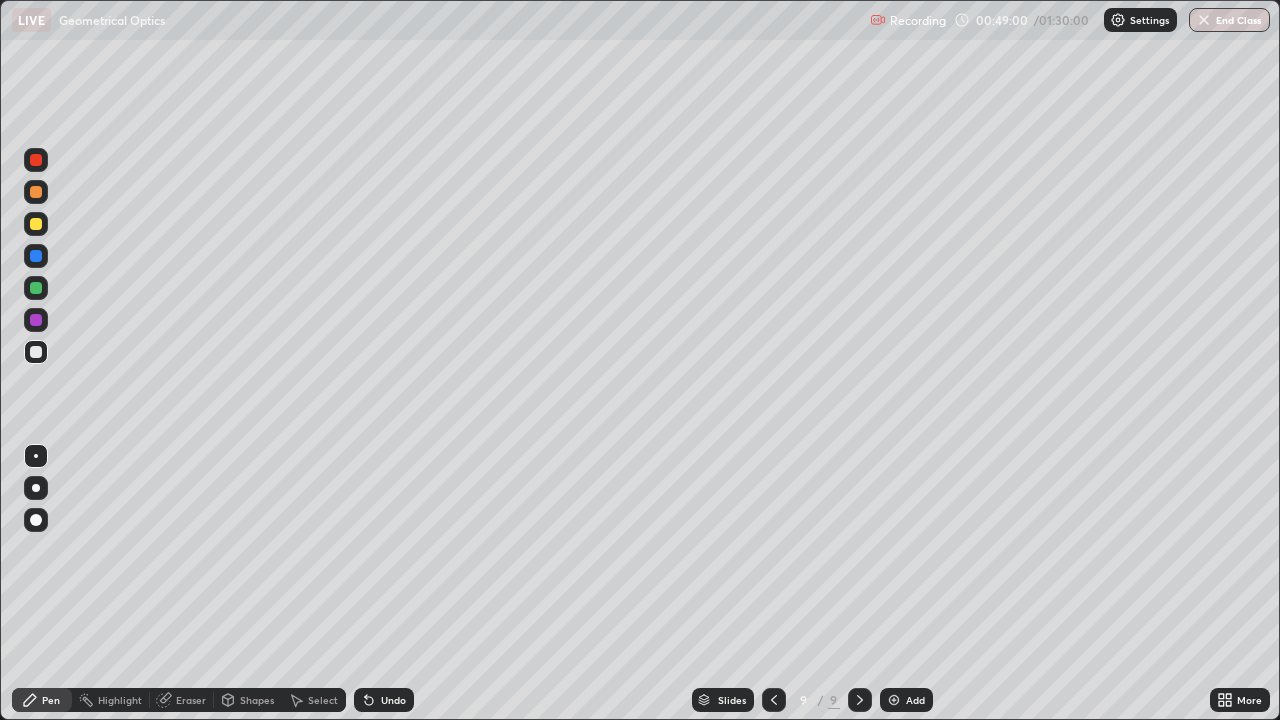 click at bounding box center (36, 288) 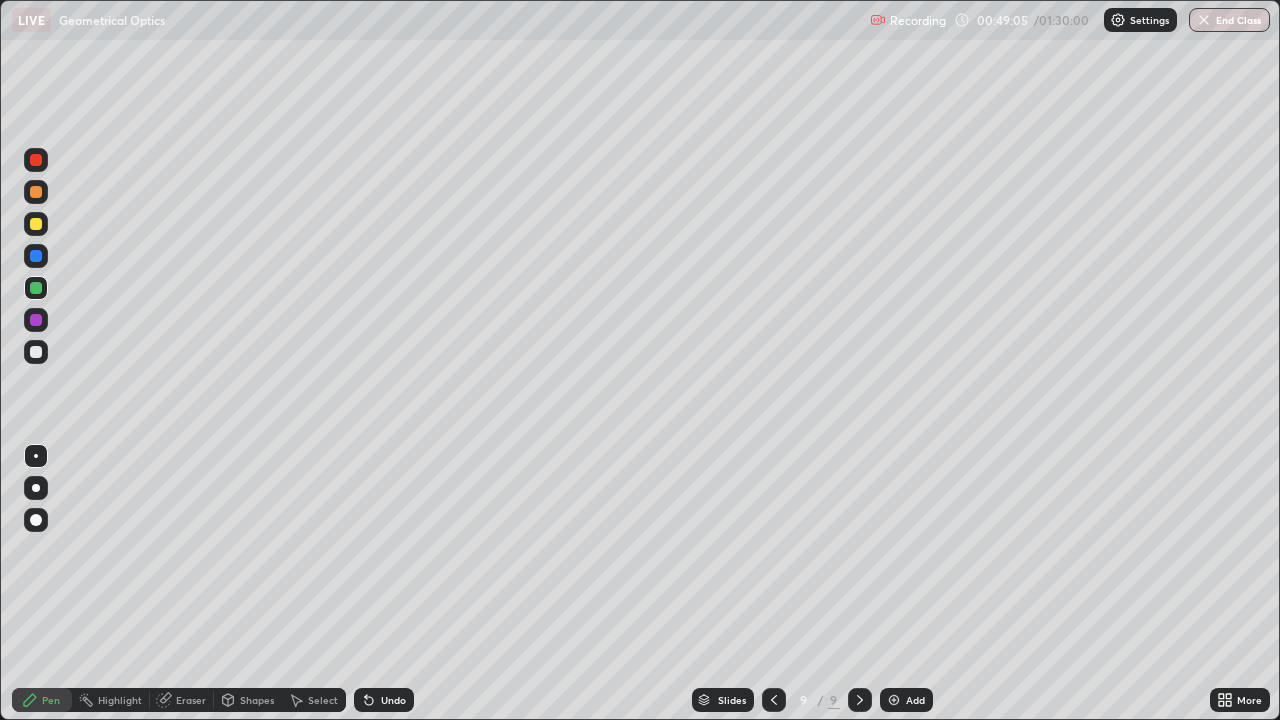 click on "Undo" at bounding box center [384, 700] 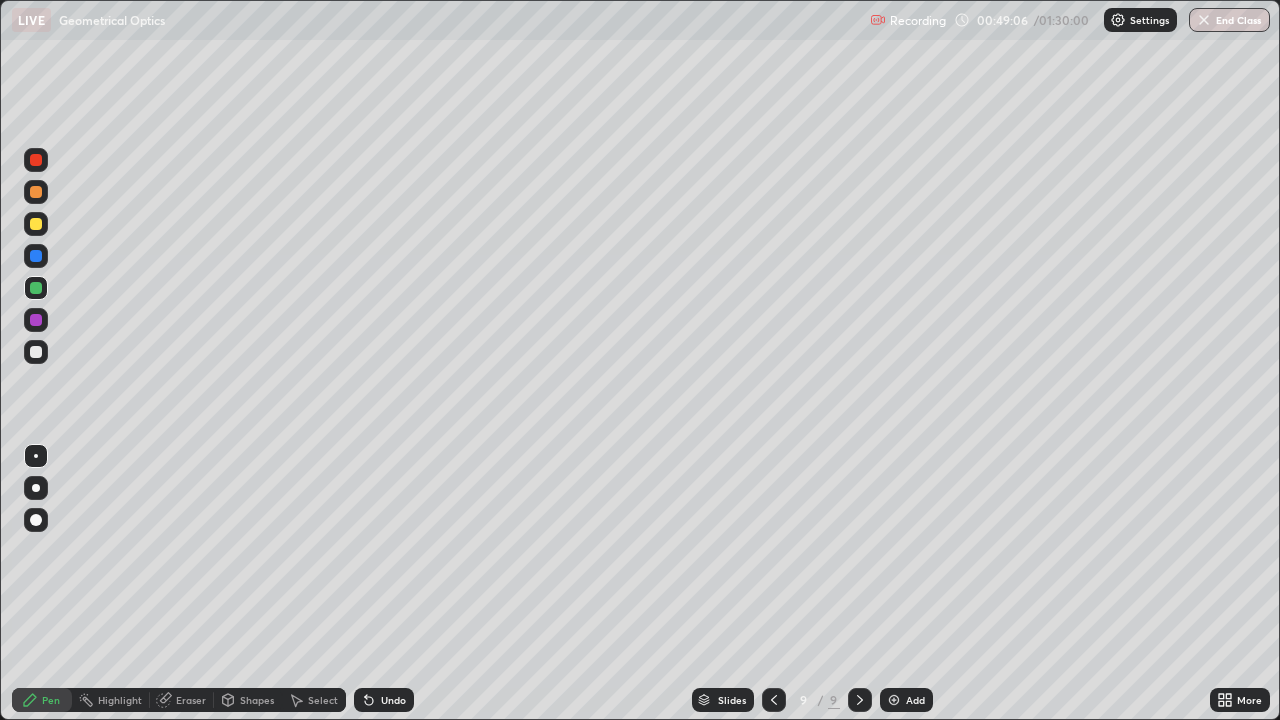 click on "Shapes" at bounding box center [257, 700] 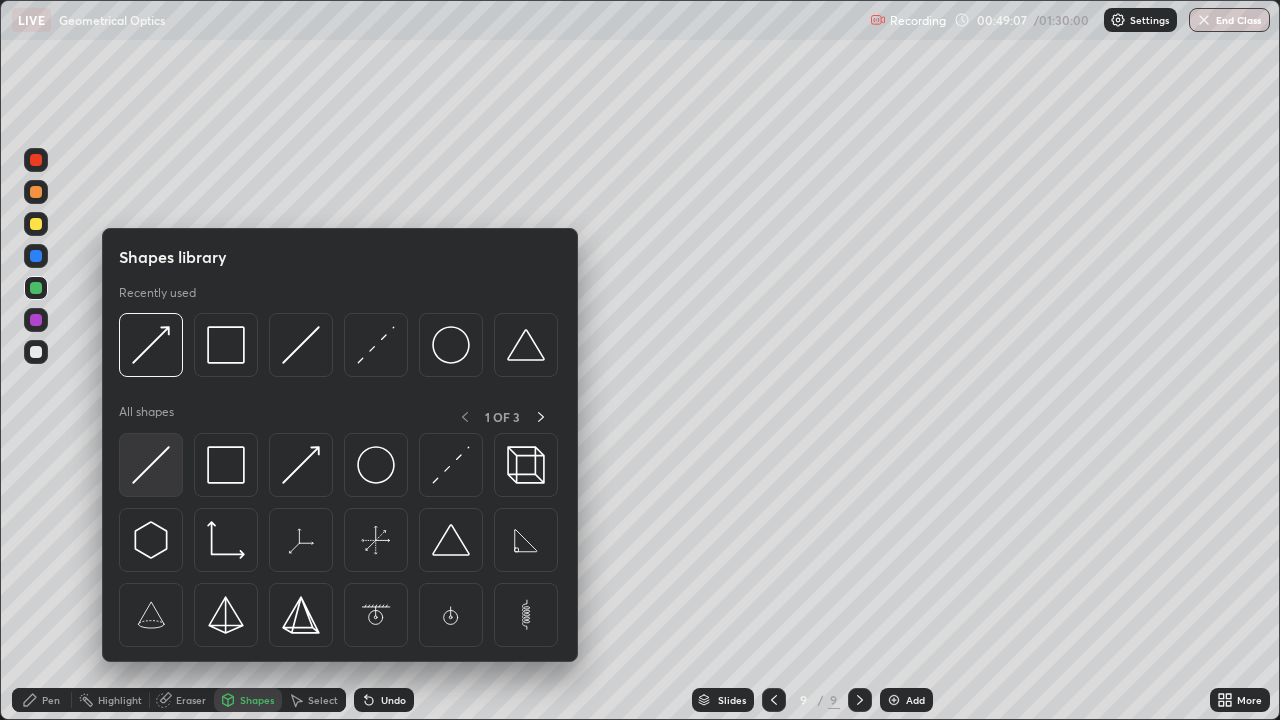 click at bounding box center [151, 465] 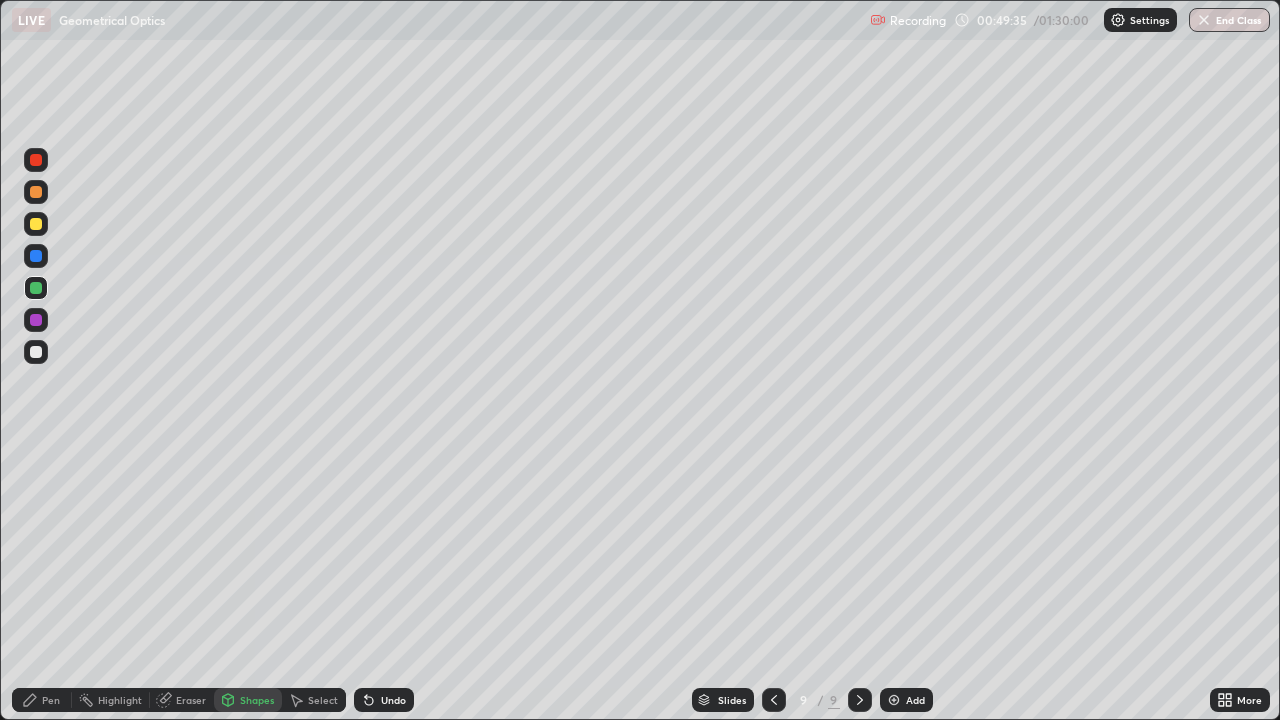 click on "Pen" at bounding box center [51, 700] 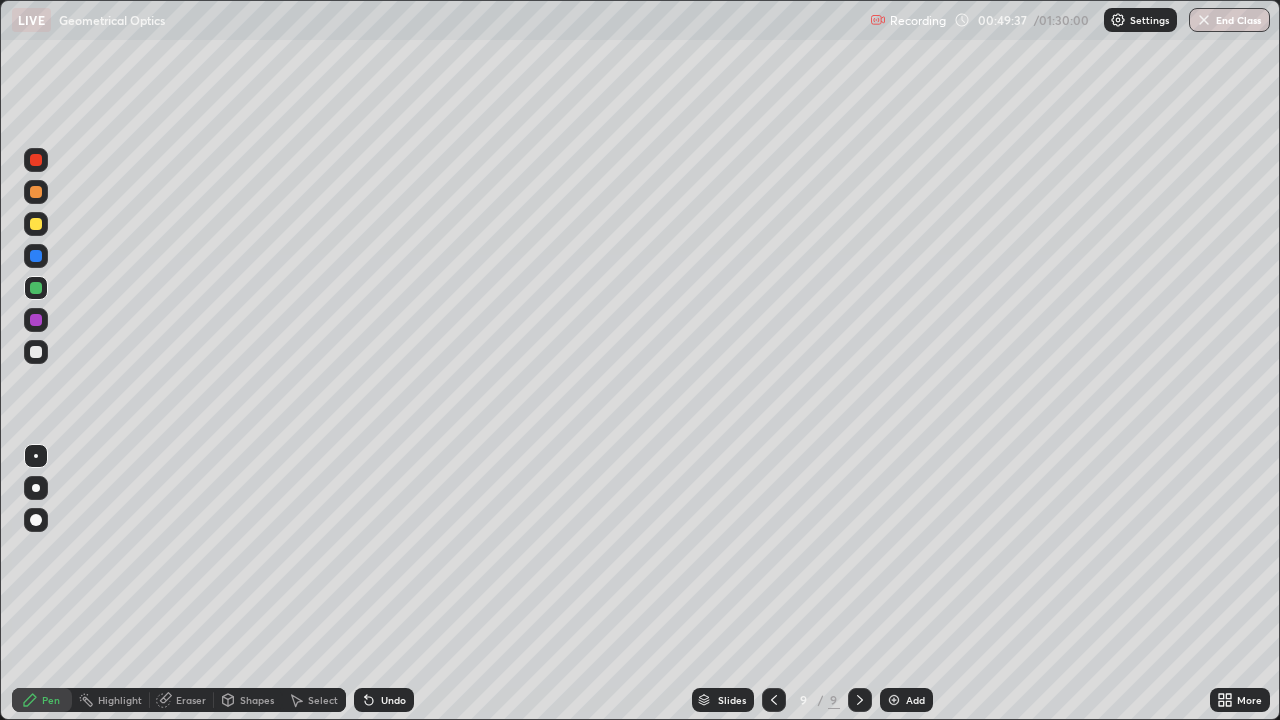 click at bounding box center [36, 256] 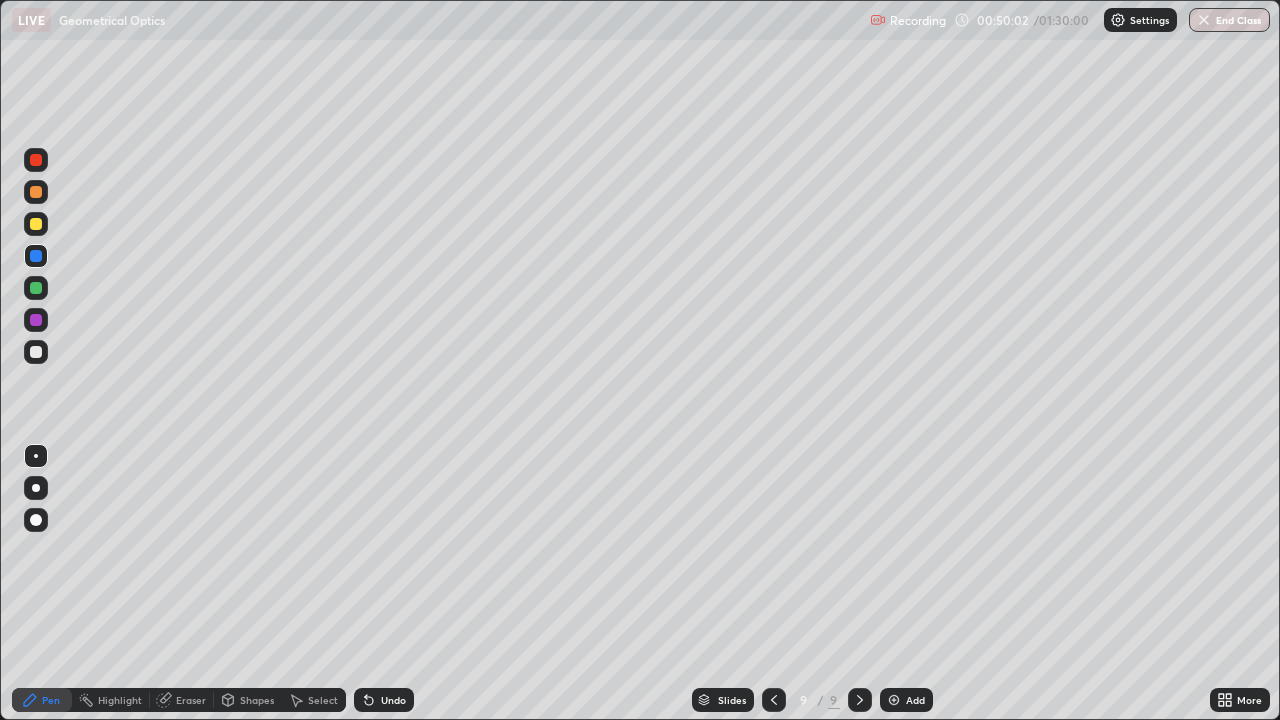 click on "Shapes" at bounding box center [257, 700] 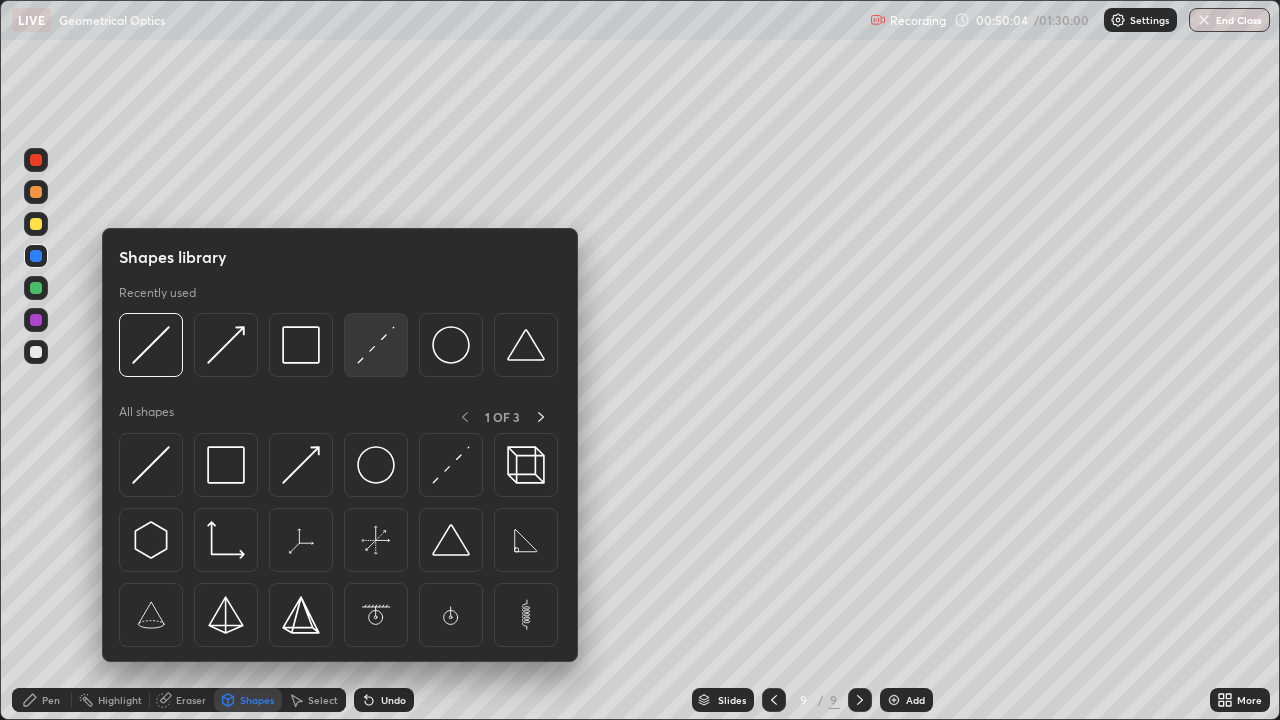 click at bounding box center [376, 345] 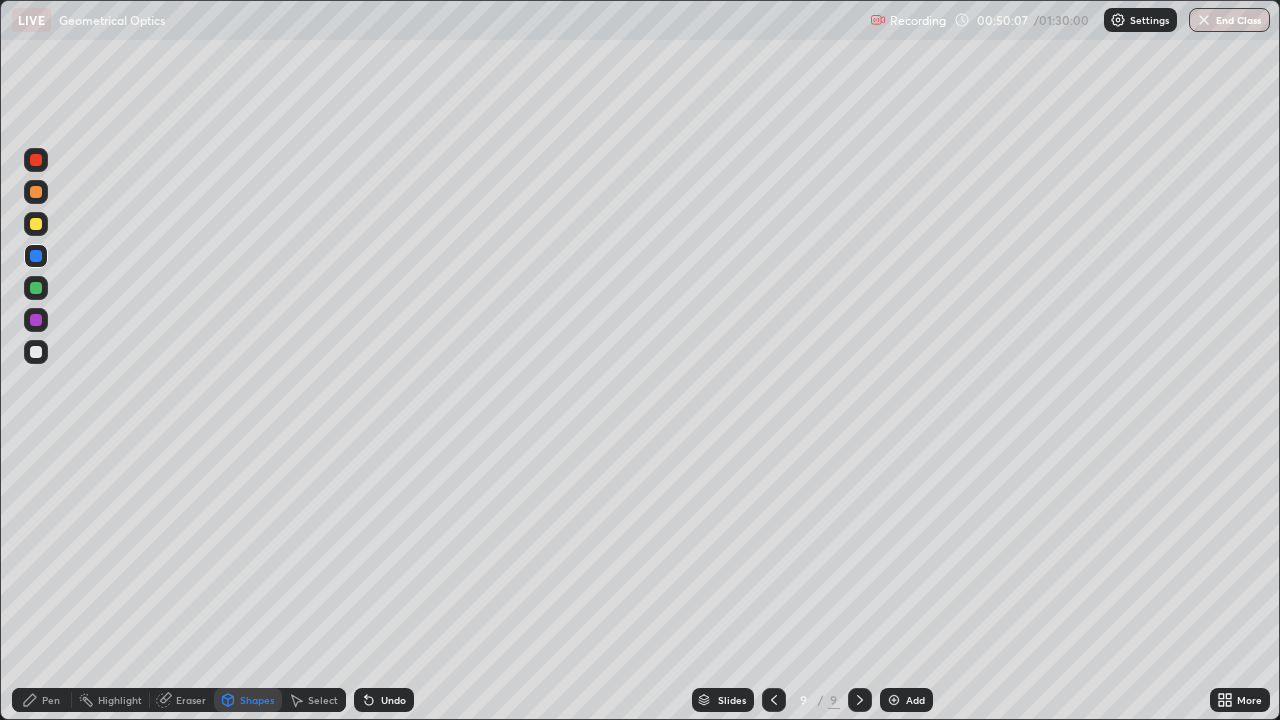 click on "Undo" at bounding box center (384, 700) 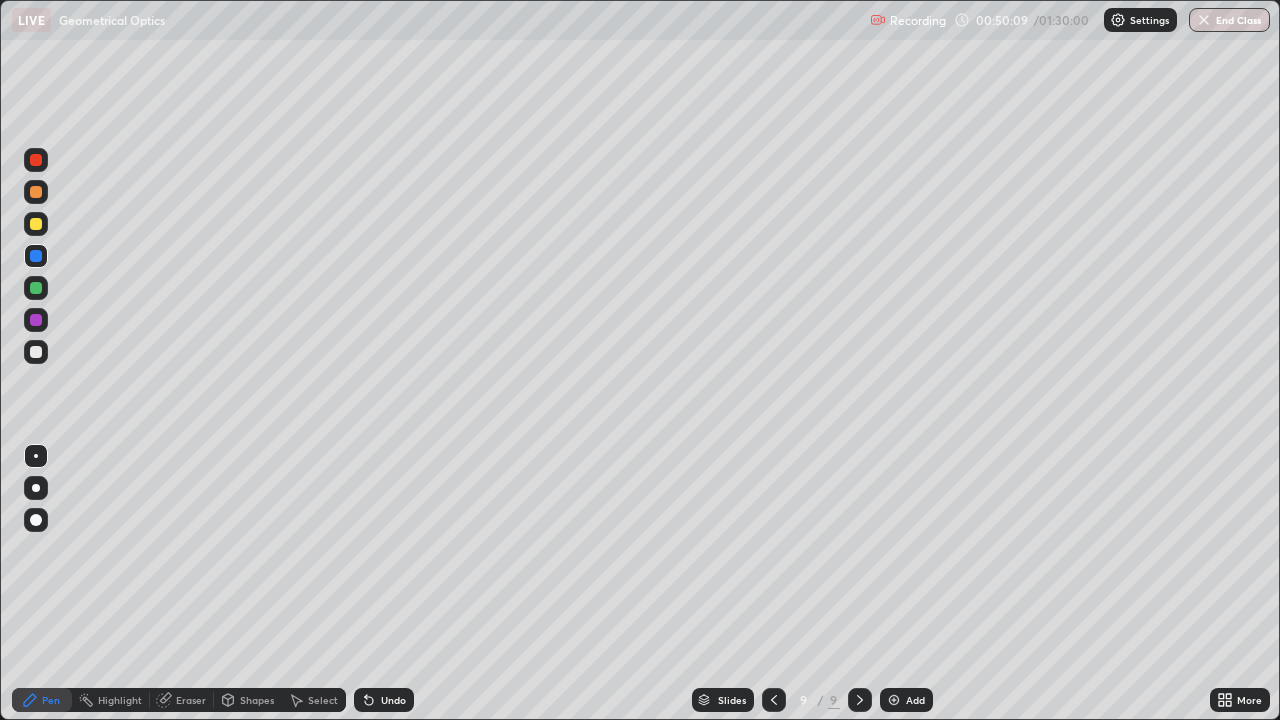 click at bounding box center [36, 352] 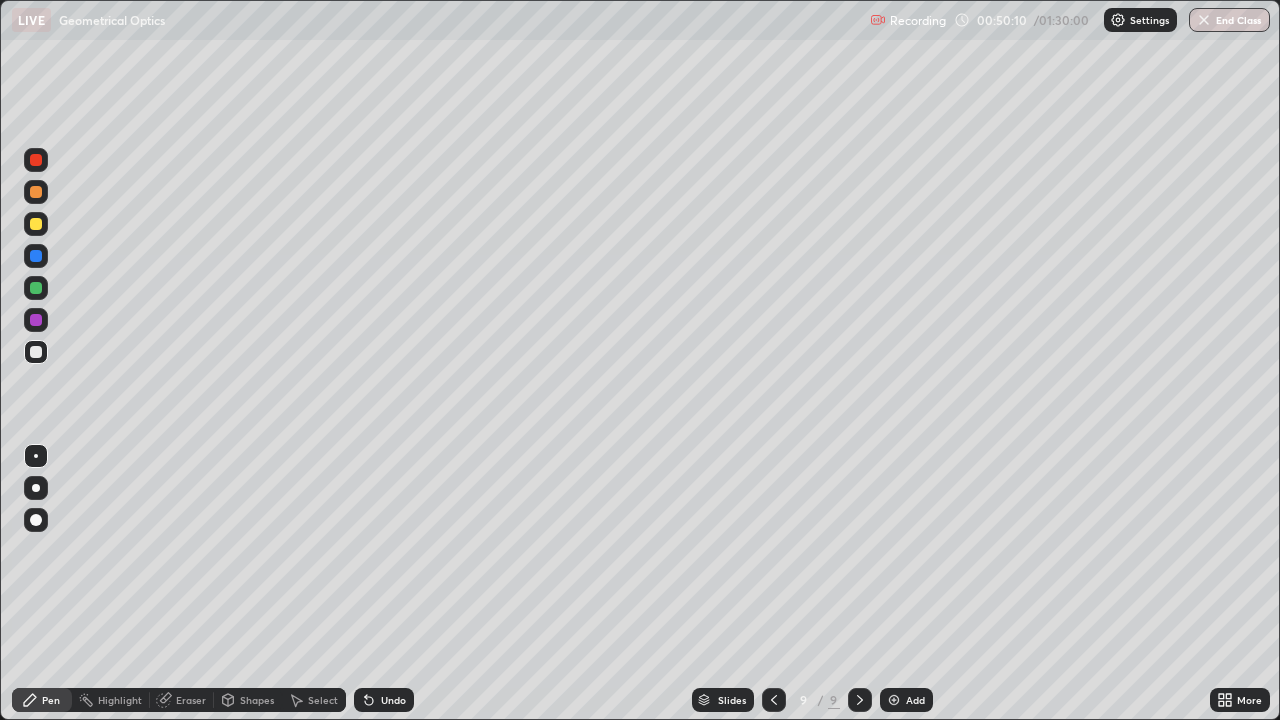 click 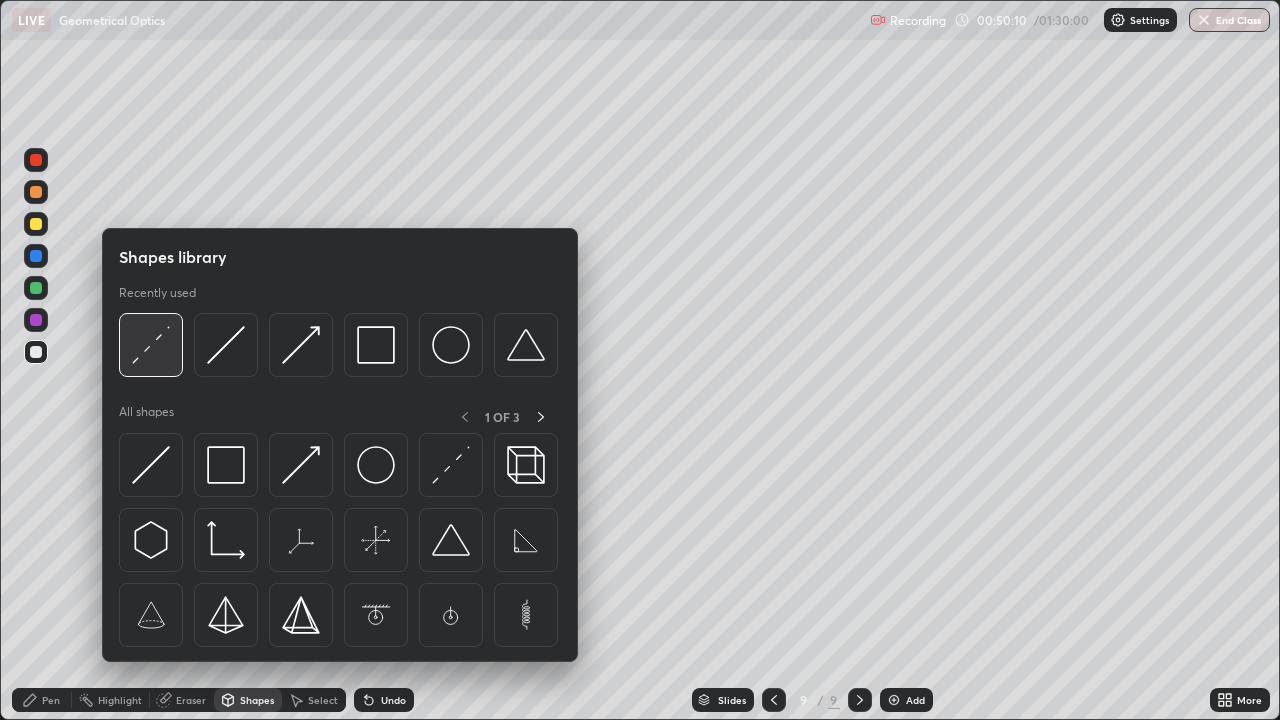 click at bounding box center [151, 345] 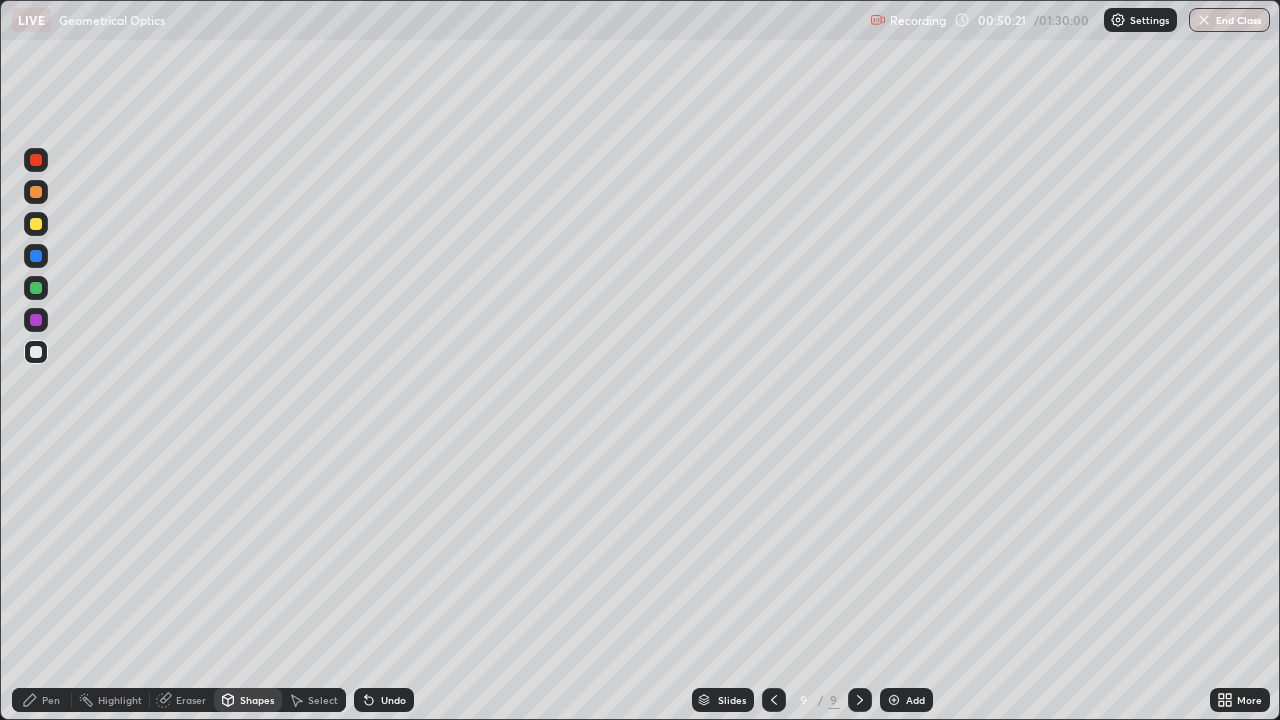 click at bounding box center (36, 256) 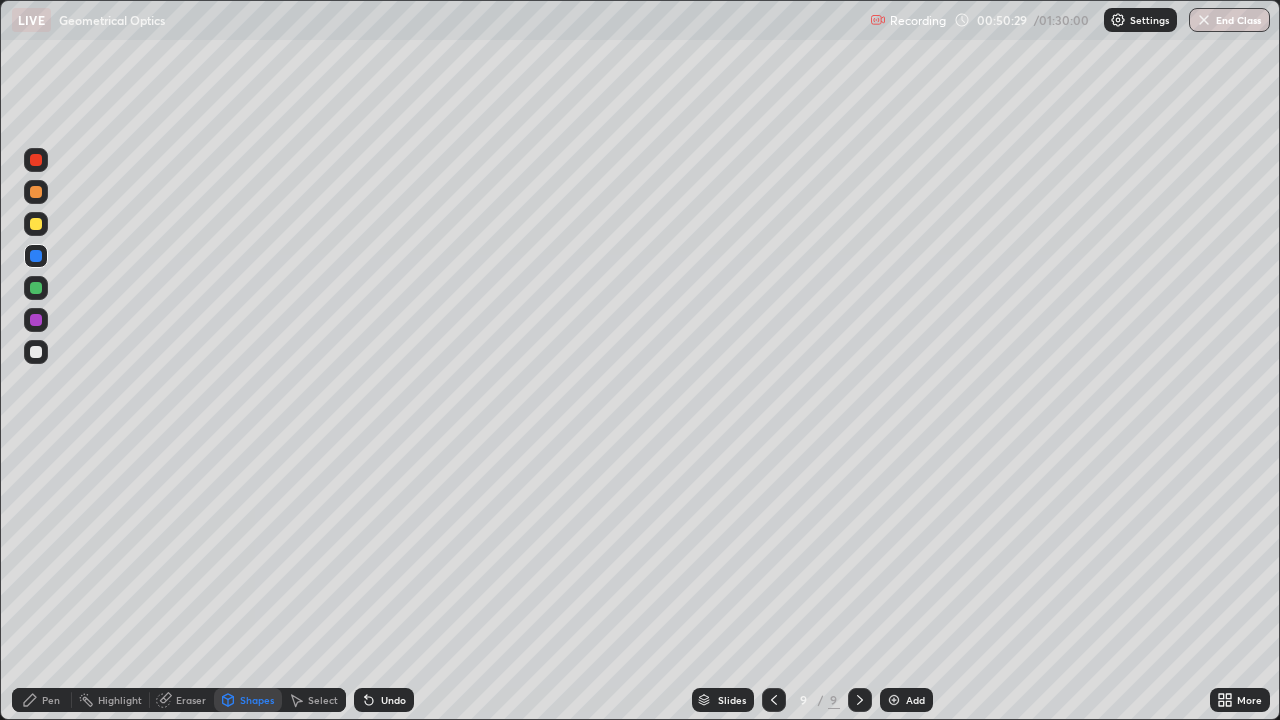 click on "Pen" at bounding box center (42, 700) 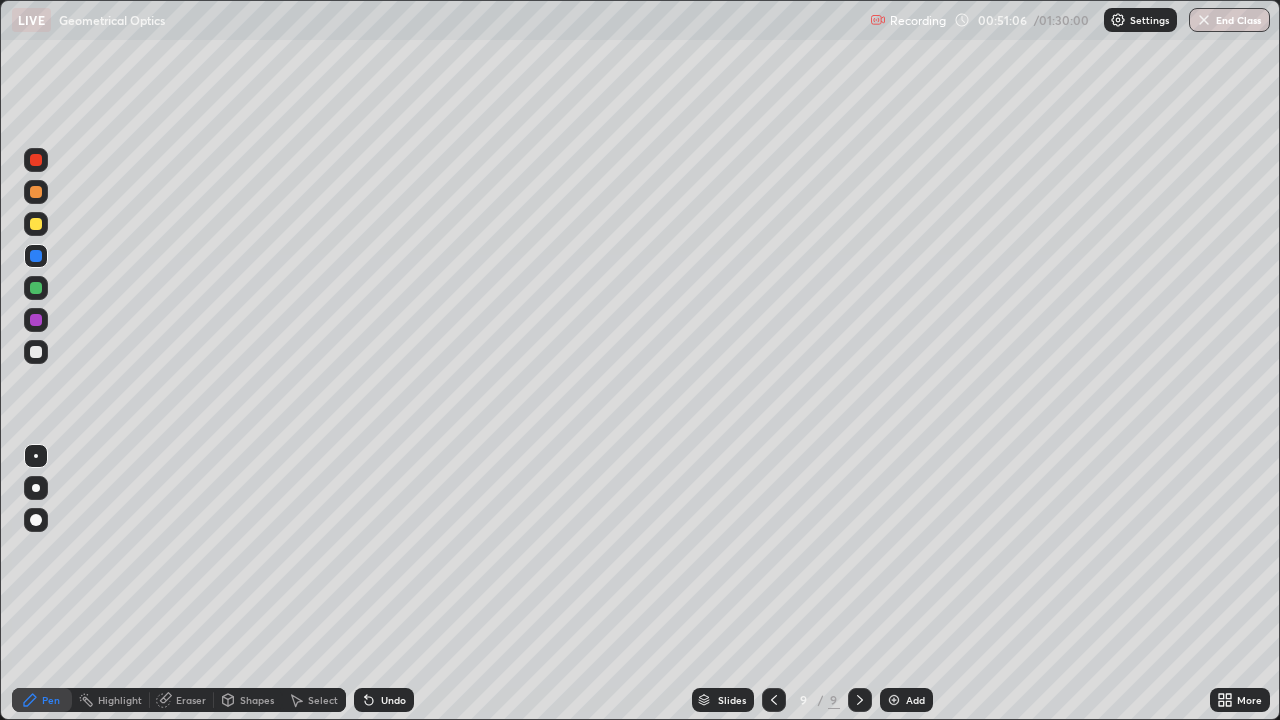 click at bounding box center (36, 224) 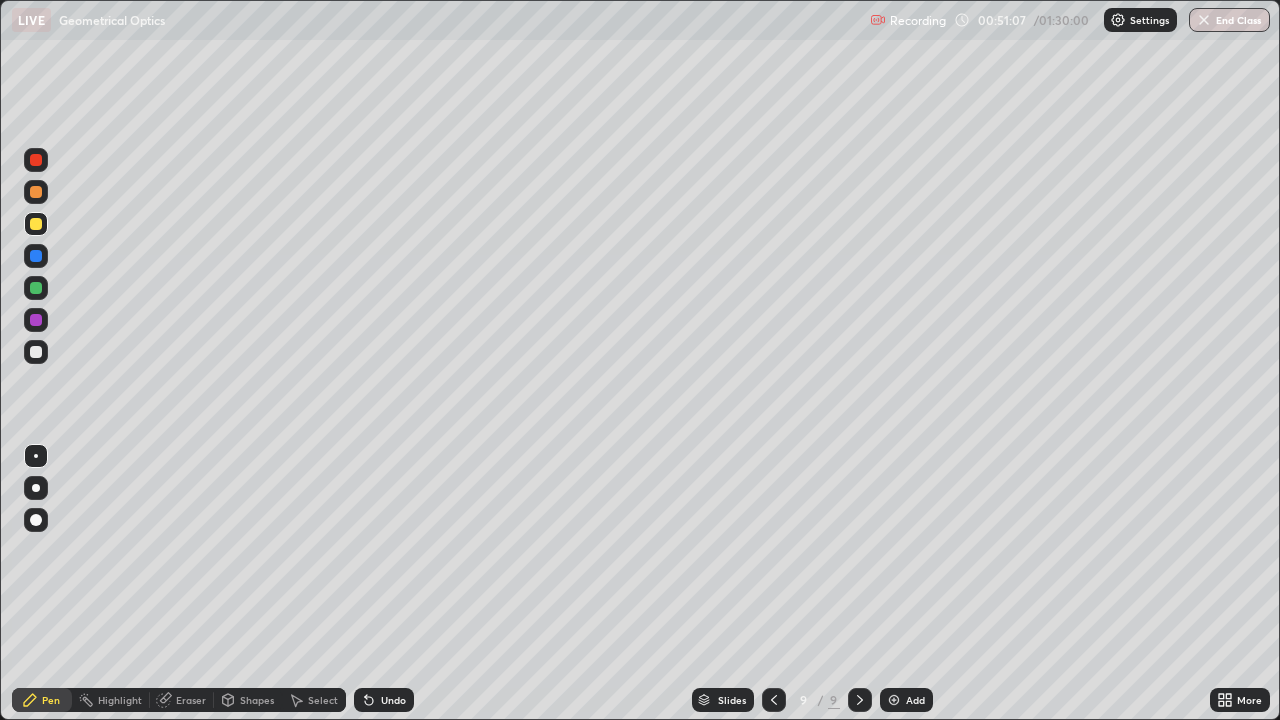 click on "Shapes" at bounding box center [248, 700] 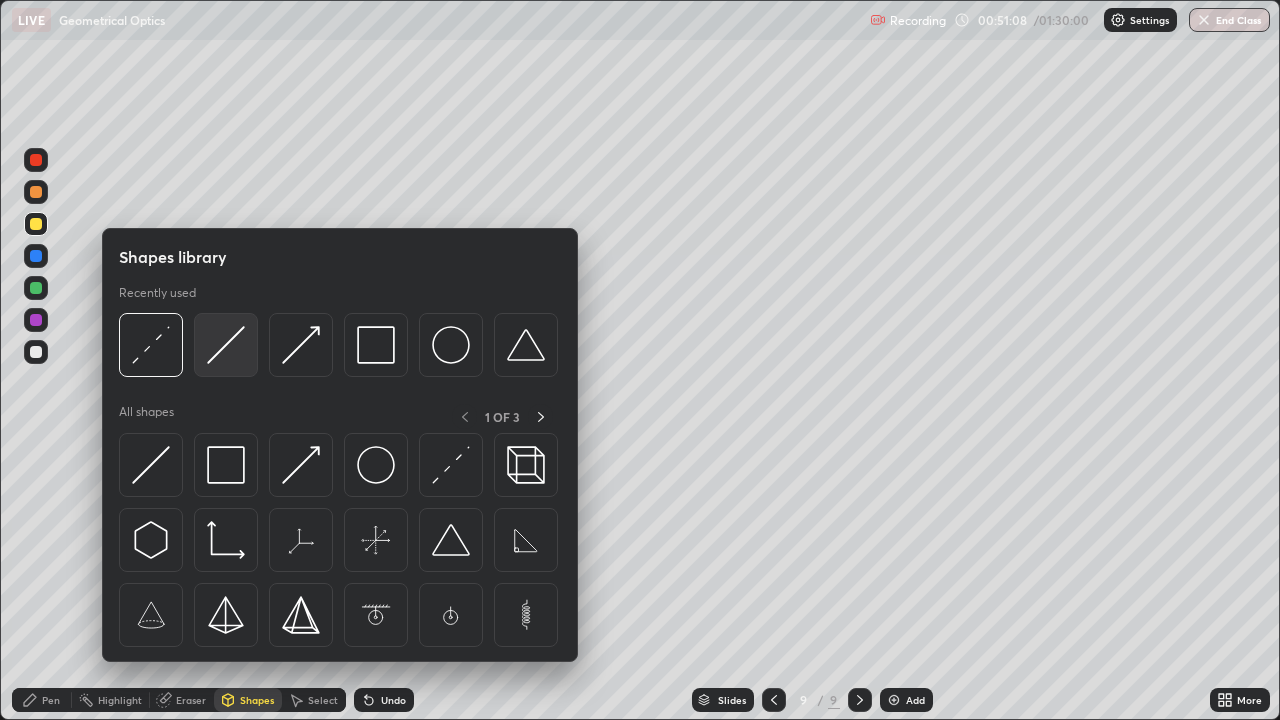 click at bounding box center (226, 345) 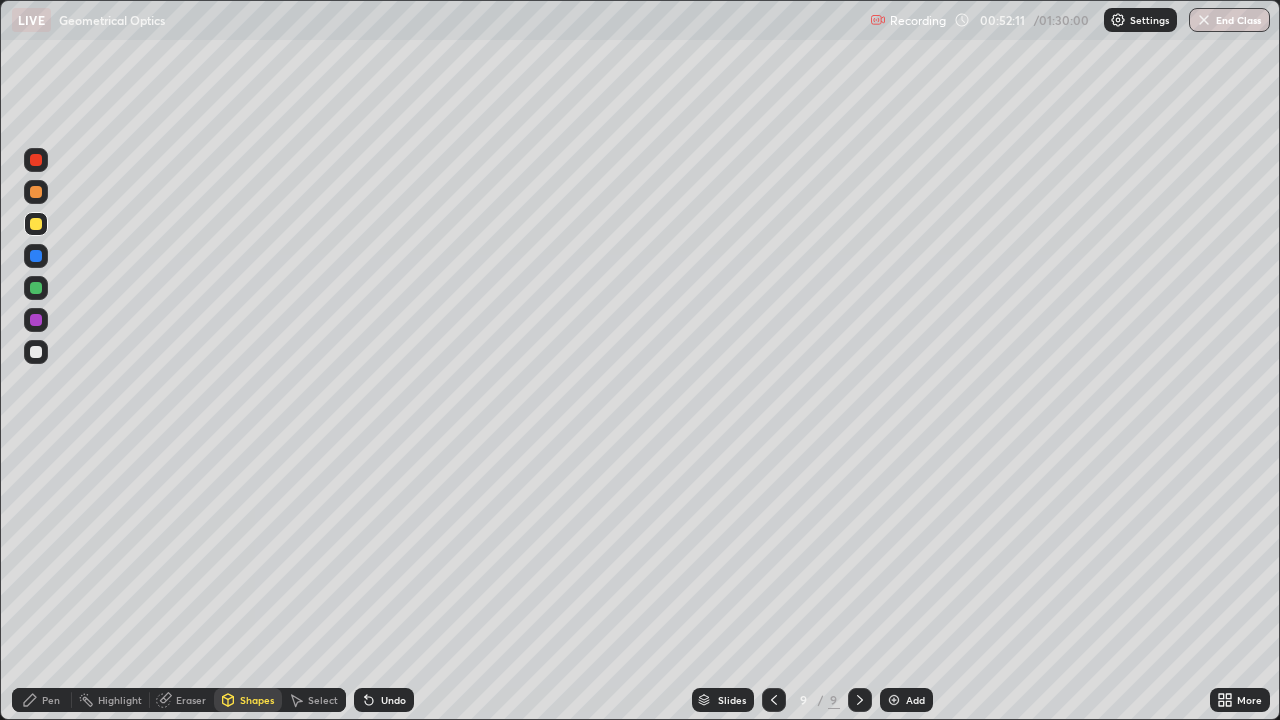 click at bounding box center (894, 700) 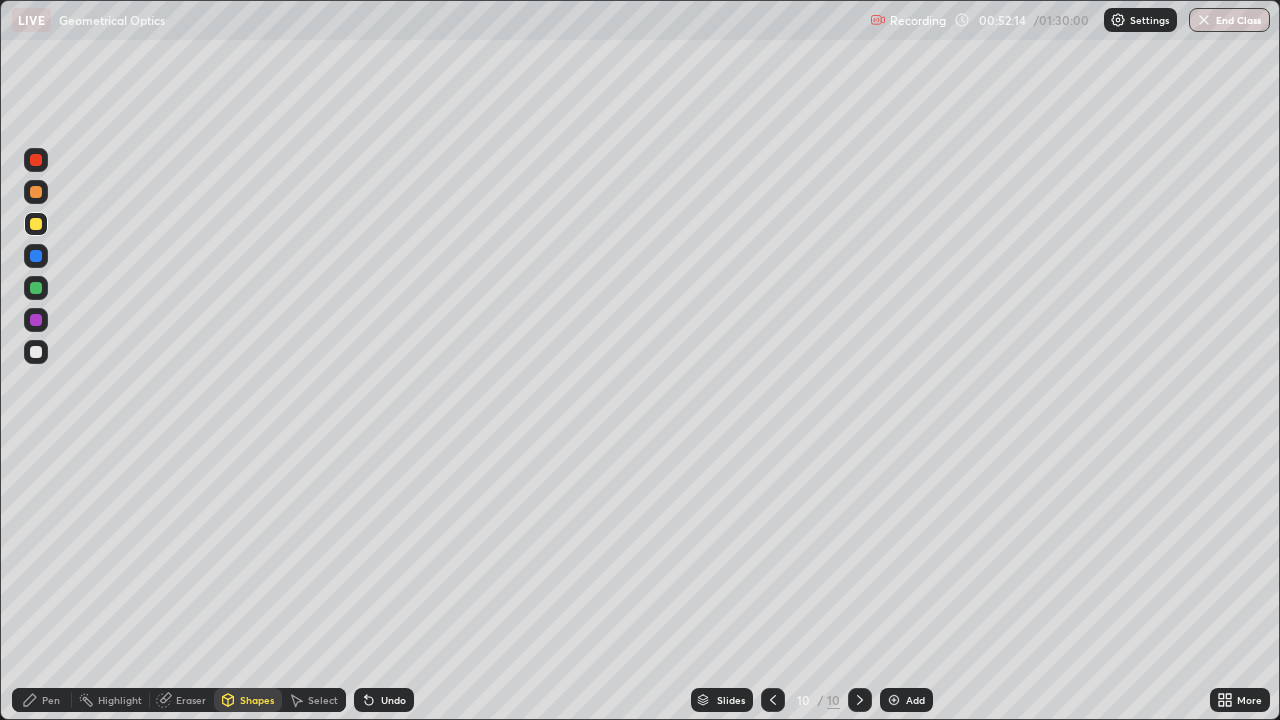click at bounding box center (36, 352) 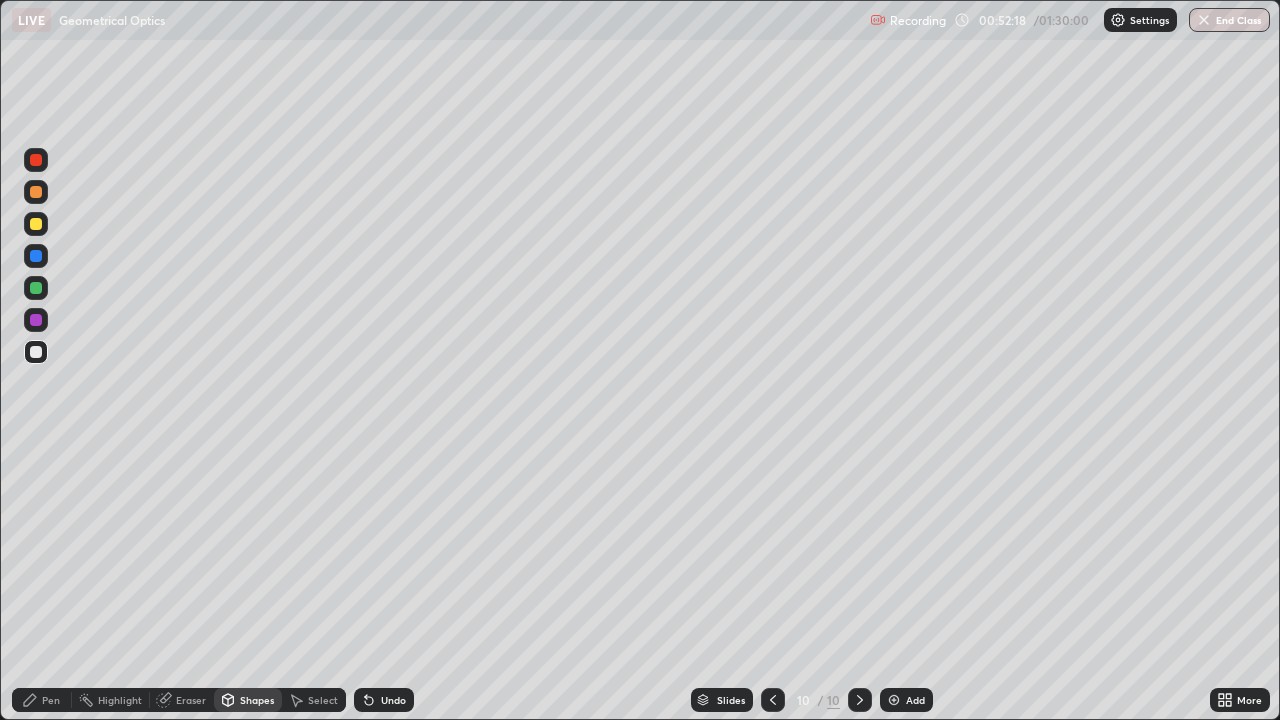 click on "Pen" at bounding box center [51, 700] 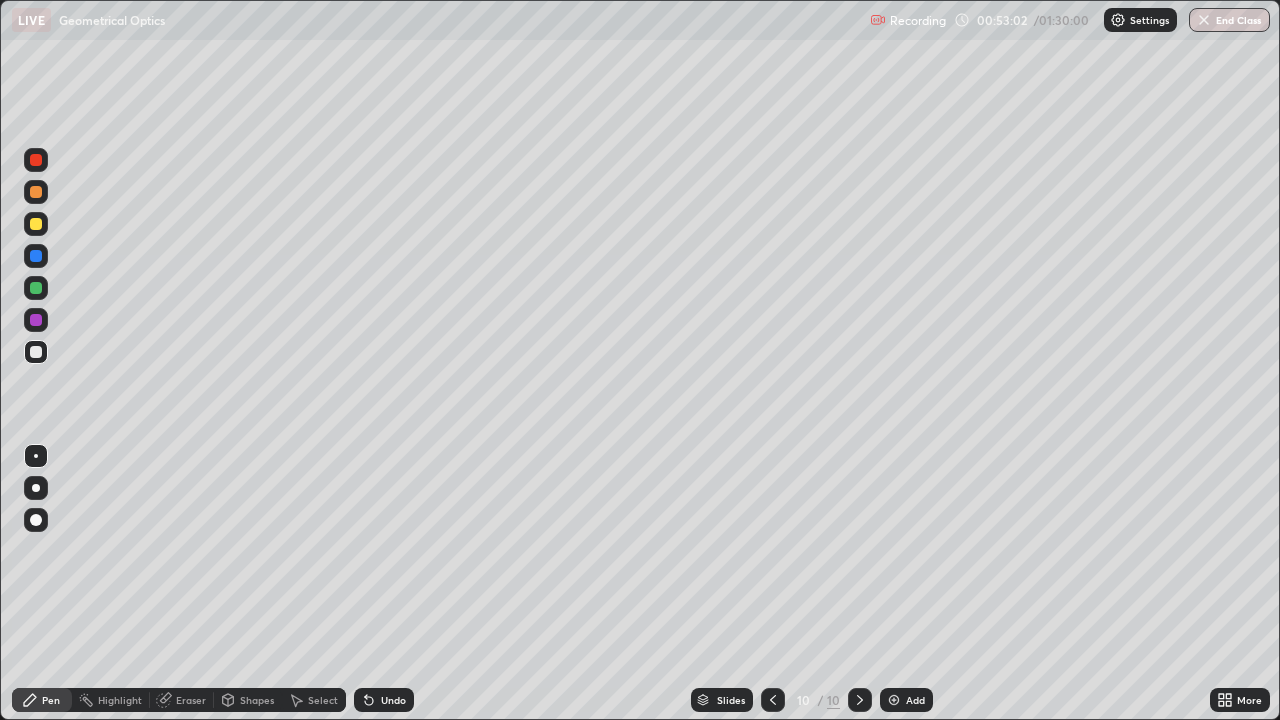 click on "Shapes" at bounding box center (257, 700) 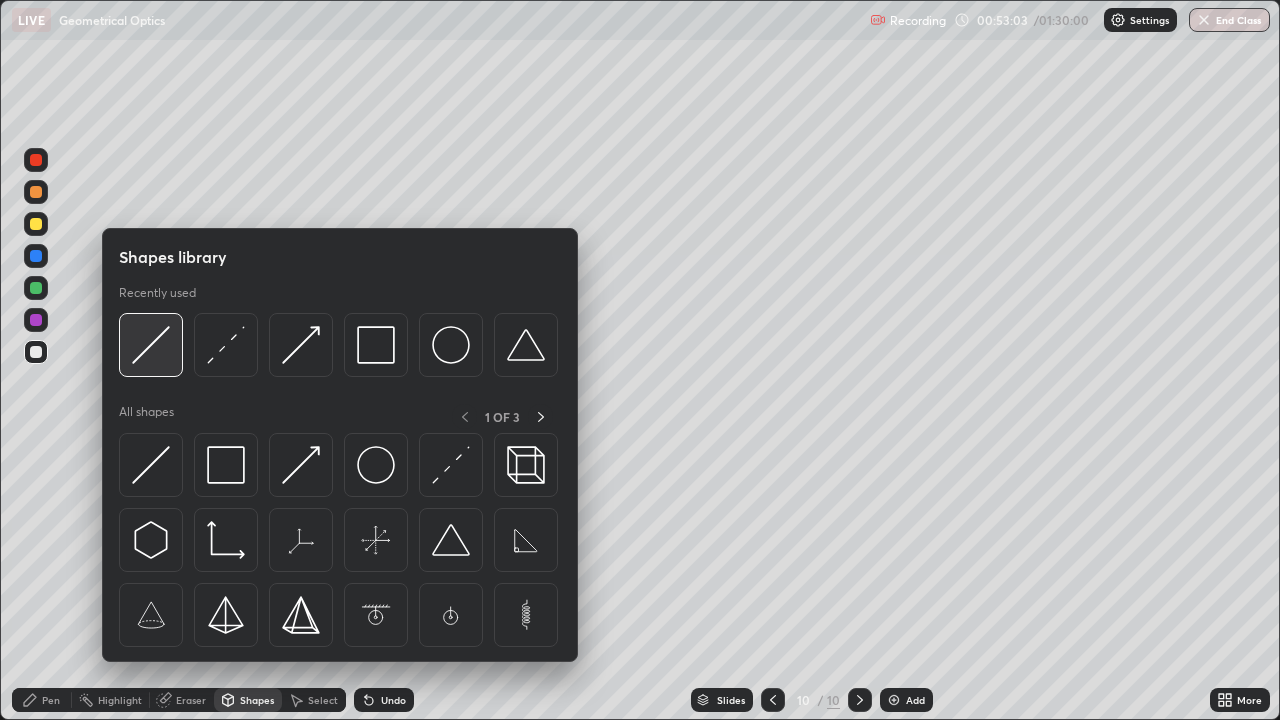 click at bounding box center (151, 345) 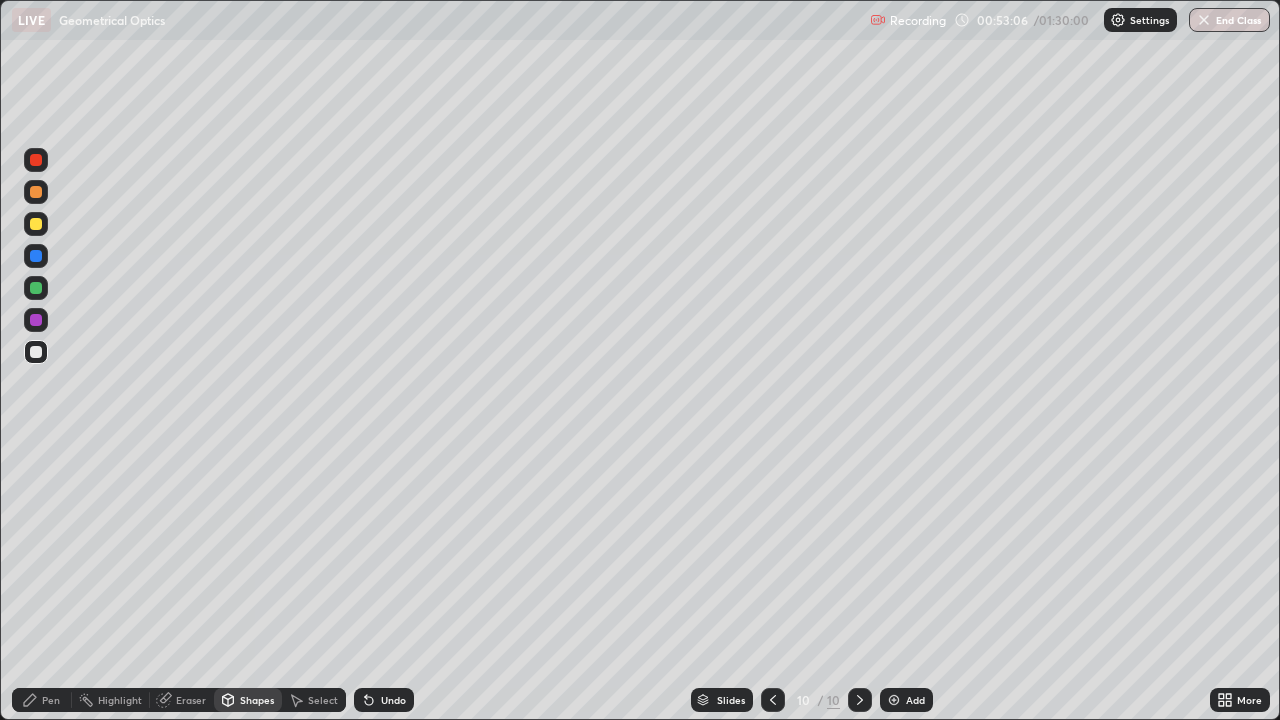click on "Pen" at bounding box center [51, 700] 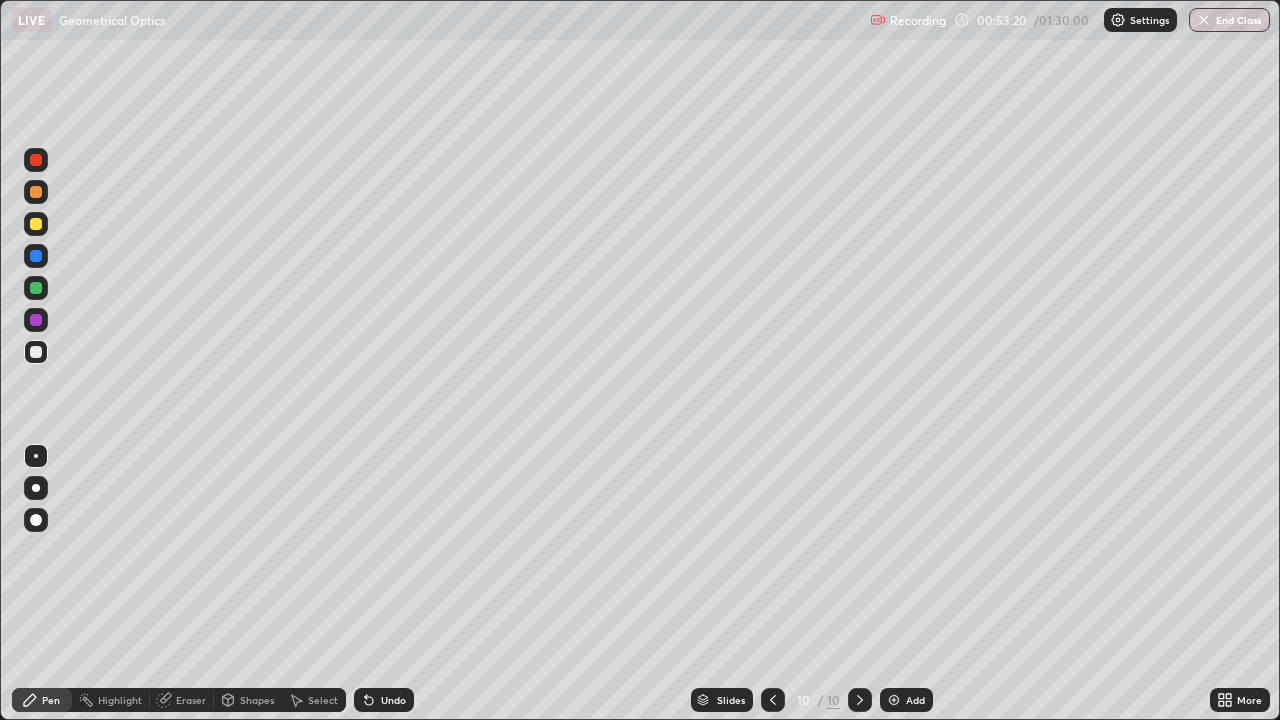 click on "Shapes" at bounding box center (257, 700) 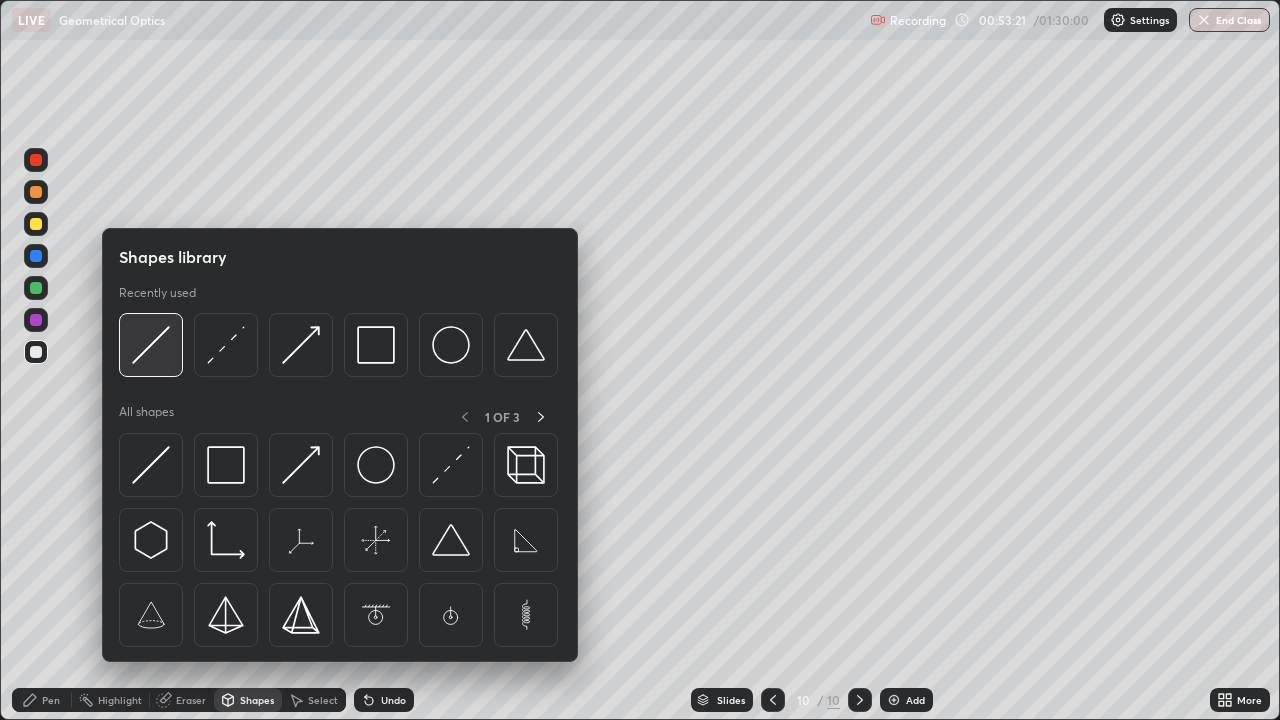 click at bounding box center [151, 345] 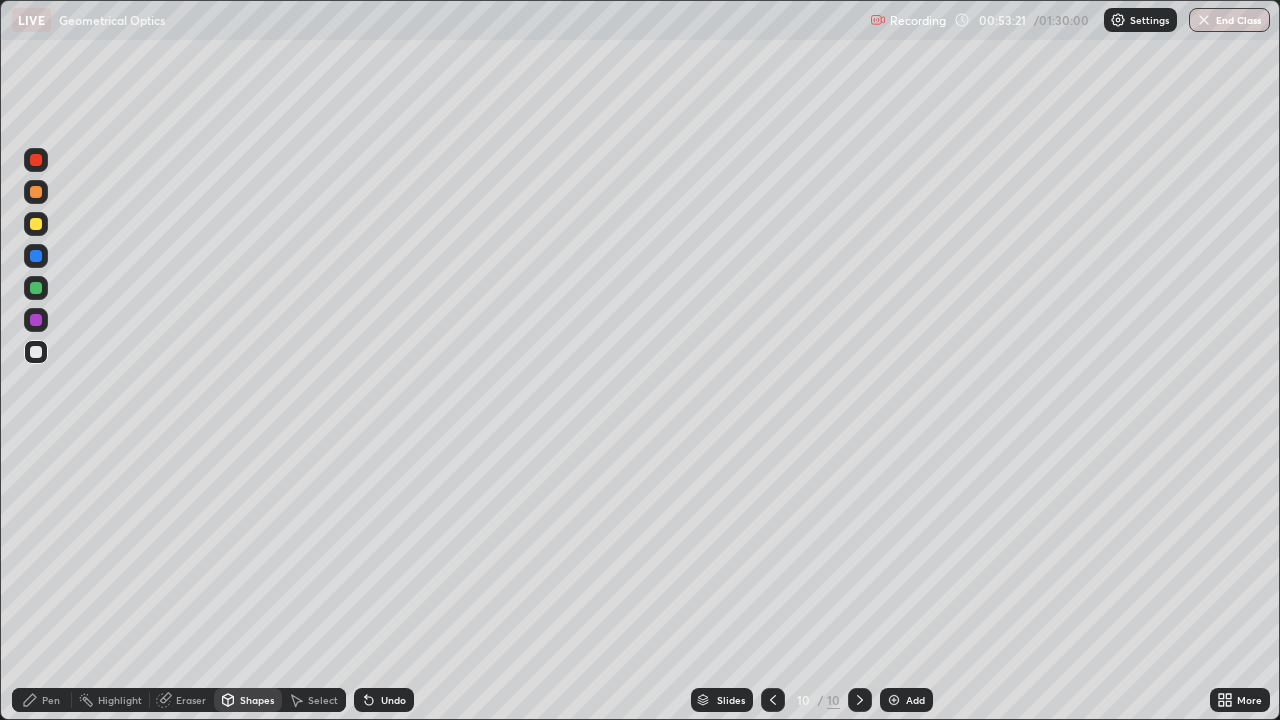 click at bounding box center [36, 224] 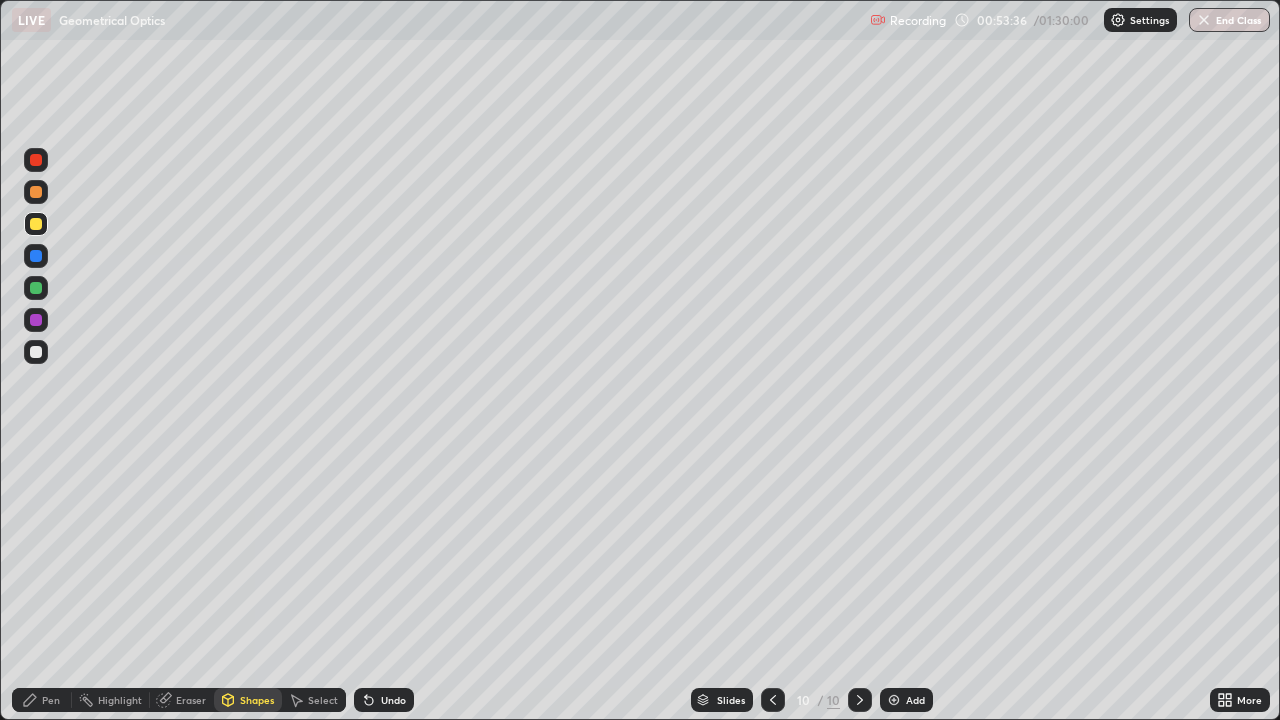 click 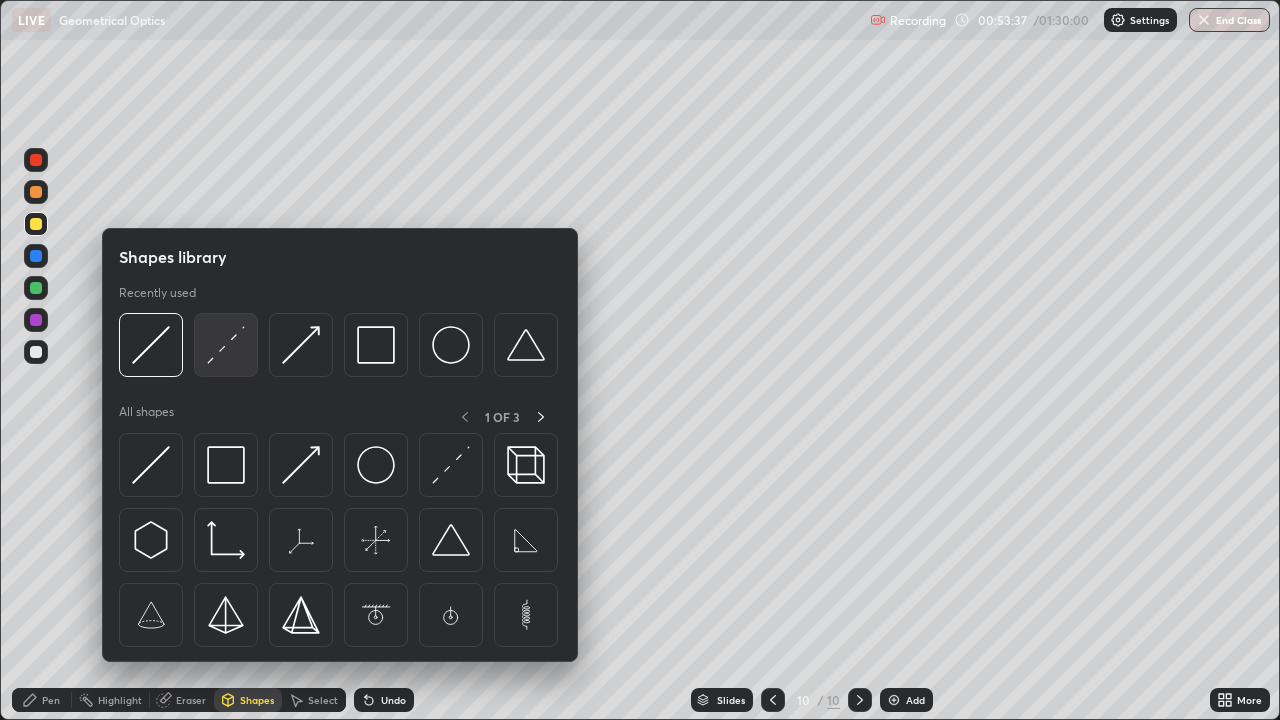click at bounding box center (226, 345) 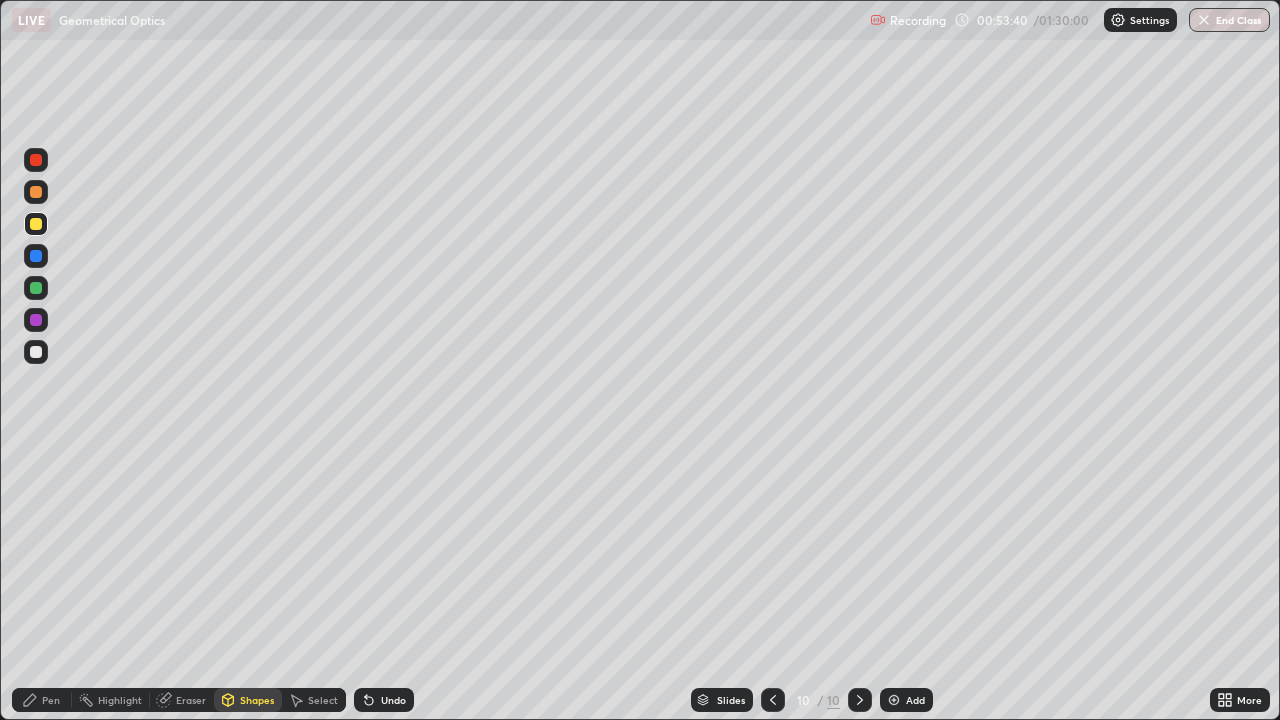 click on "Undo" at bounding box center (393, 700) 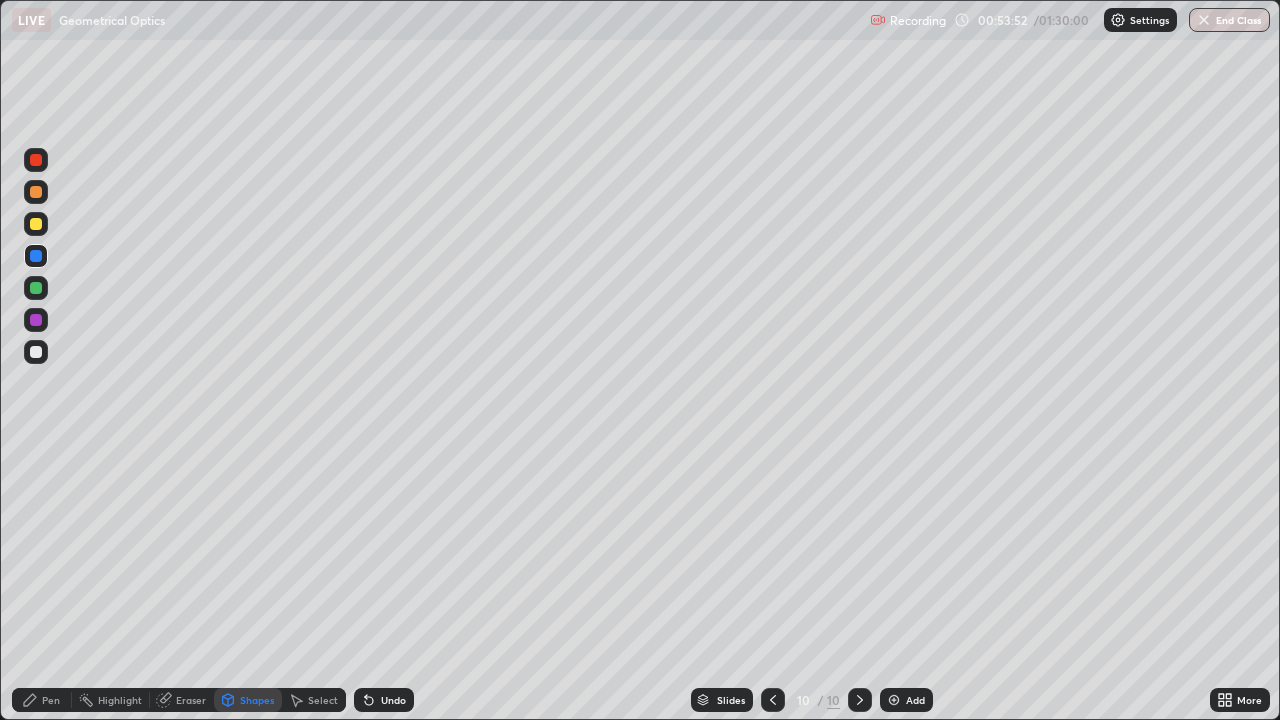 click at bounding box center (36, 224) 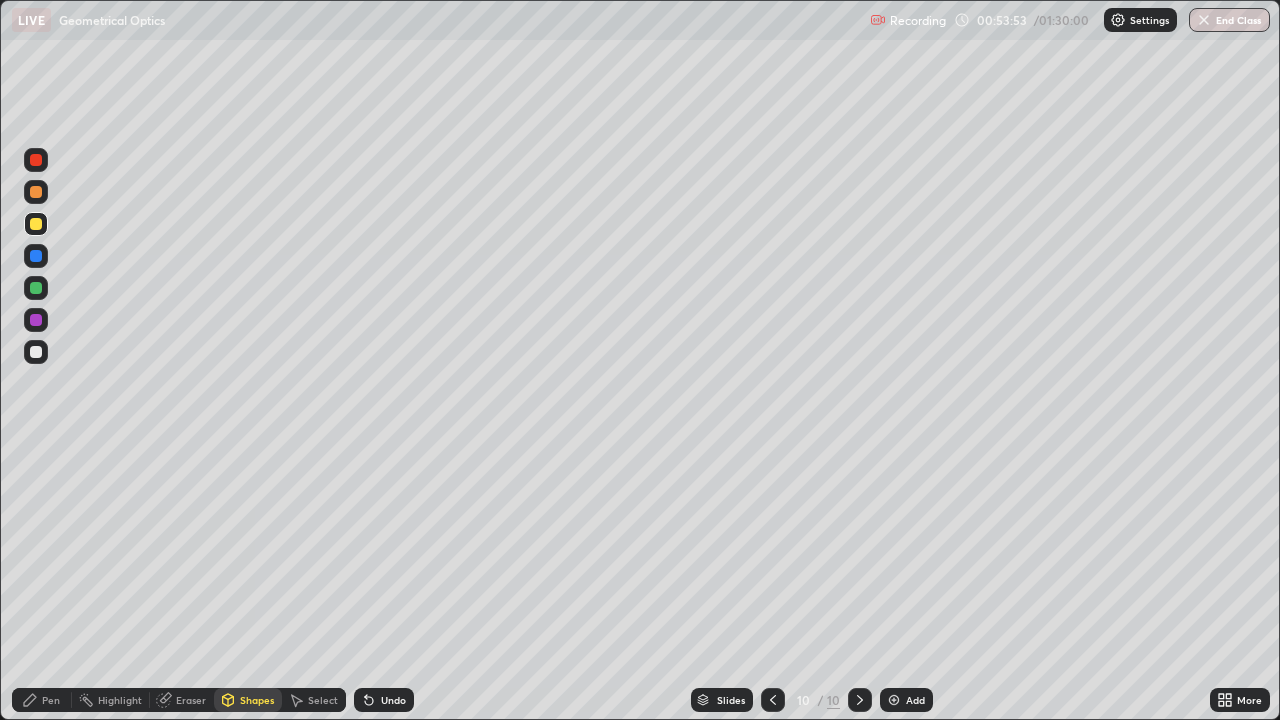 click on "Shapes" at bounding box center (257, 700) 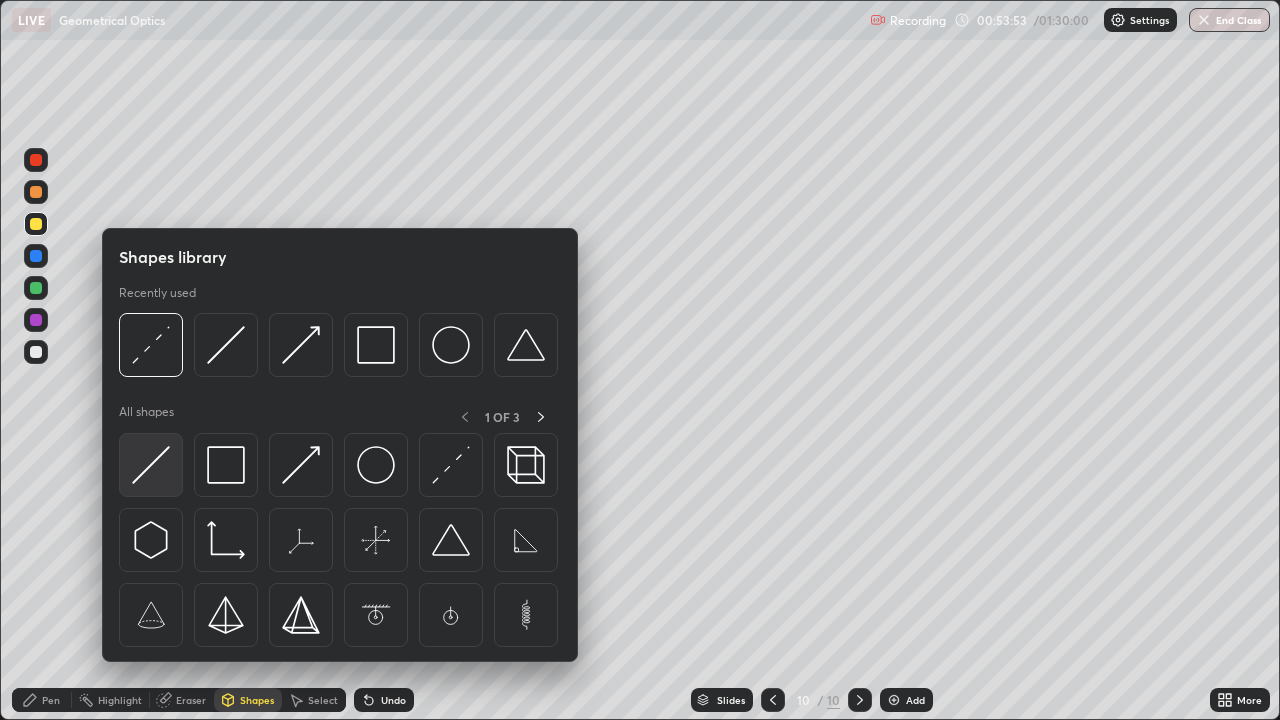 click at bounding box center [151, 465] 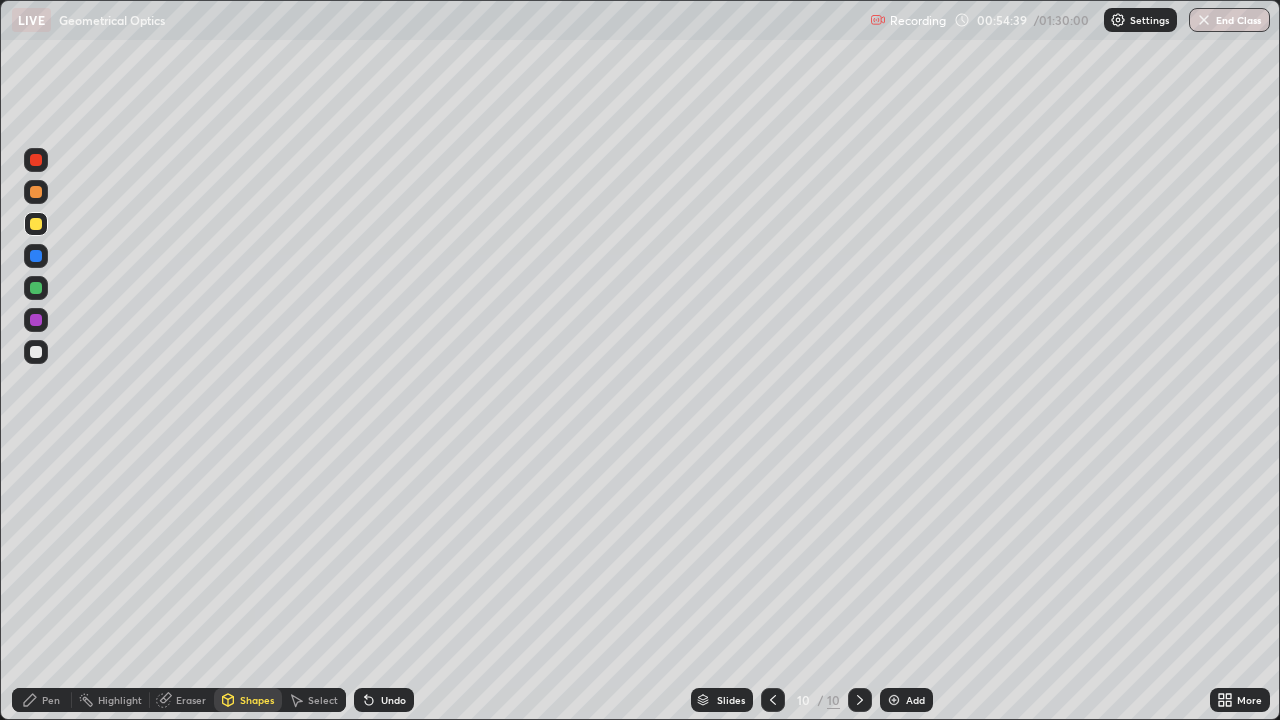 click on "Pen" at bounding box center (51, 700) 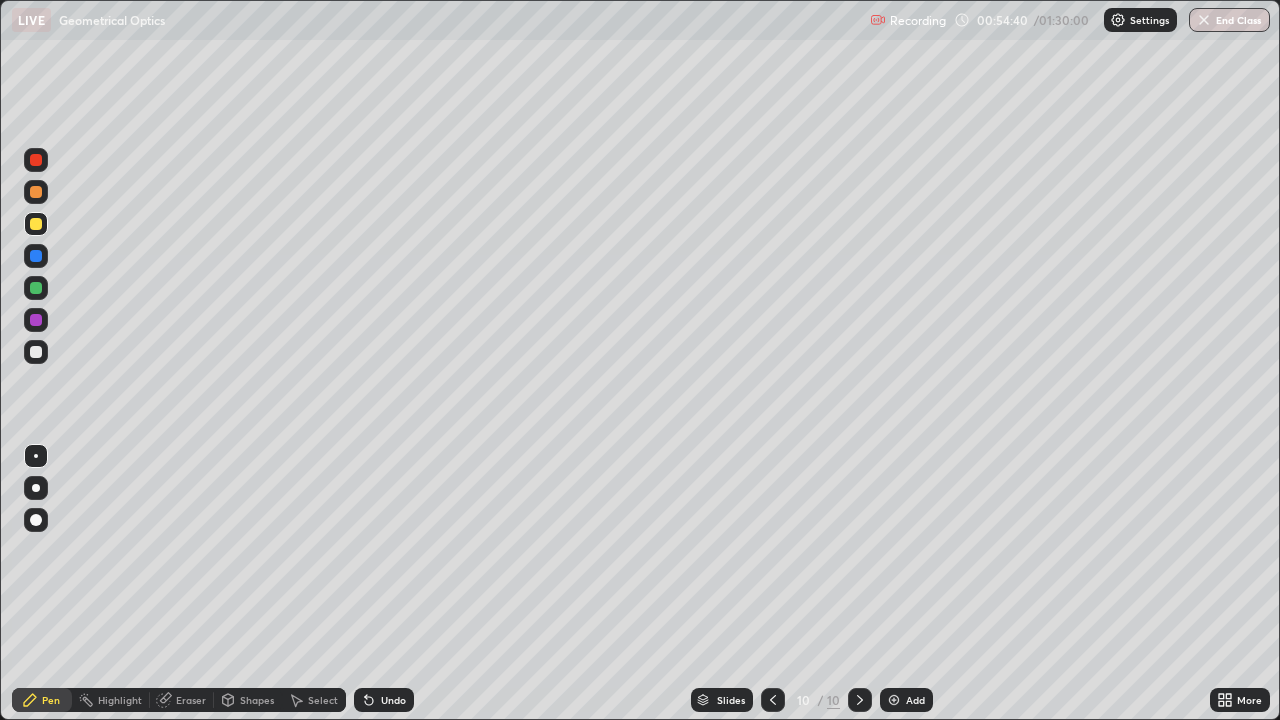 click at bounding box center (36, 352) 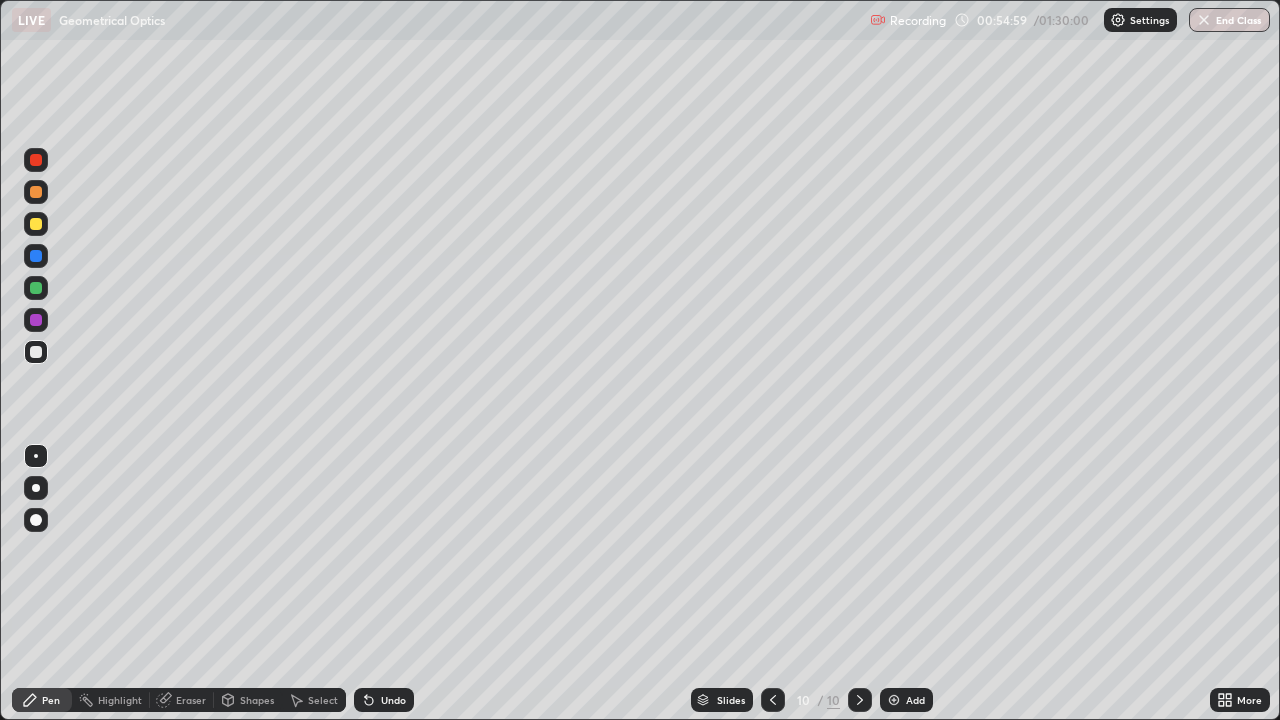click at bounding box center [36, 352] 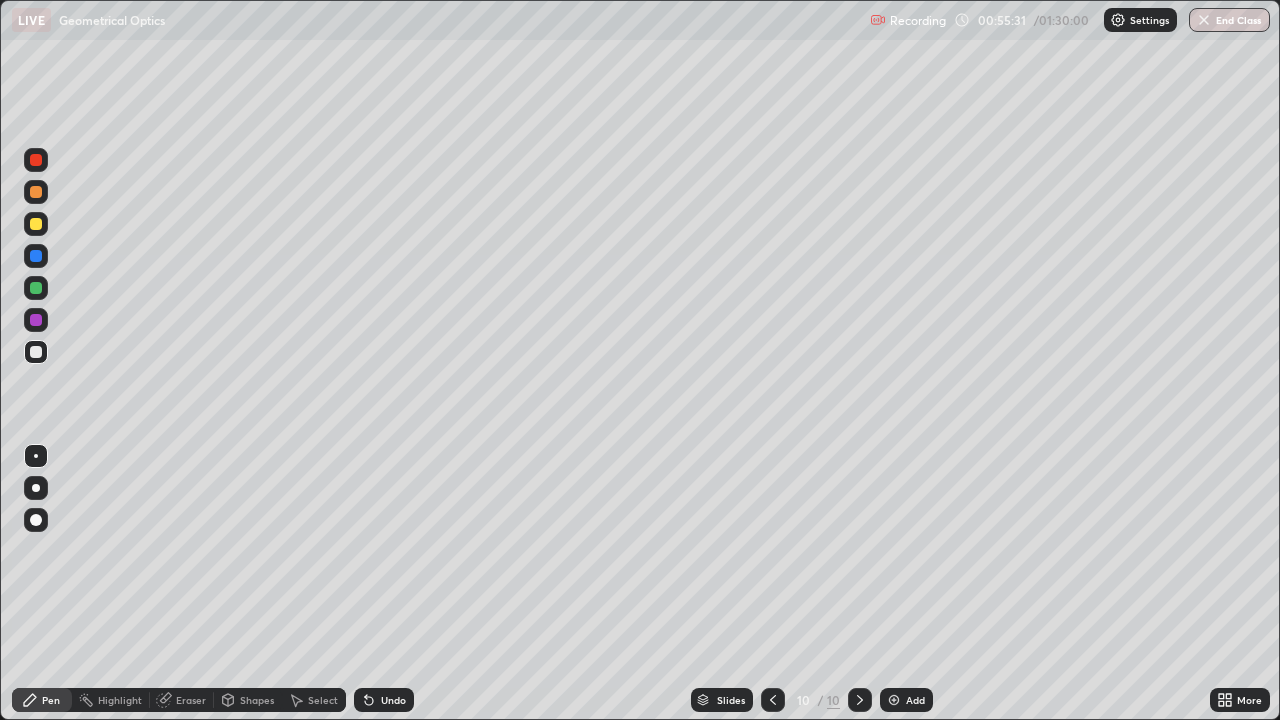 click at bounding box center (36, 224) 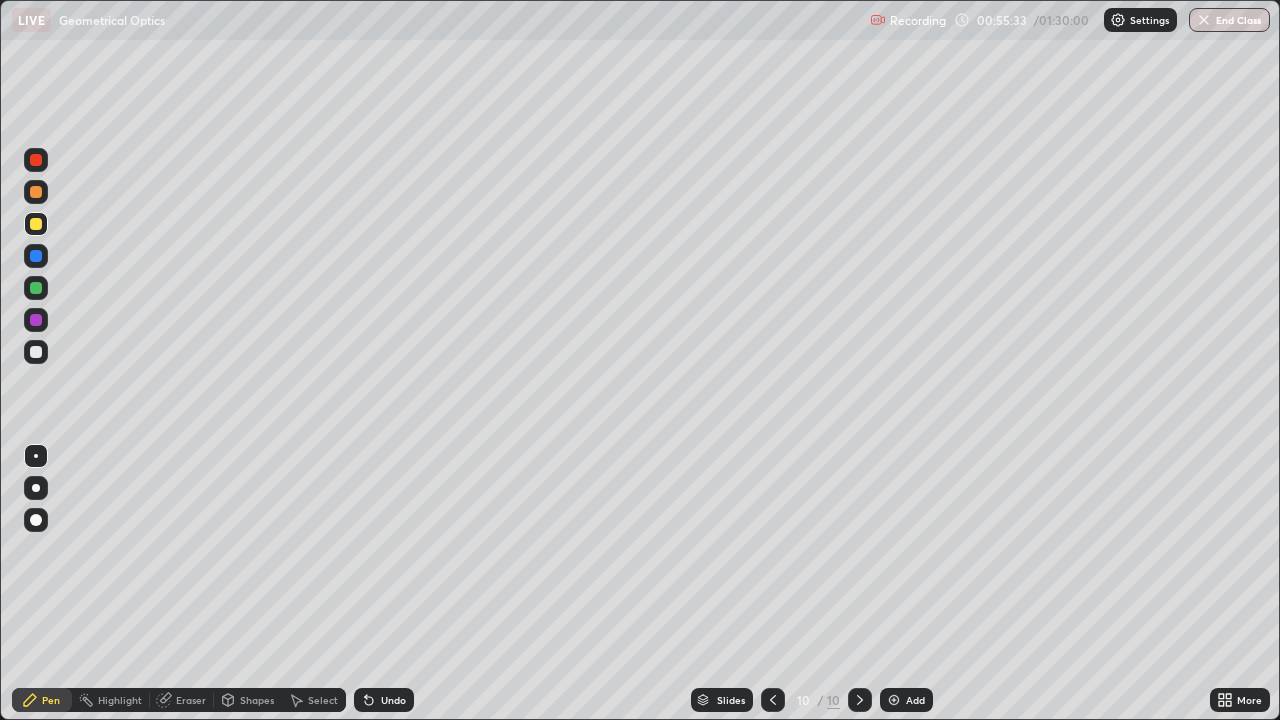 click on "Shapes" at bounding box center (257, 700) 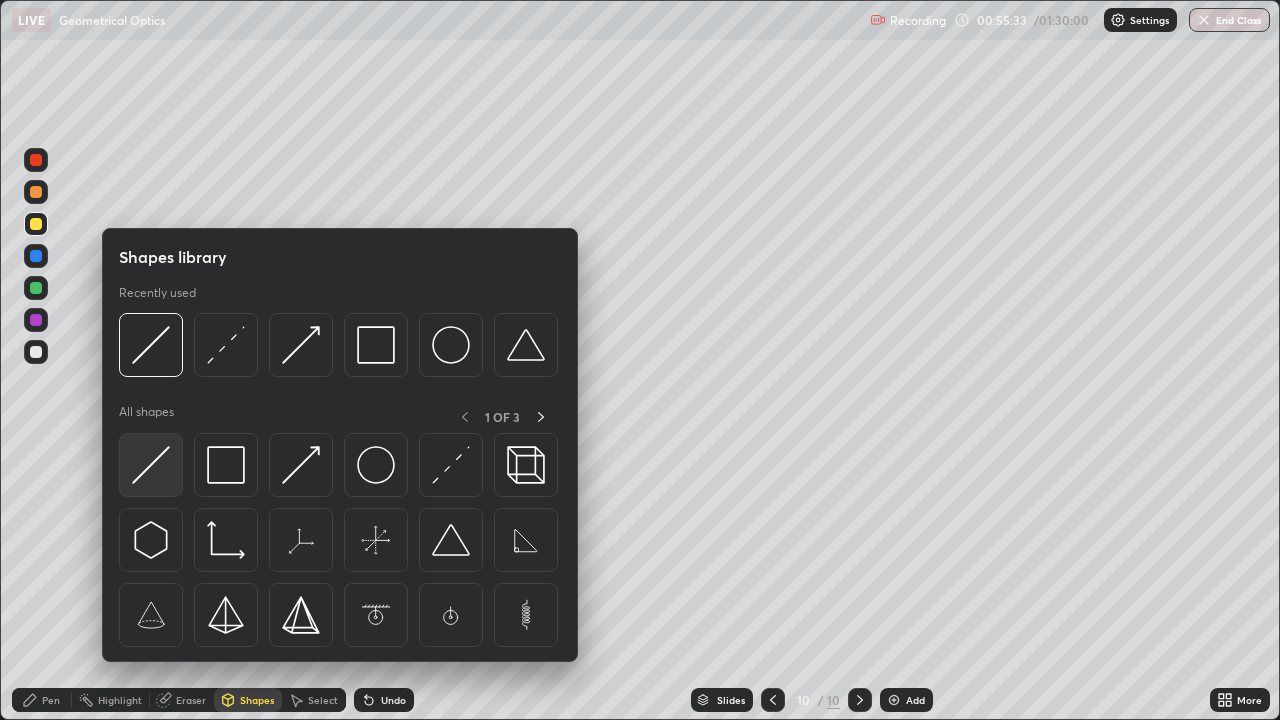 click at bounding box center [151, 465] 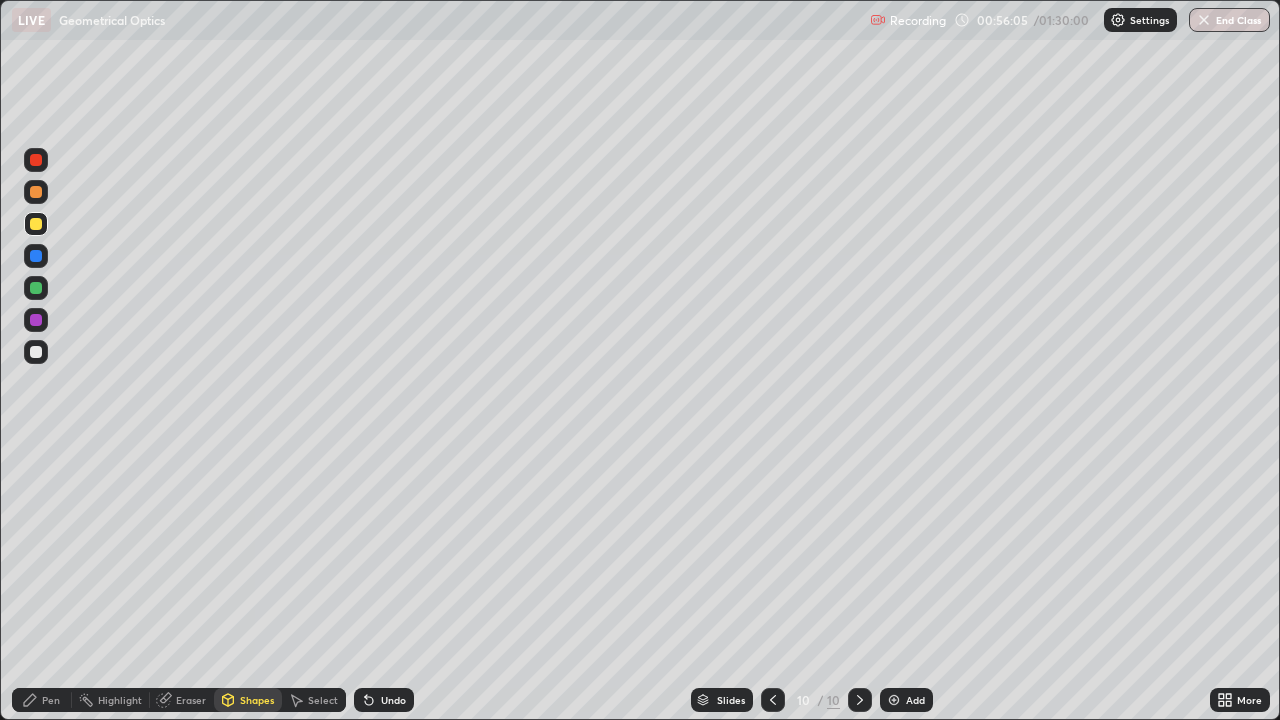 click at bounding box center [36, 256] 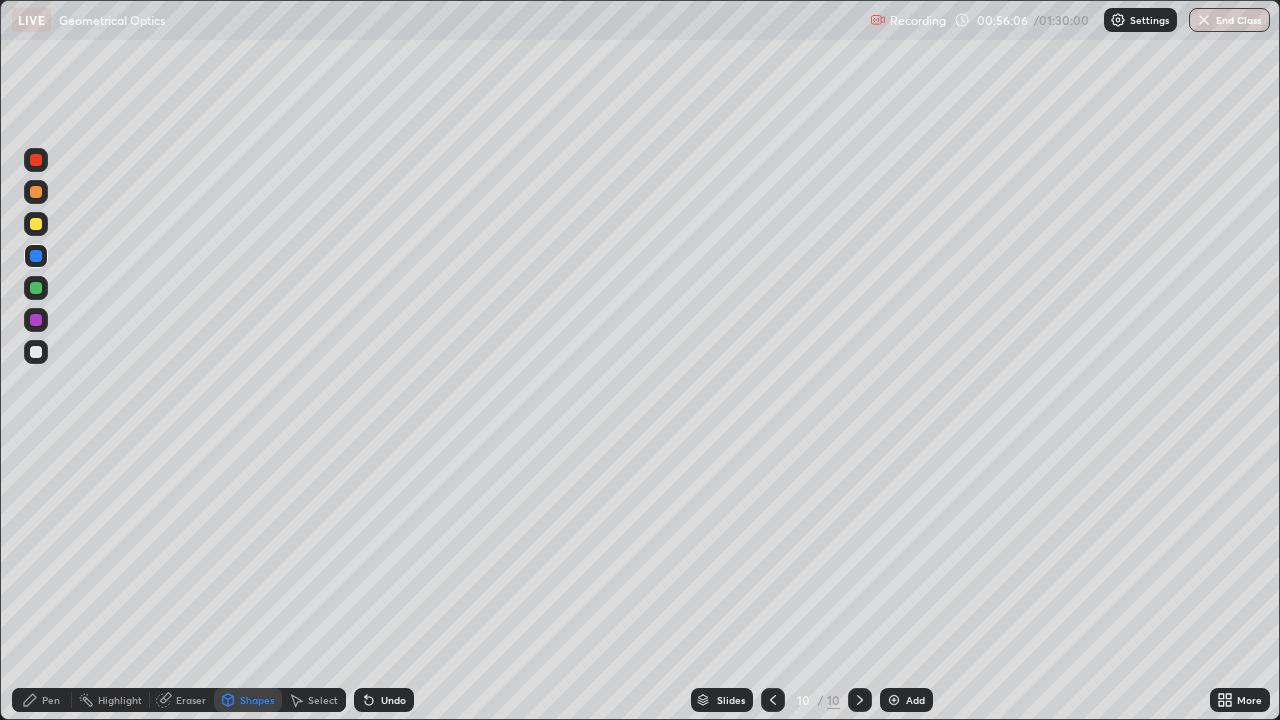 click on "Shapes" at bounding box center (248, 700) 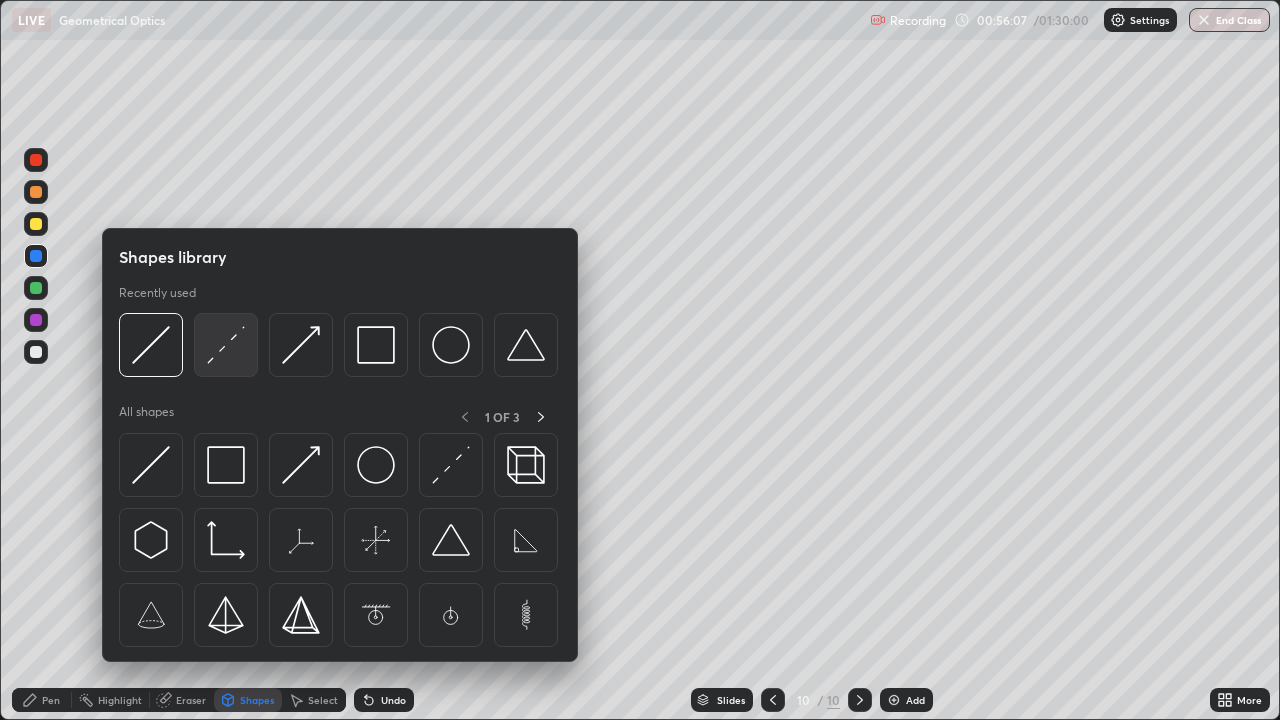 click at bounding box center [226, 345] 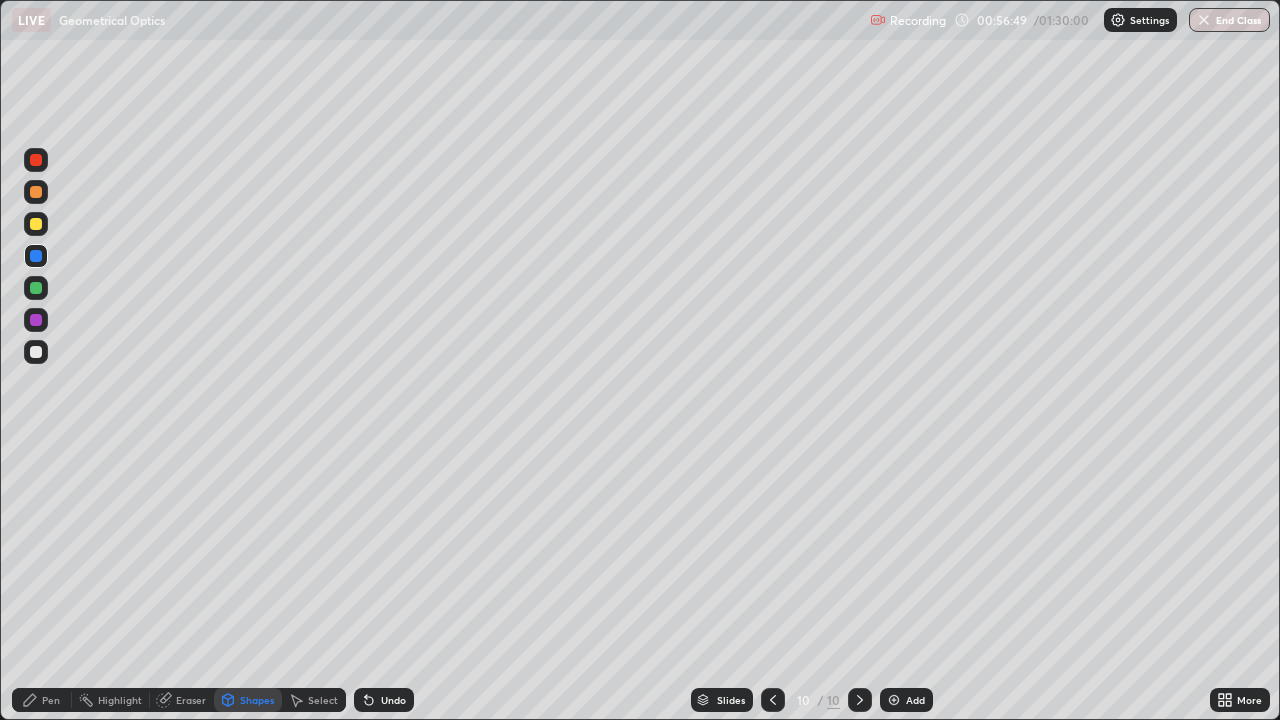 click on "Shapes" at bounding box center (248, 700) 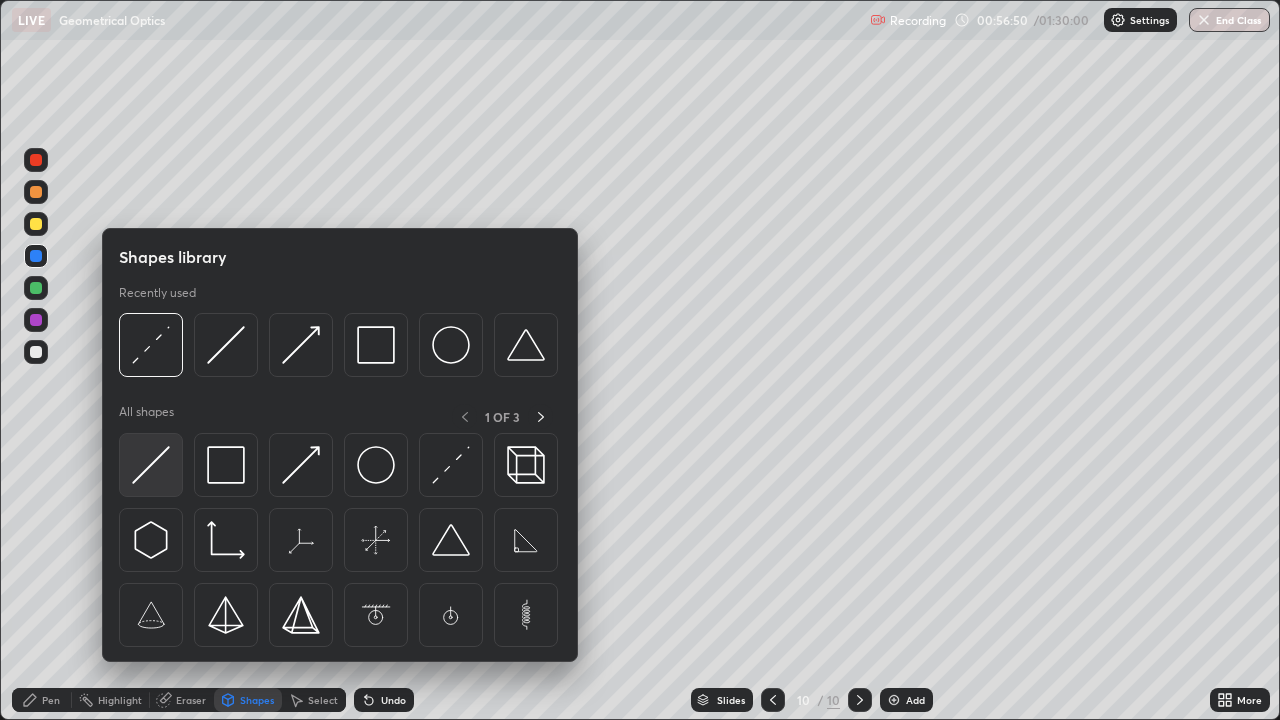 click at bounding box center [151, 465] 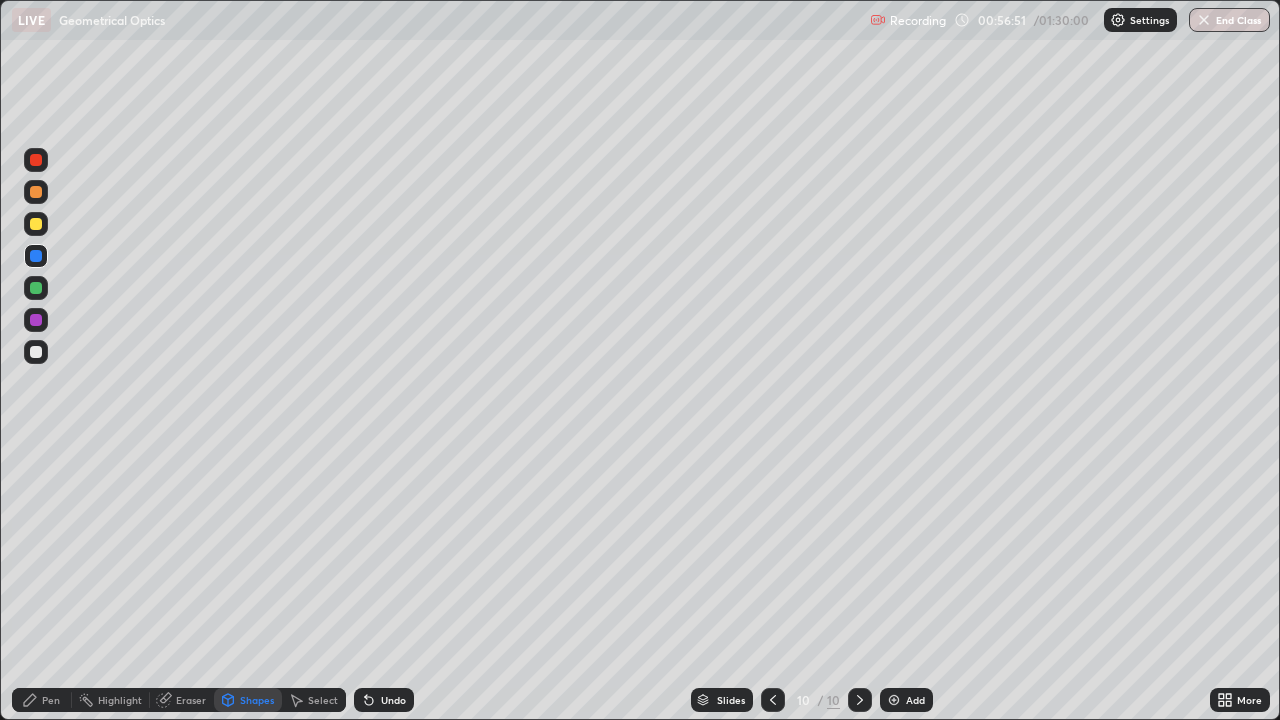 click at bounding box center [36, 224] 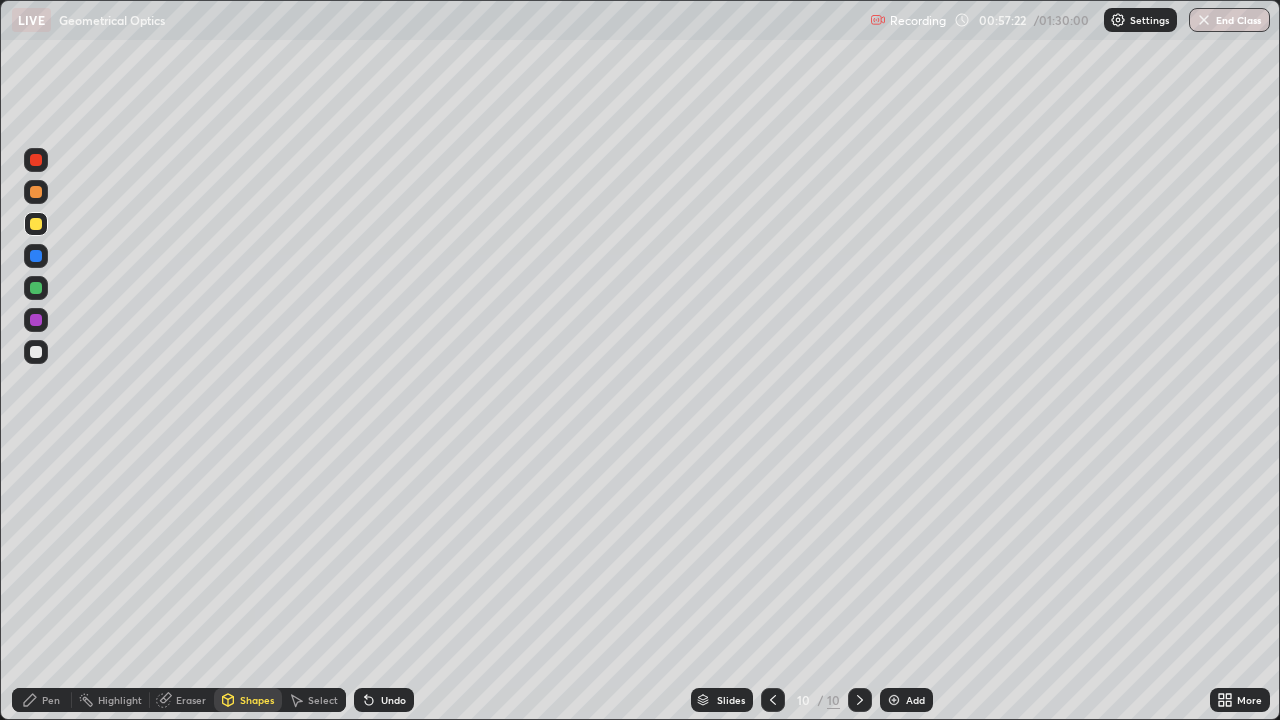 click on "Pen" at bounding box center [42, 700] 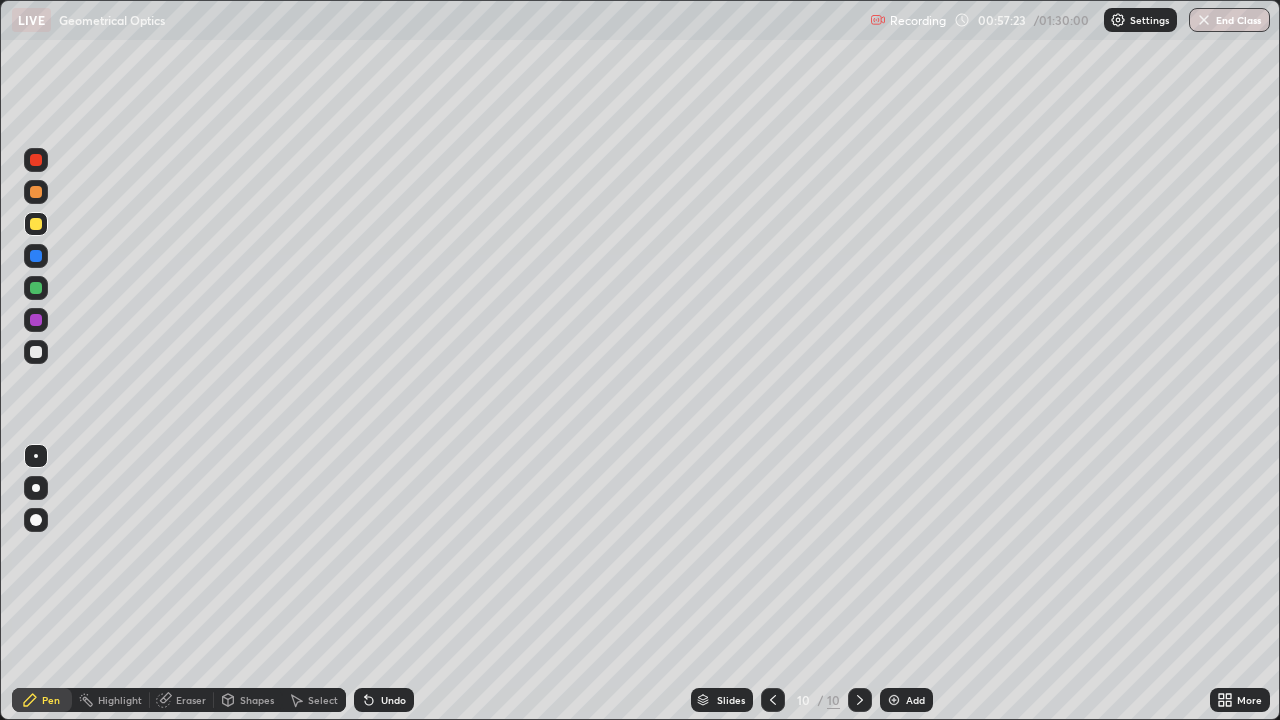 click at bounding box center [36, 352] 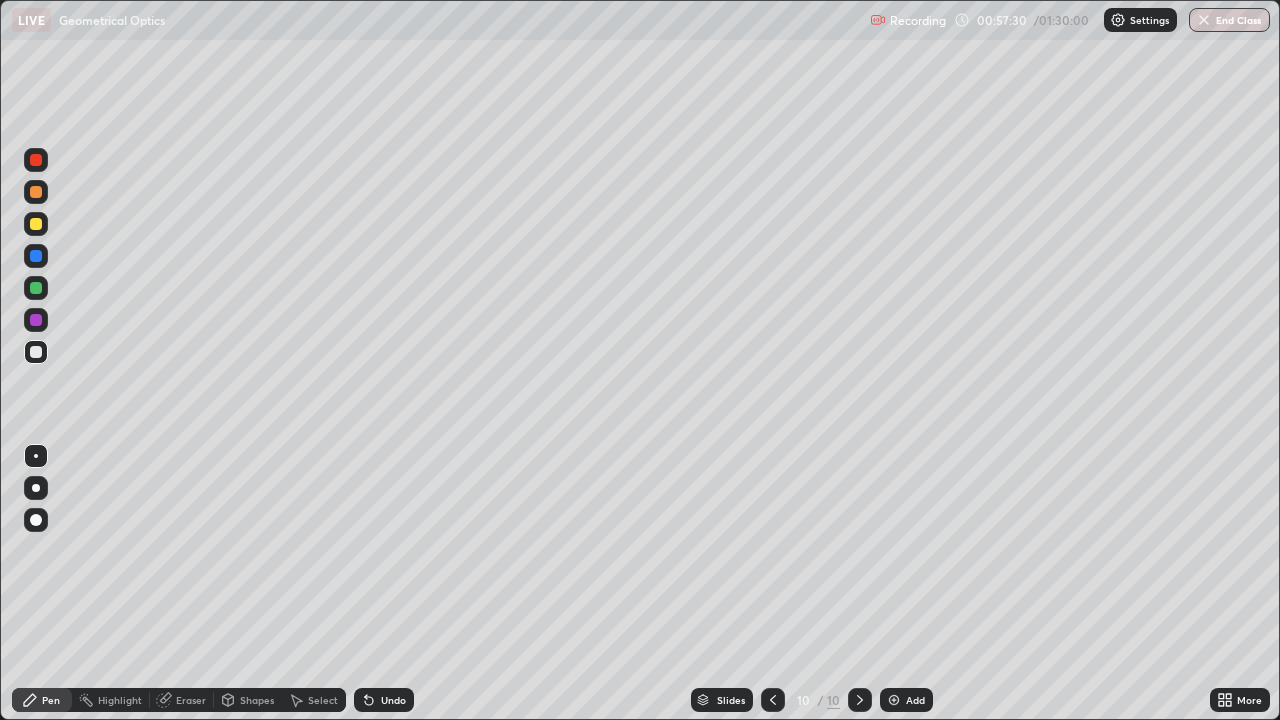 click on "Shapes" at bounding box center (257, 700) 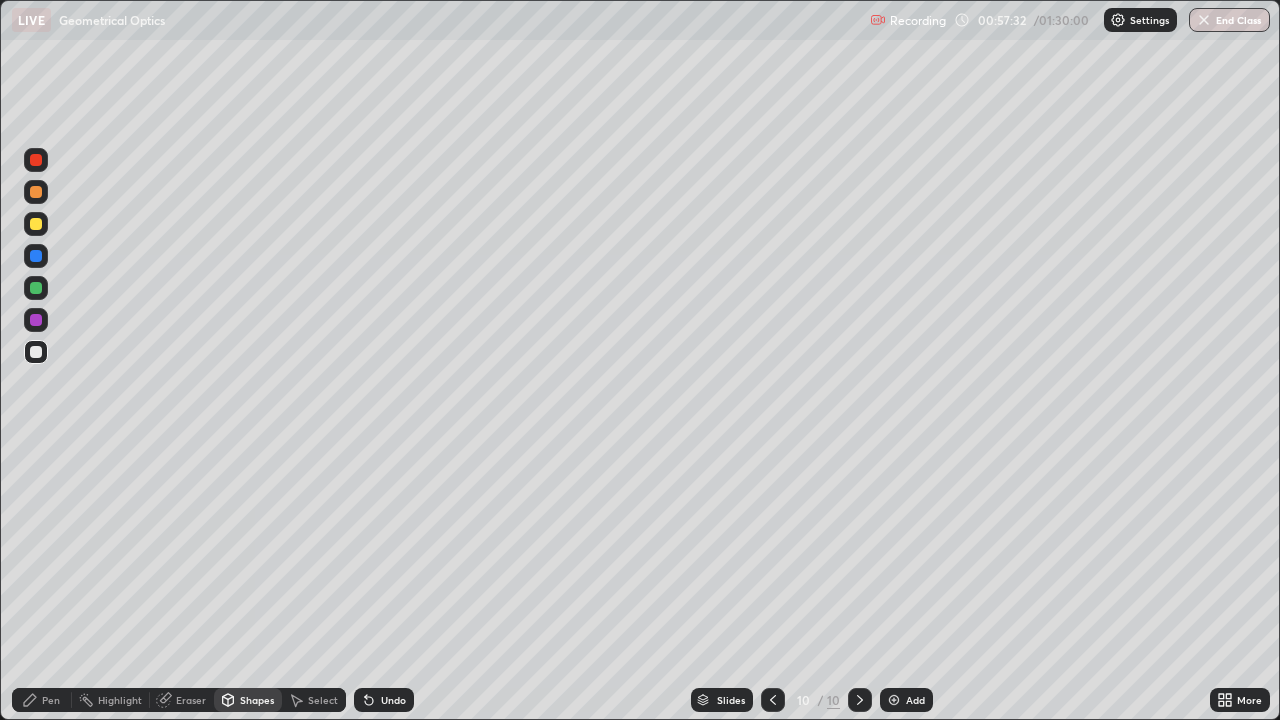 click at bounding box center [36, 224] 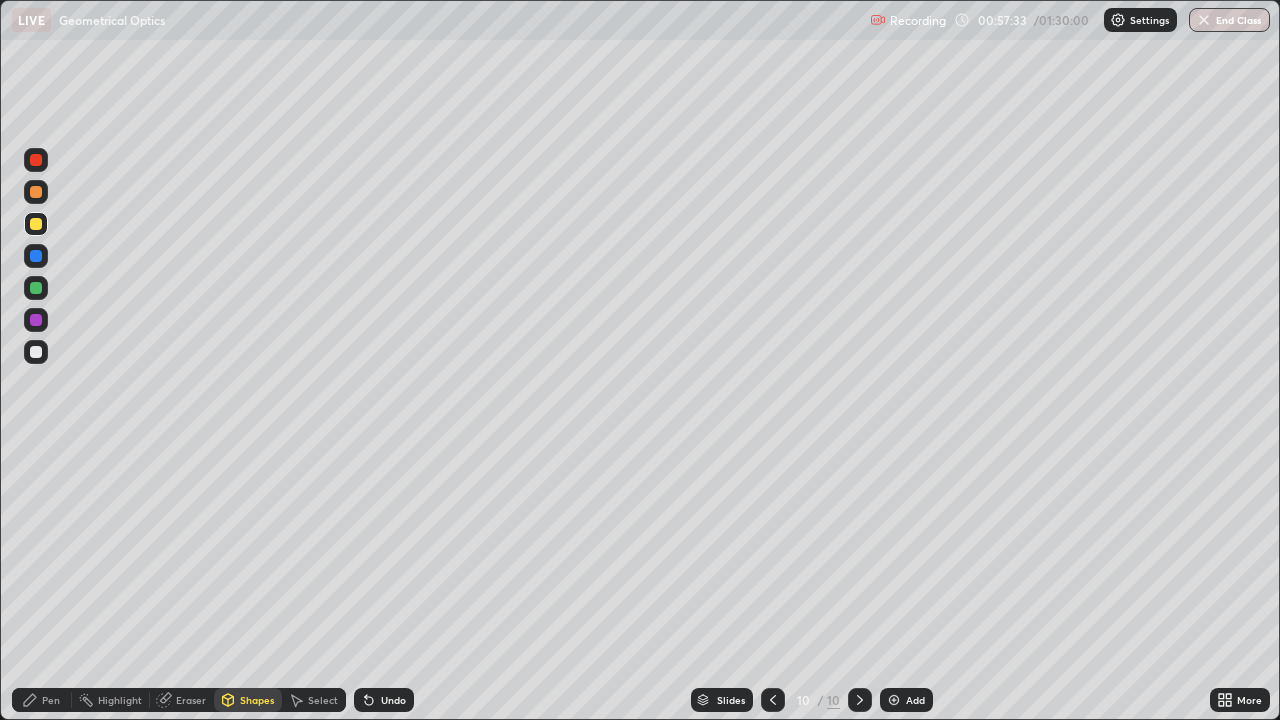 click on "Shapes" at bounding box center (248, 700) 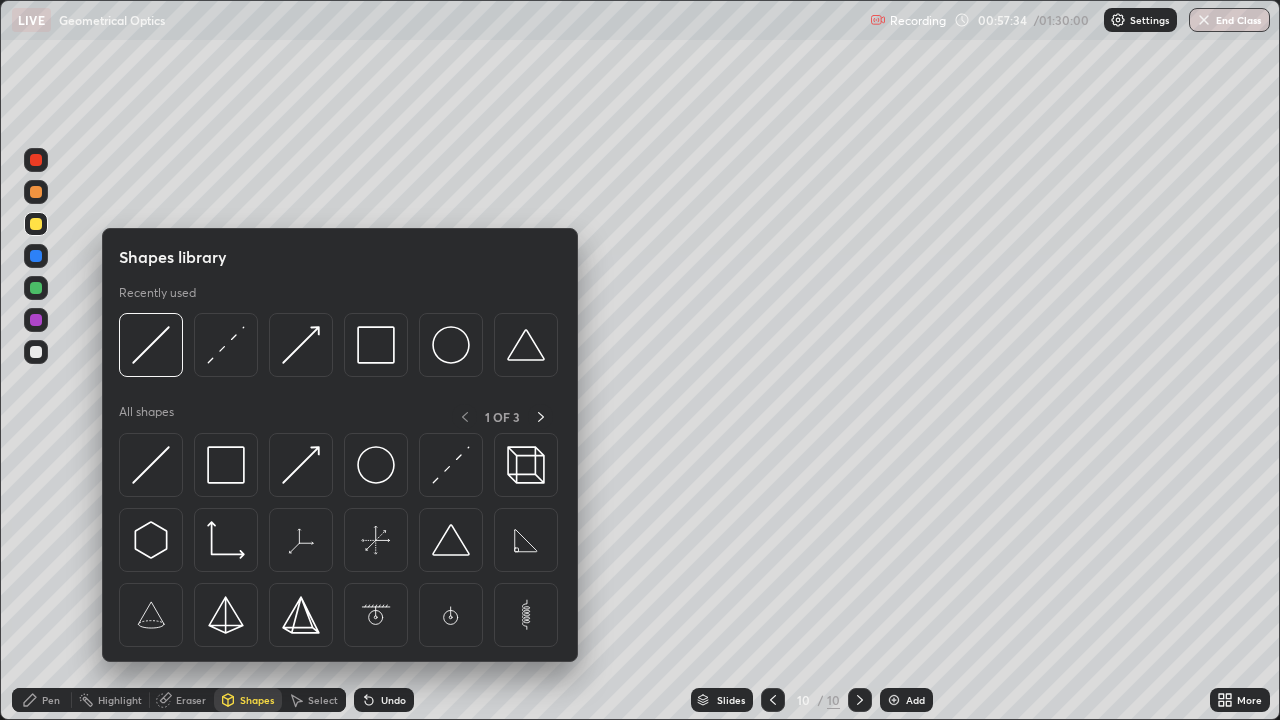 click on "Slides 10 / 10 Add" at bounding box center [812, 700] 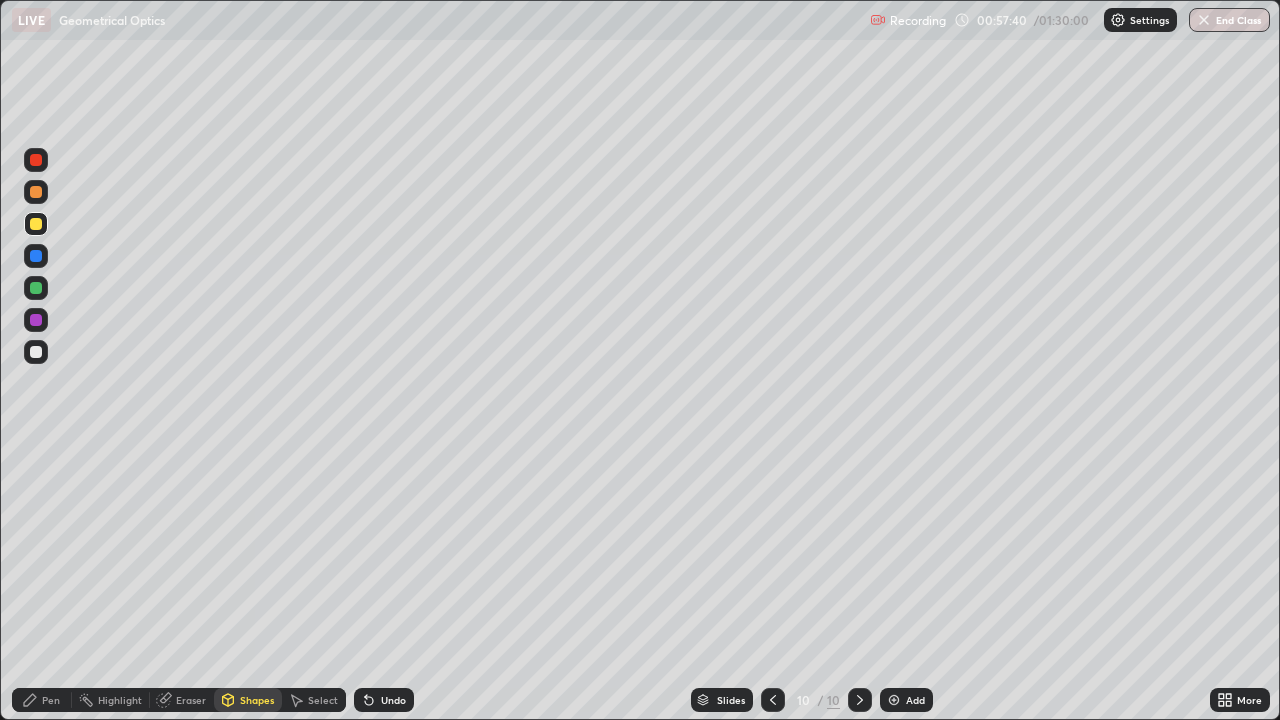 click on "Undo" at bounding box center (393, 700) 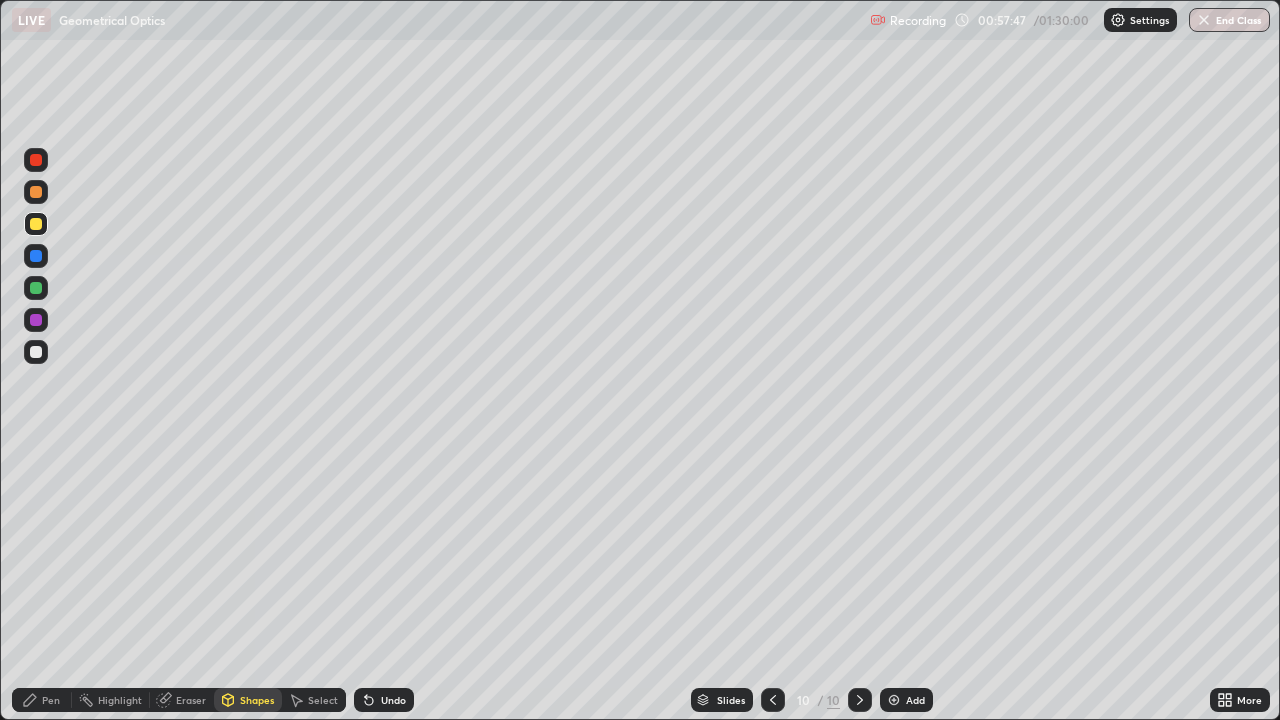 click on "Shapes" at bounding box center (257, 700) 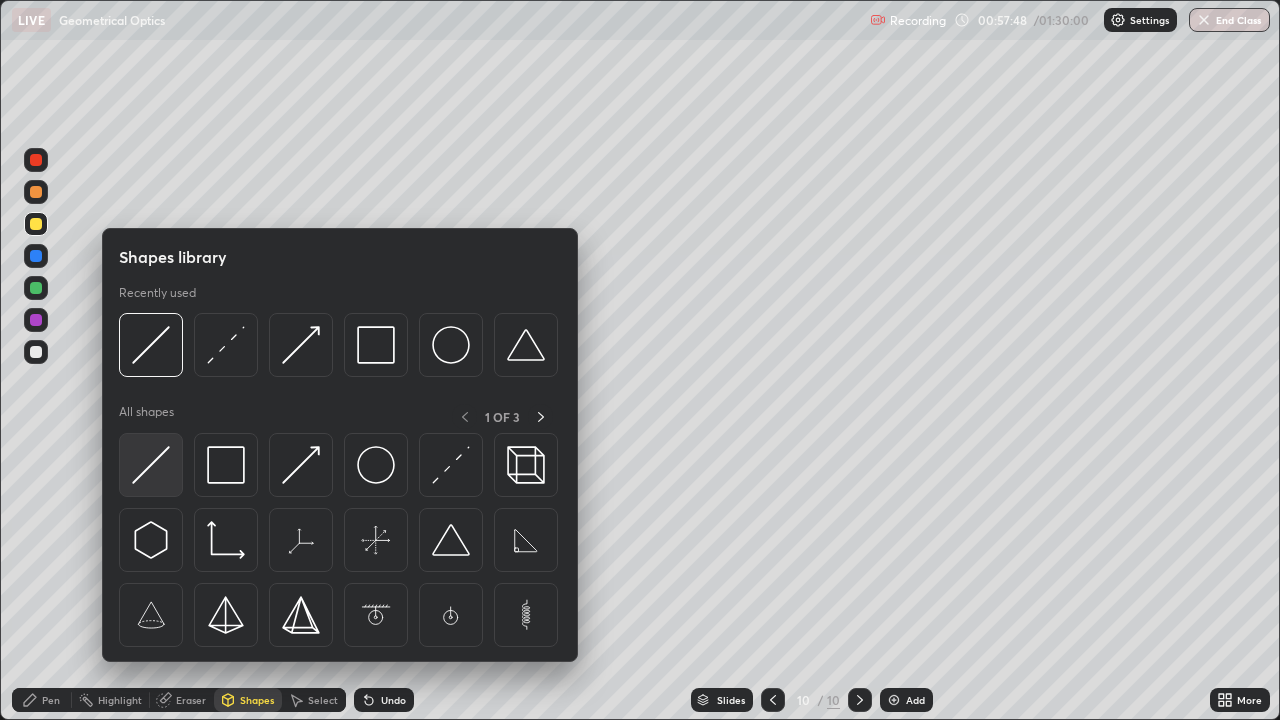 click at bounding box center [151, 465] 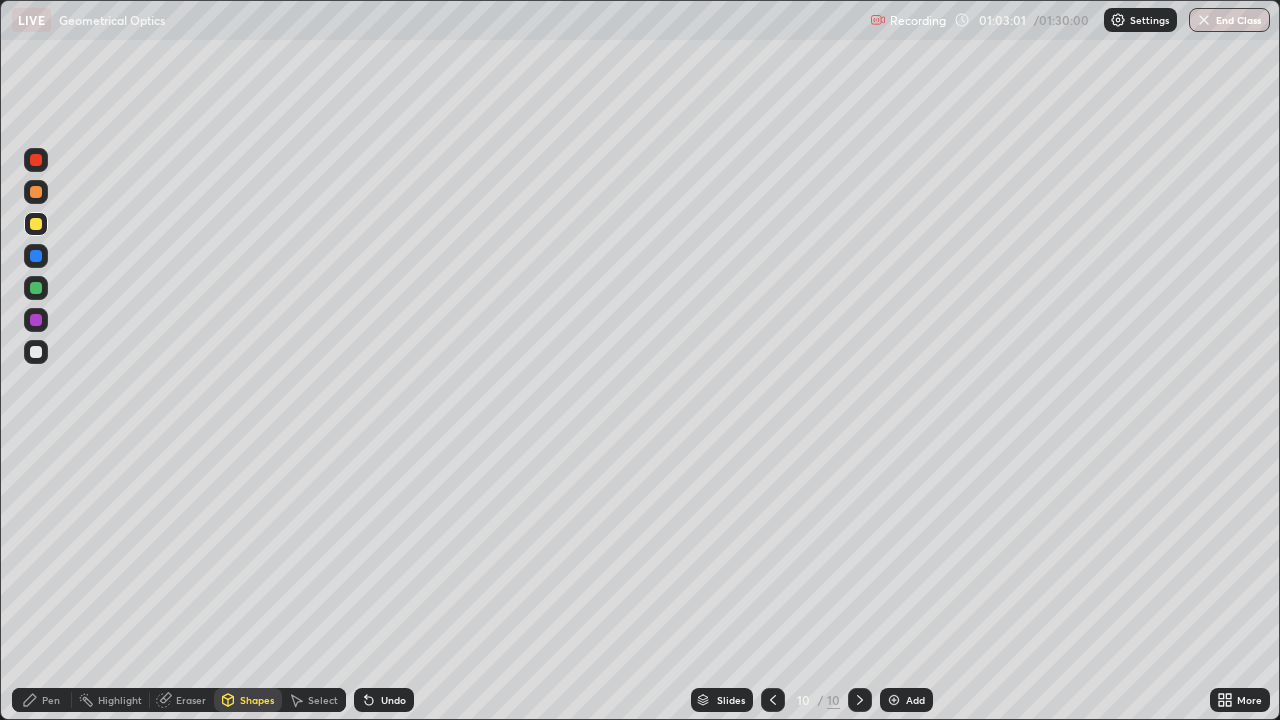 click on "Add" at bounding box center (906, 700) 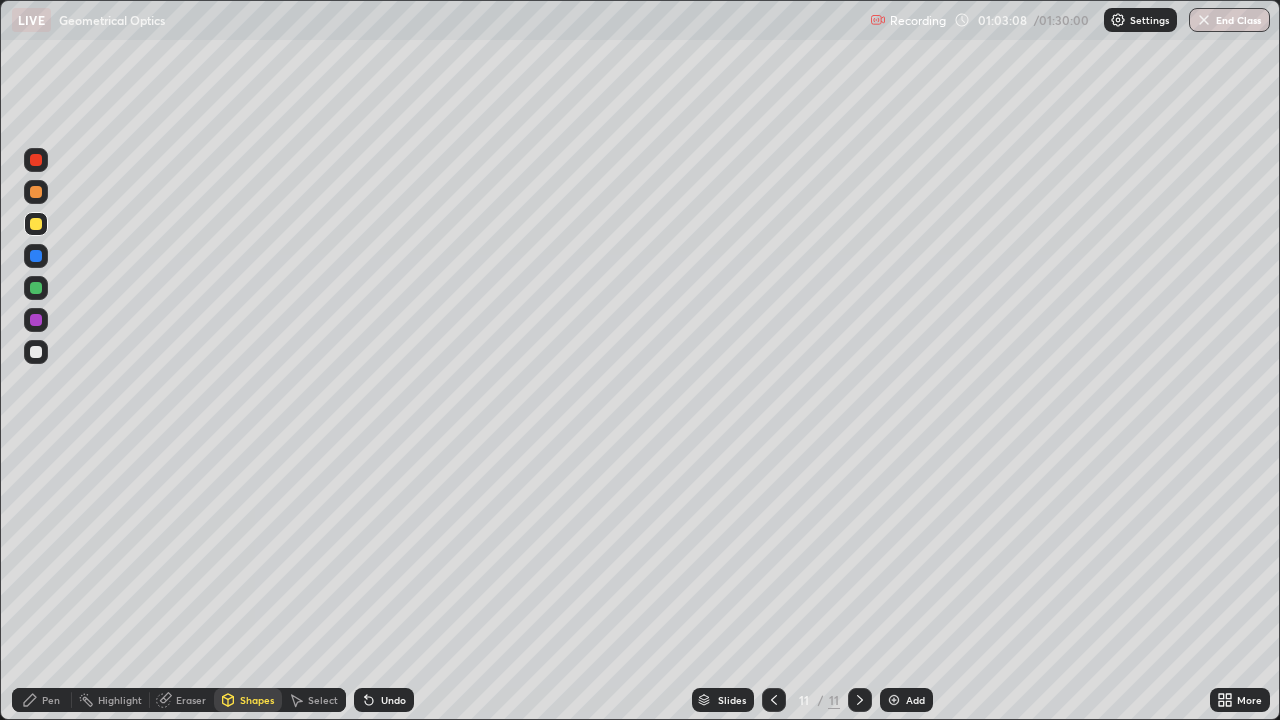 click at bounding box center [36, 352] 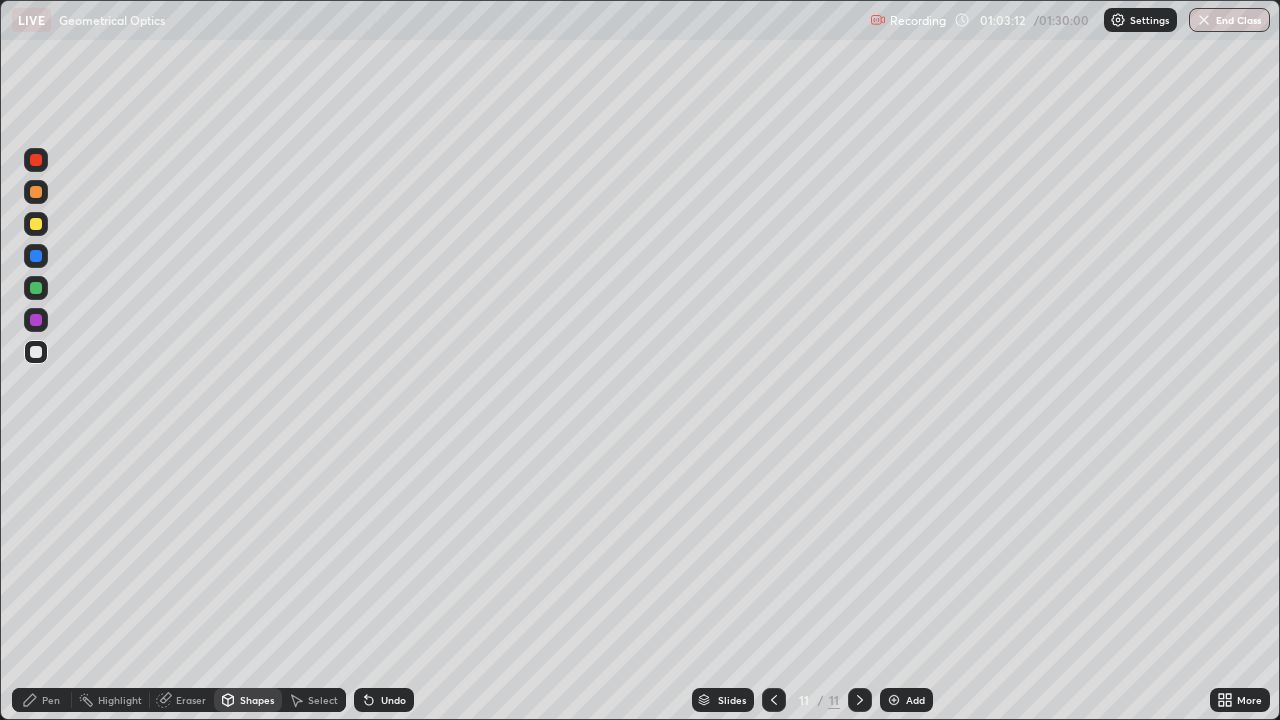click on "Pen" at bounding box center (51, 700) 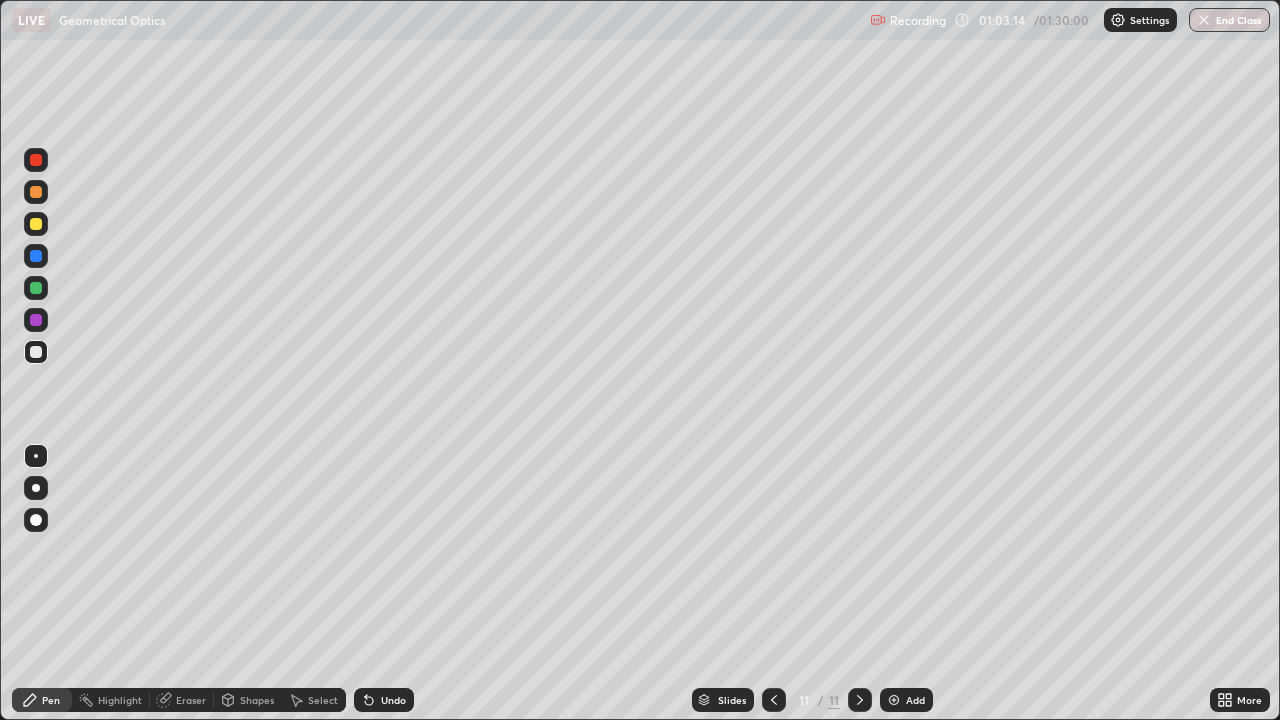 click on "Undo" at bounding box center (384, 700) 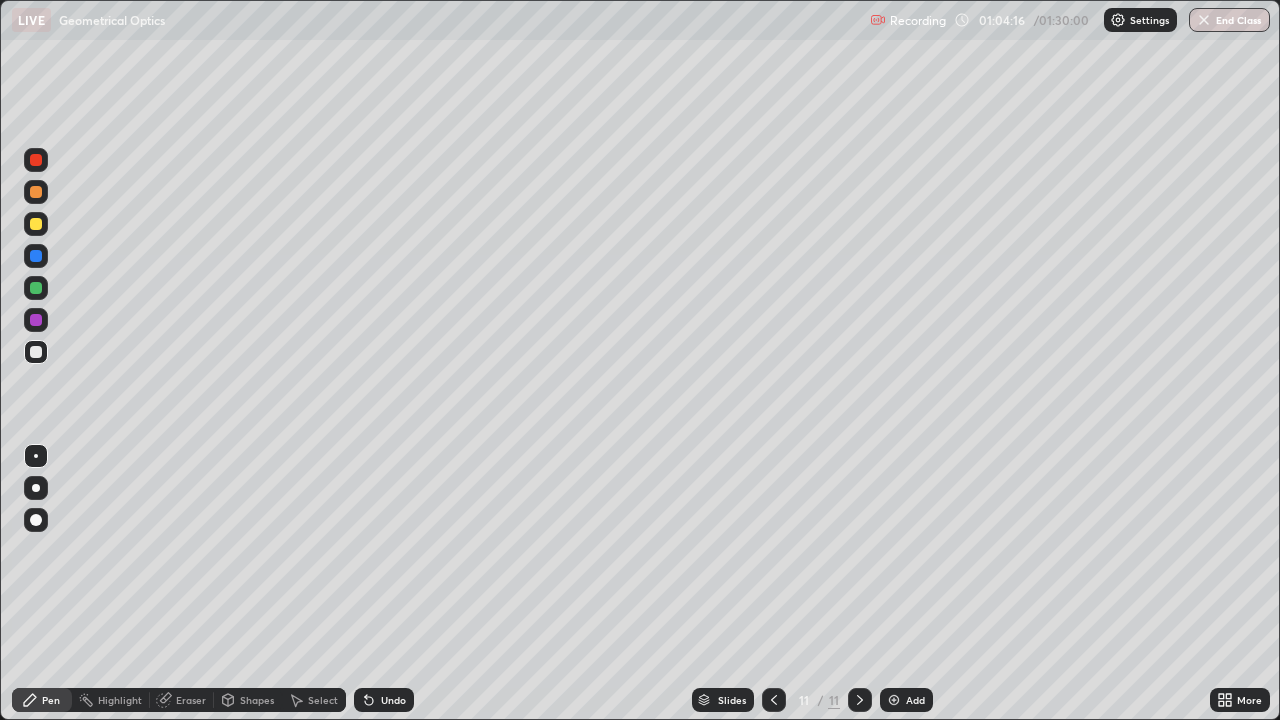 click on "Shapes" at bounding box center (257, 700) 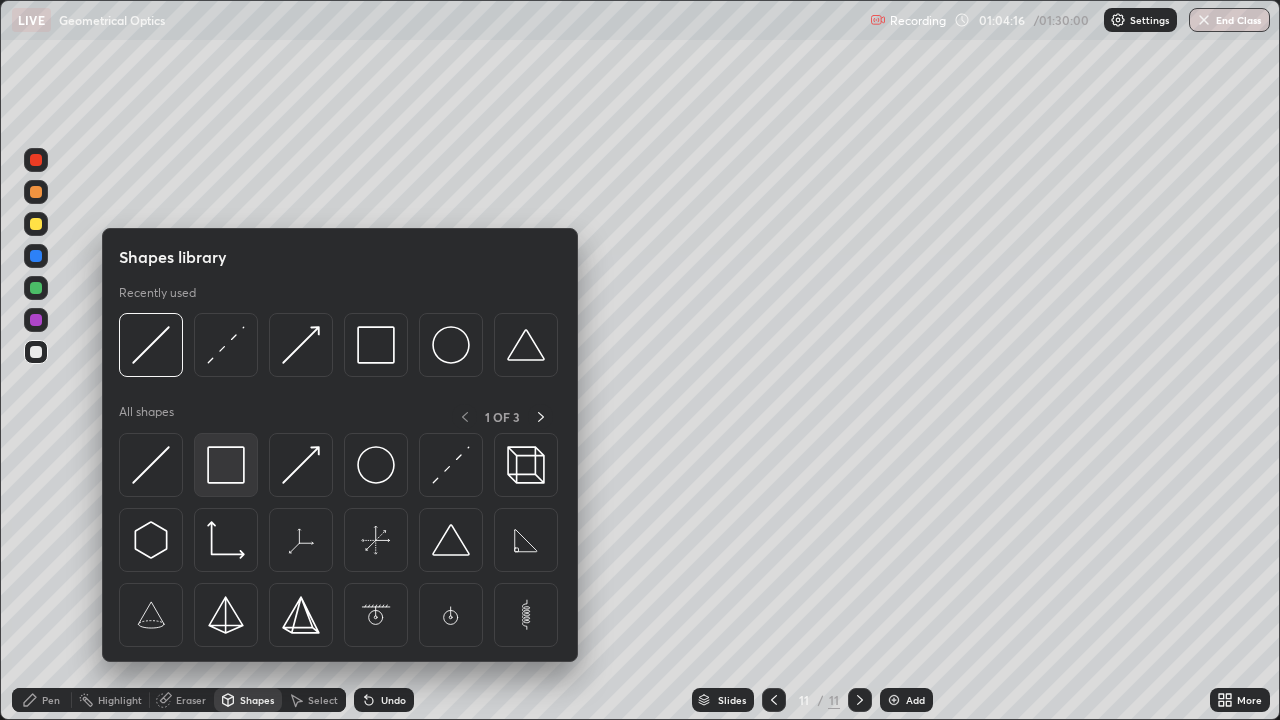 click at bounding box center (226, 465) 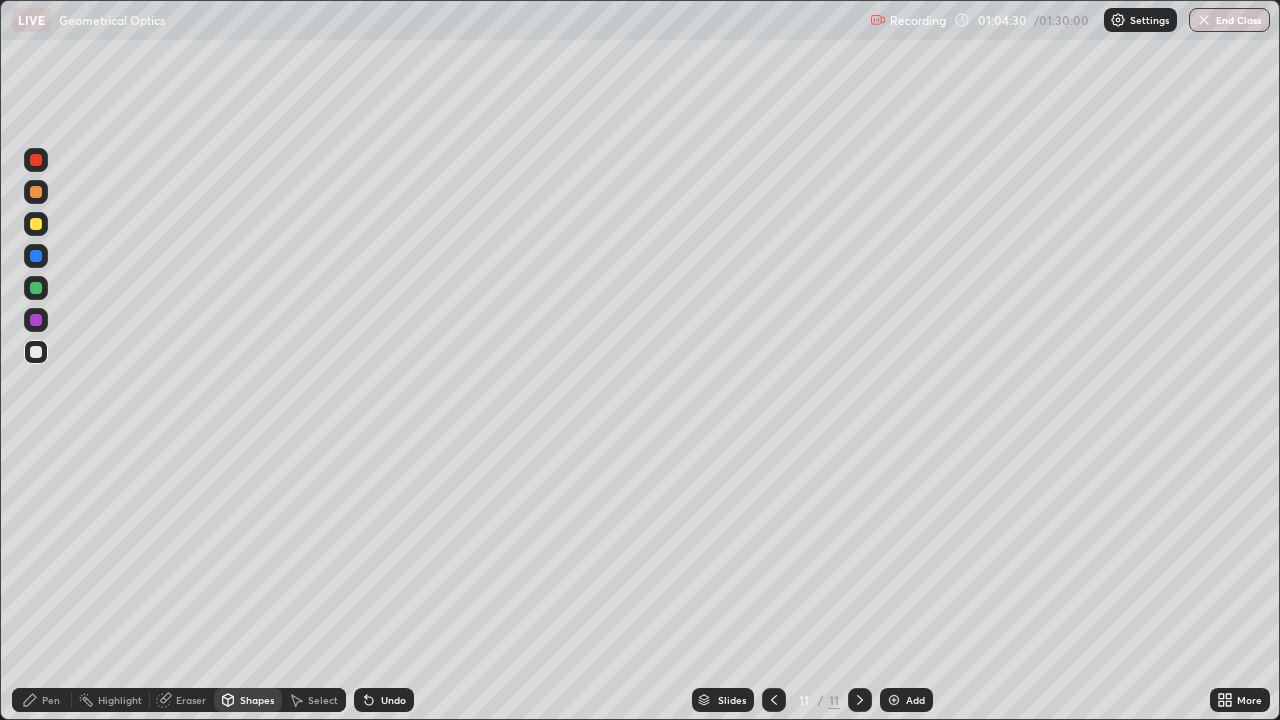 click on "Shapes" at bounding box center [257, 700] 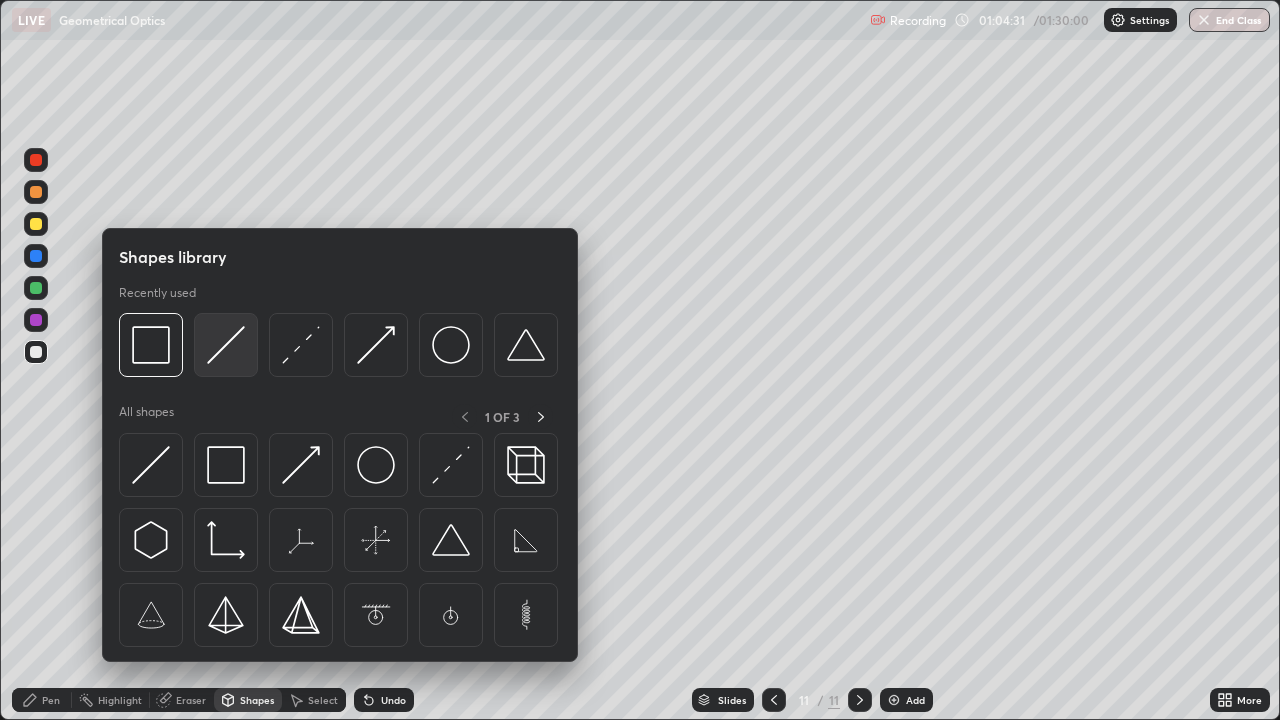 click at bounding box center (226, 345) 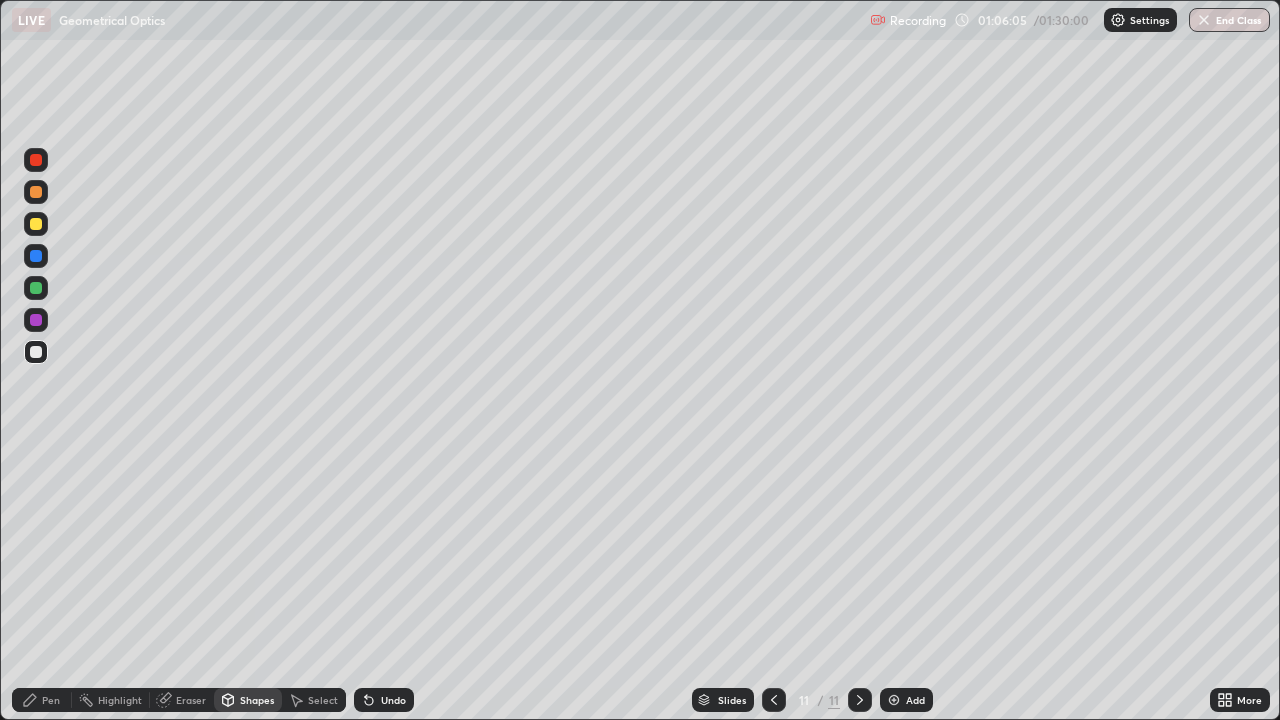 click on "Shapes" at bounding box center [248, 700] 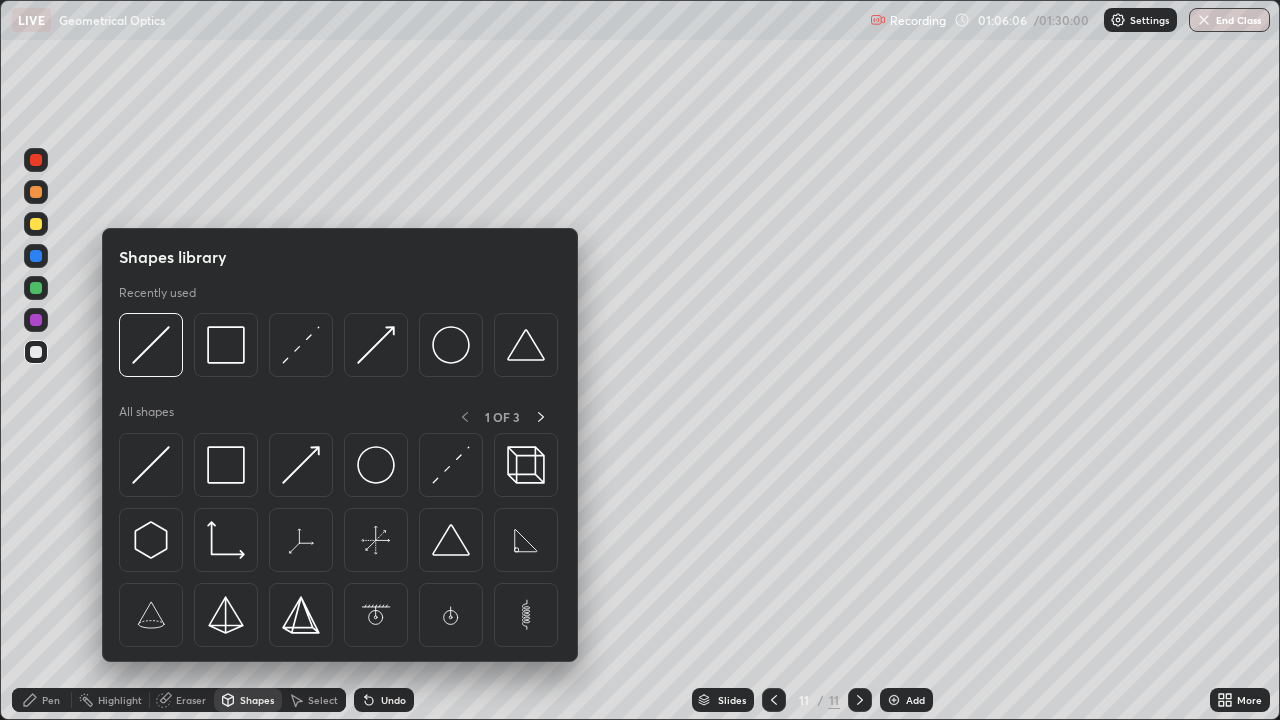click at bounding box center [36, 224] 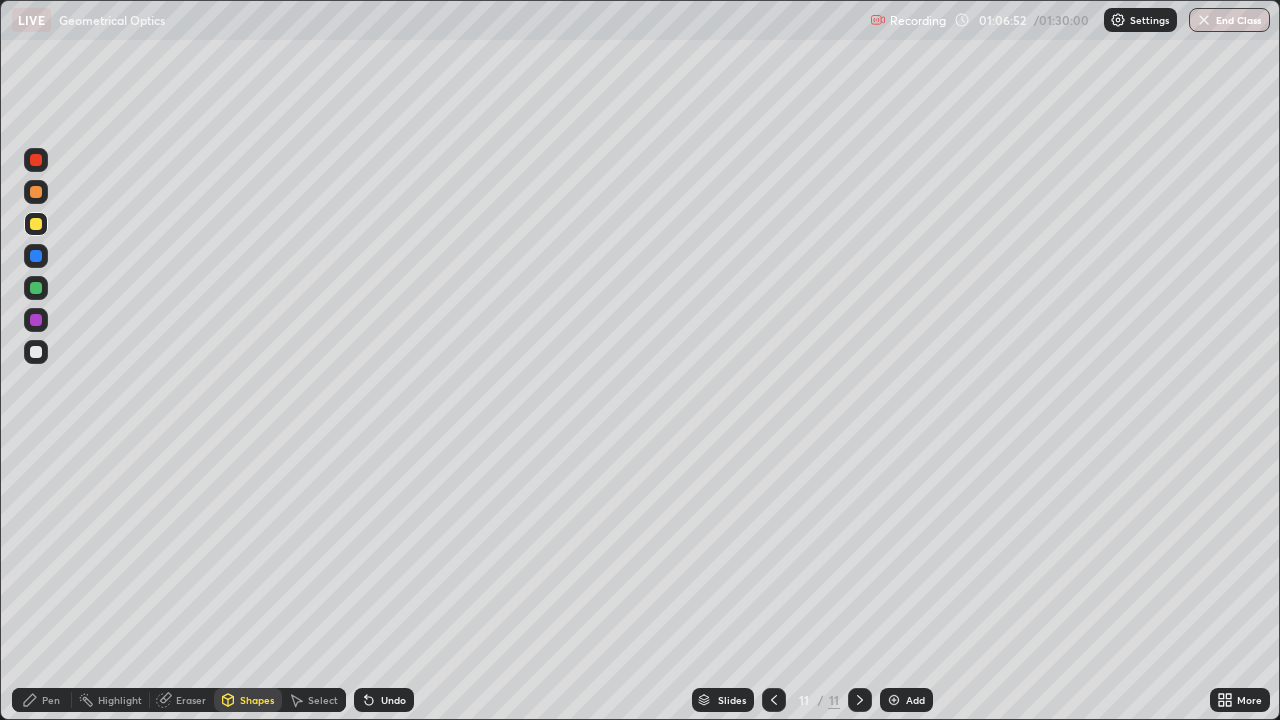 click on "Shapes" at bounding box center (257, 700) 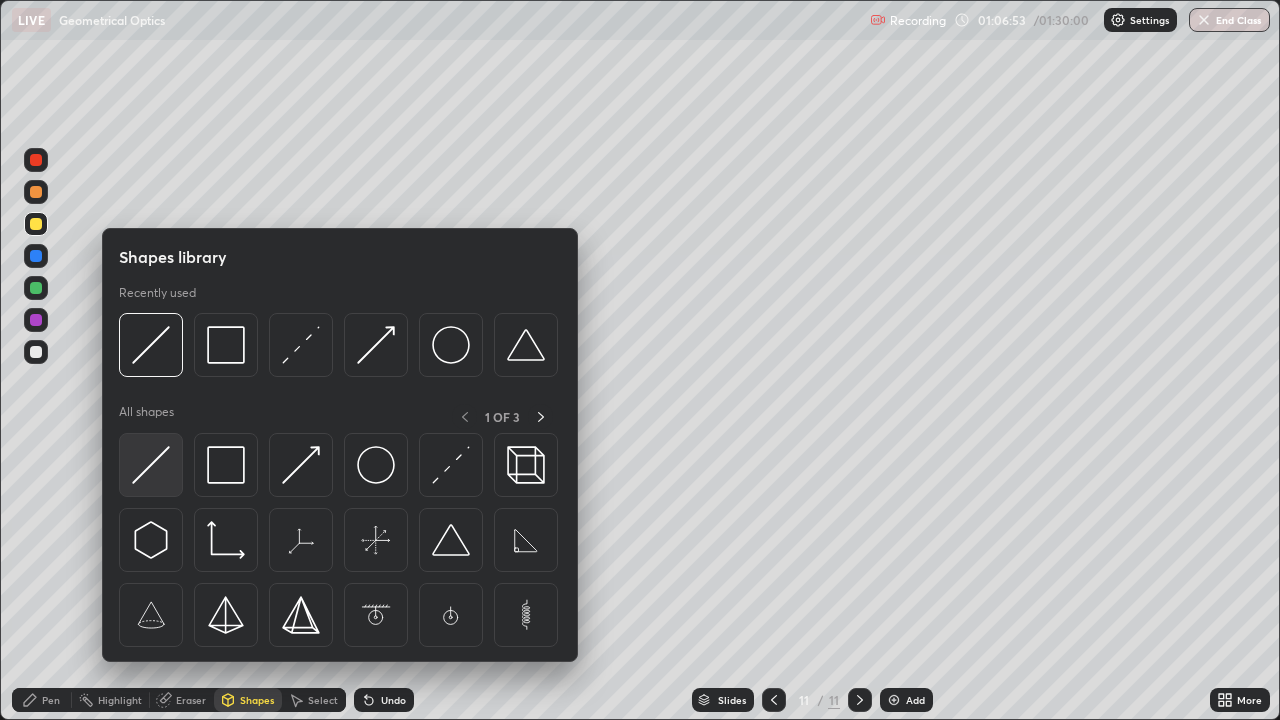 click at bounding box center [151, 465] 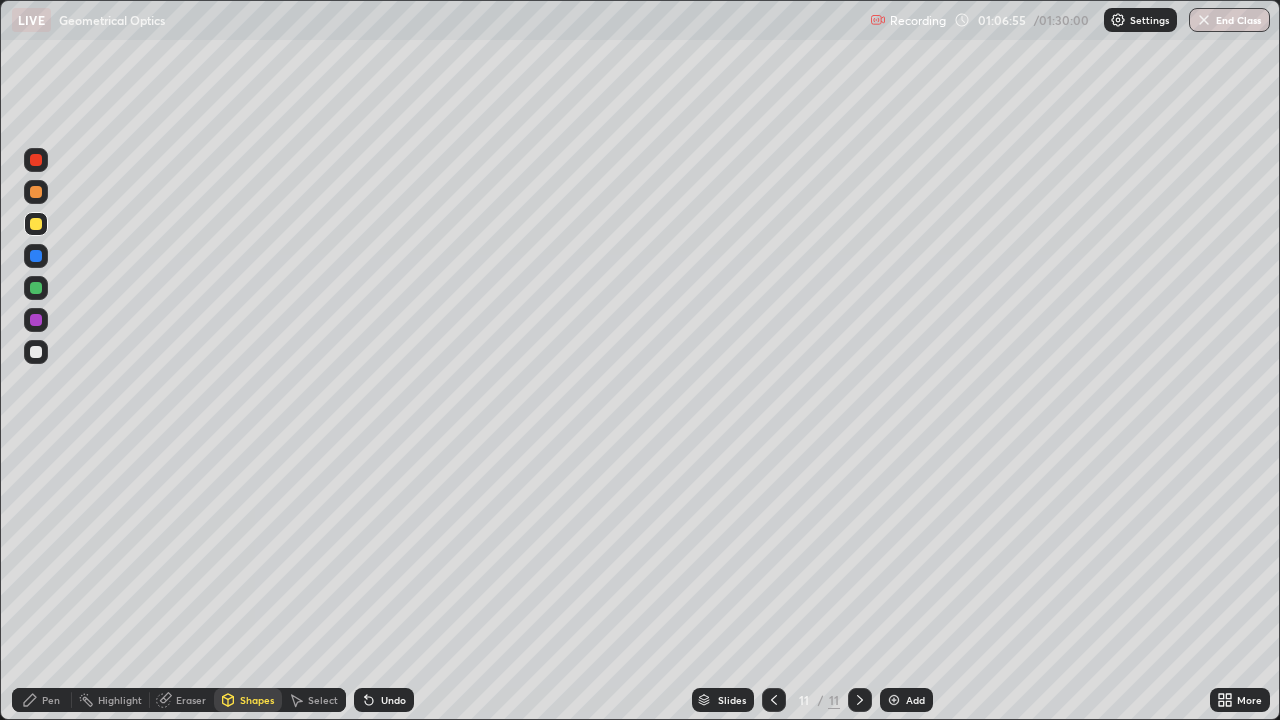 click on "Undo" at bounding box center (384, 700) 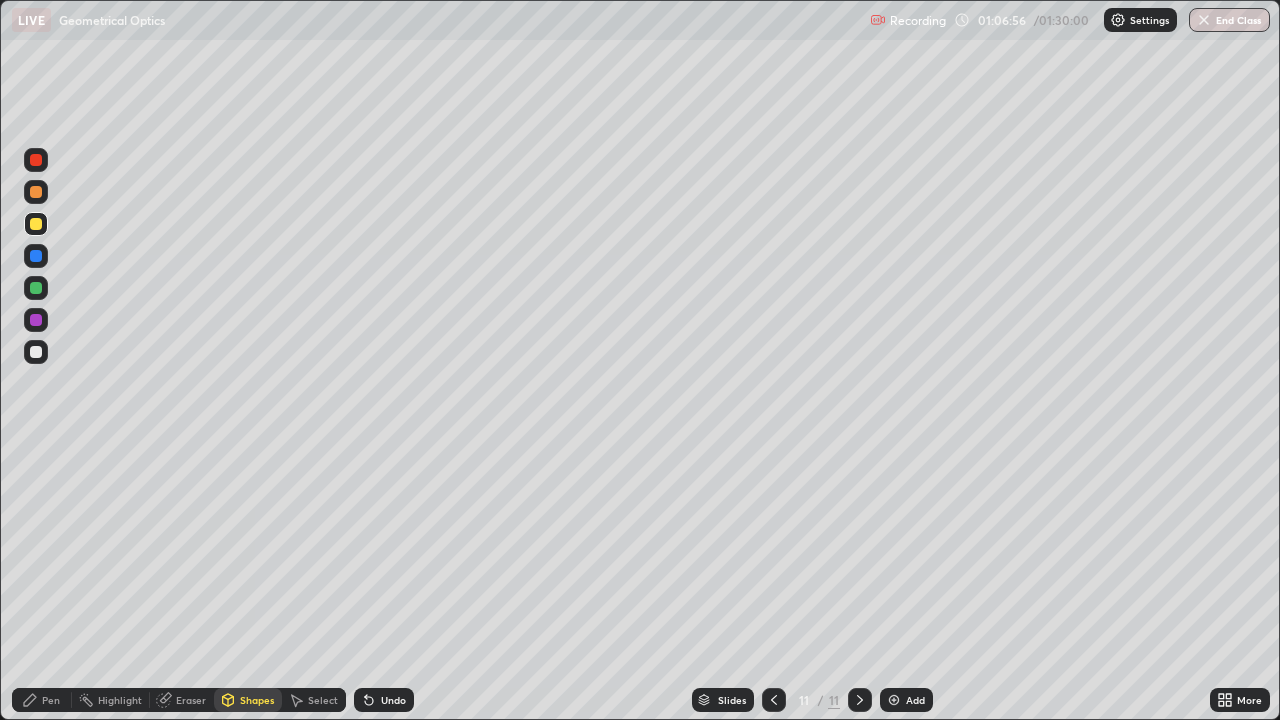 click at bounding box center [36, 352] 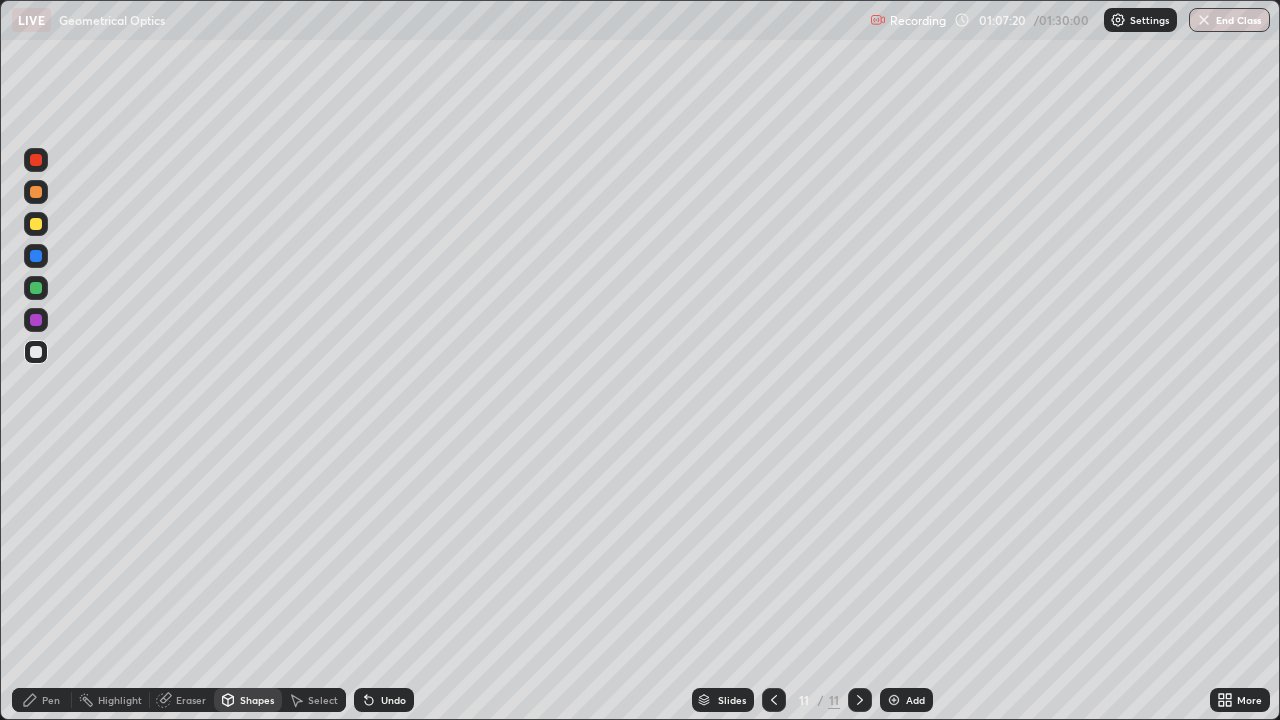 click on "Shapes" at bounding box center (248, 700) 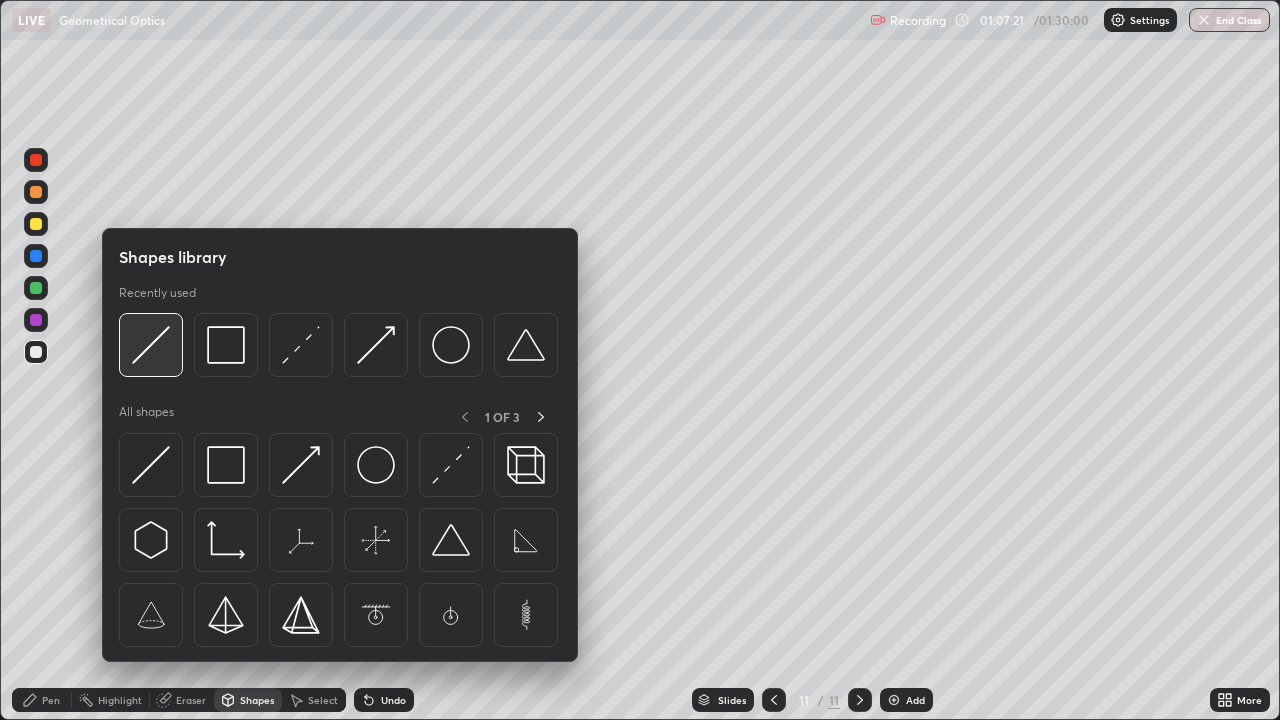 click at bounding box center (151, 345) 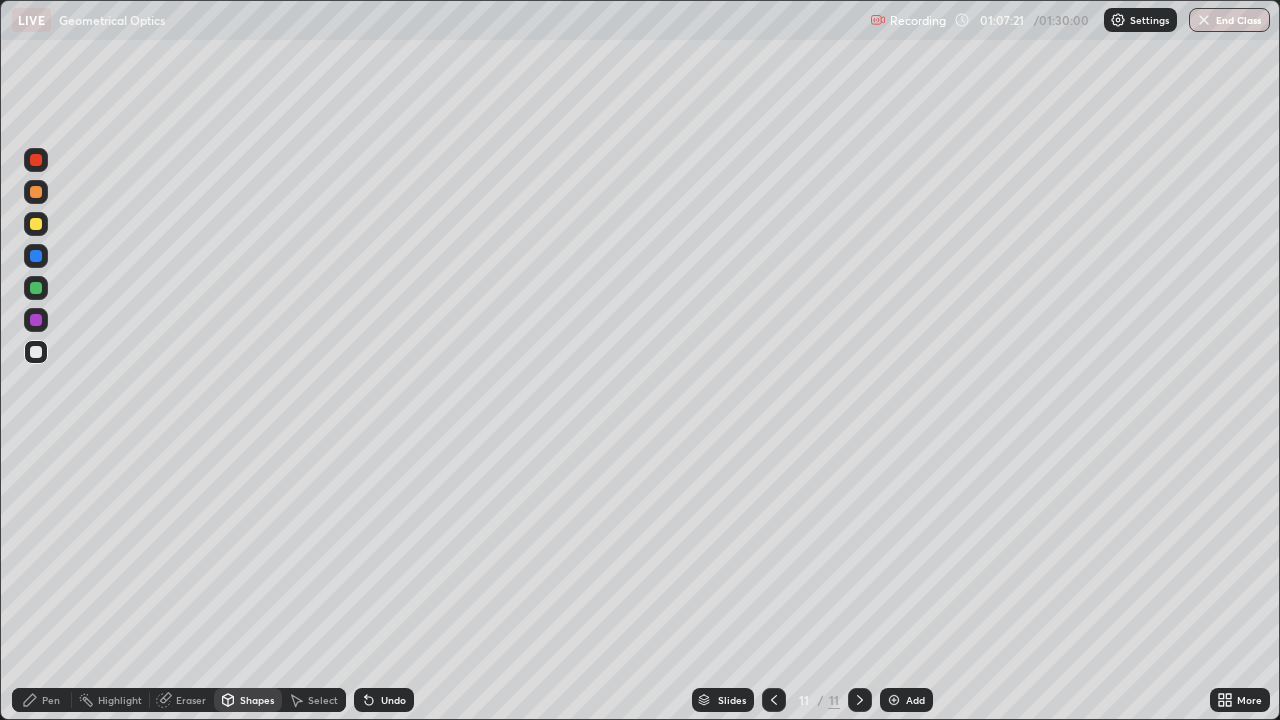 click at bounding box center (36, 224) 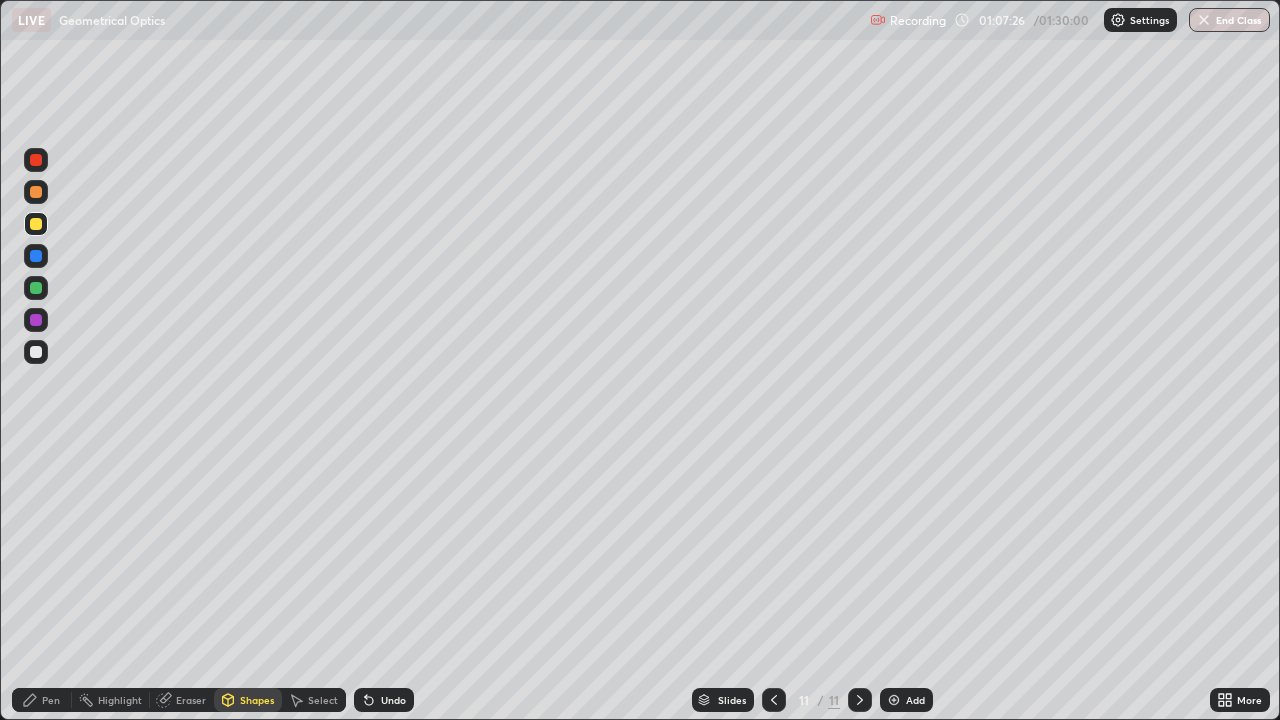 click on "Shapes" at bounding box center (248, 700) 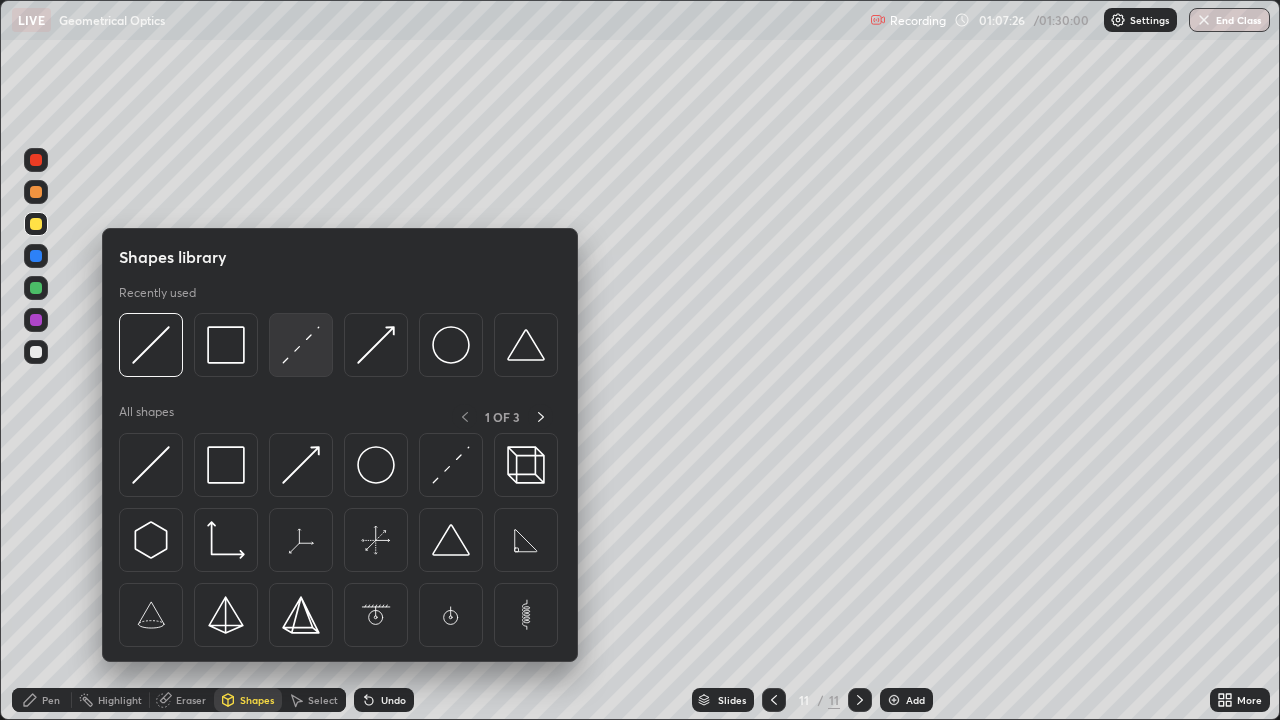 click at bounding box center (301, 345) 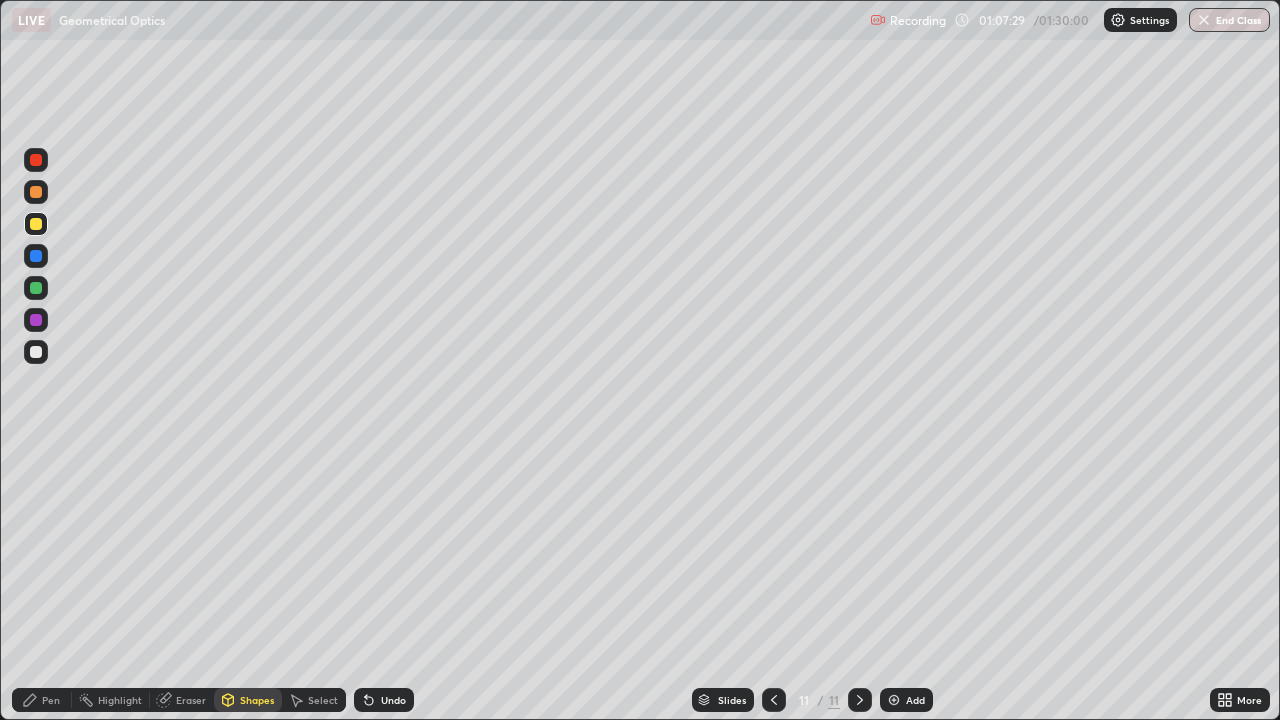 click on "Undo" at bounding box center (393, 700) 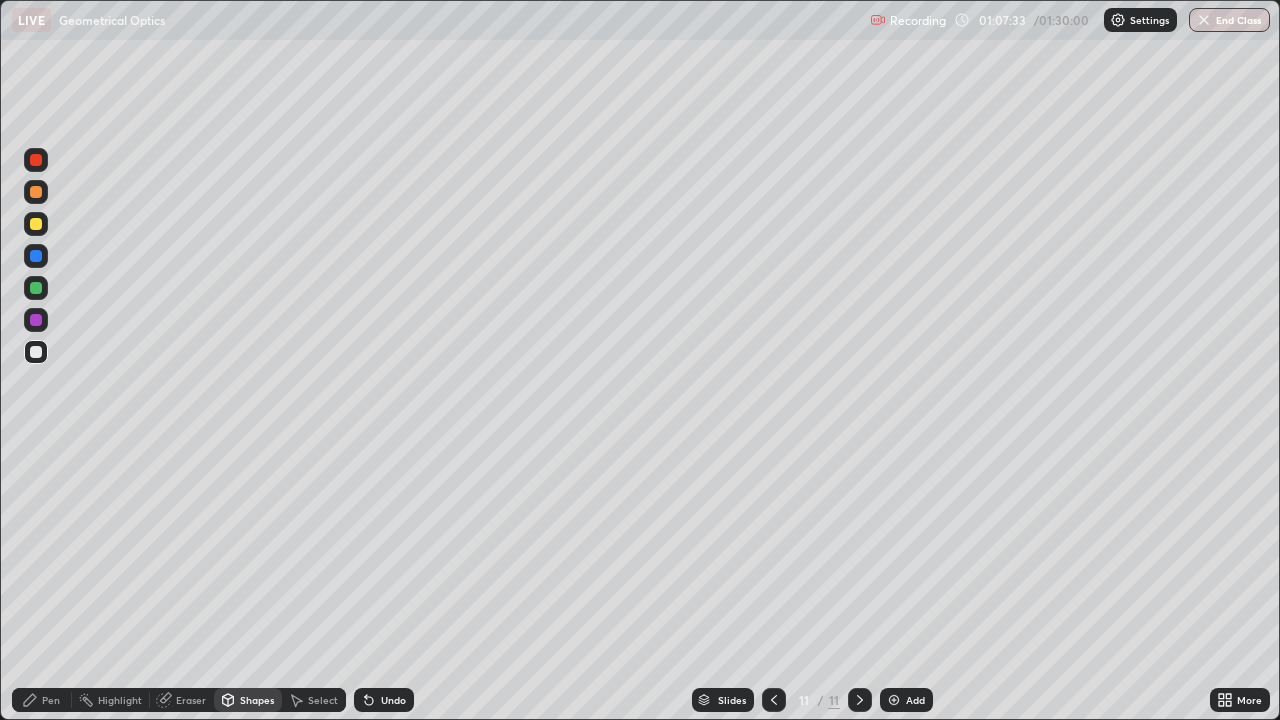 click on "Shapes" at bounding box center (248, 700) 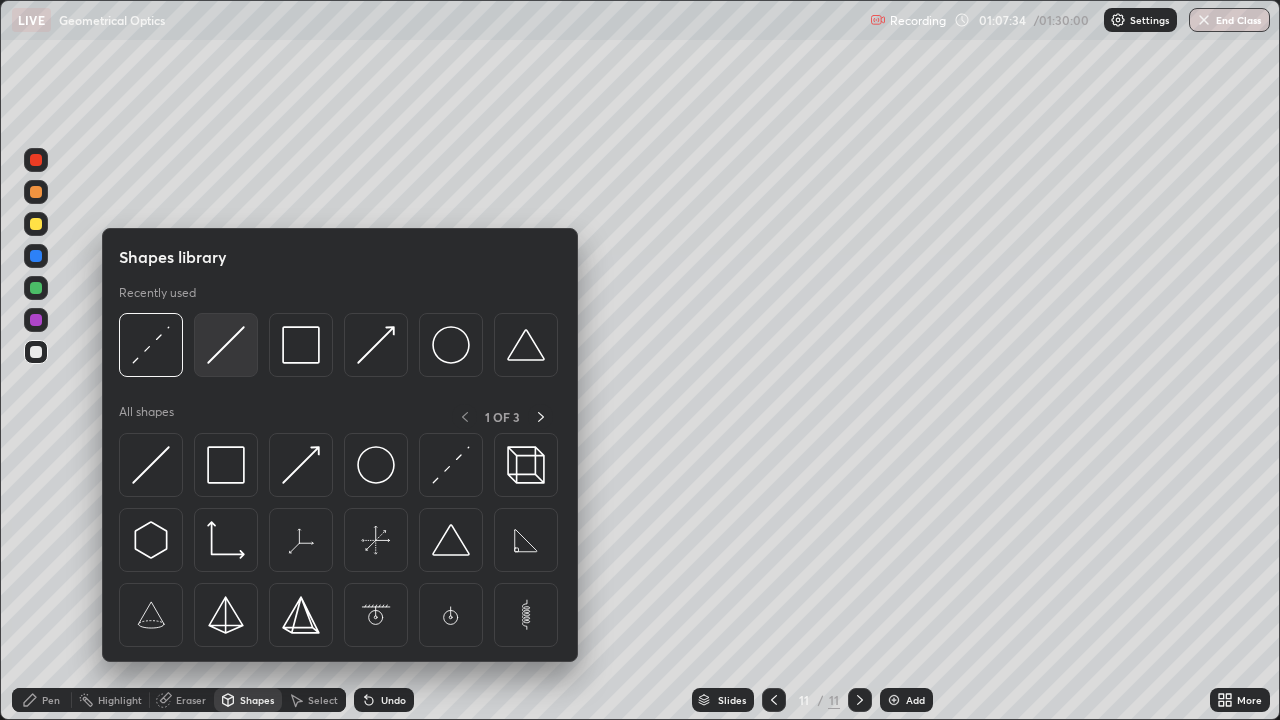 click at bounding box center [226, 345] 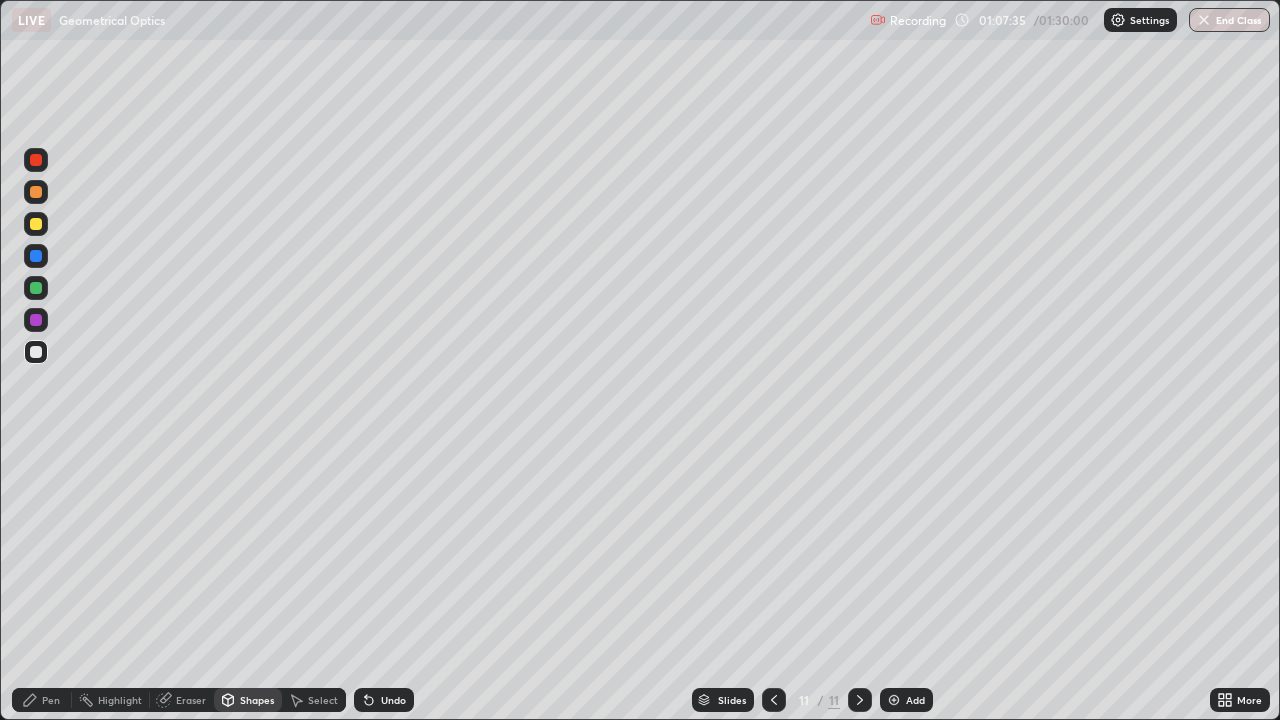 click at bounding box center [36, 224] 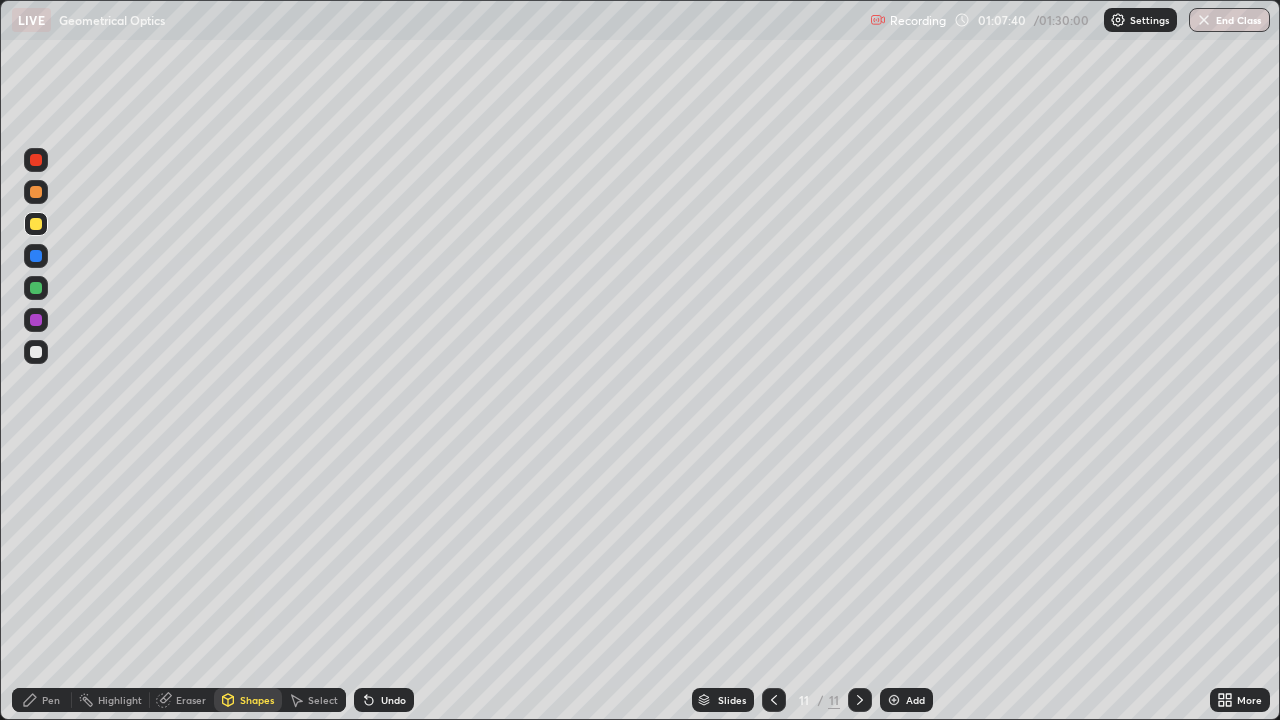 click on "Pen" at bounding box center (51, 700) 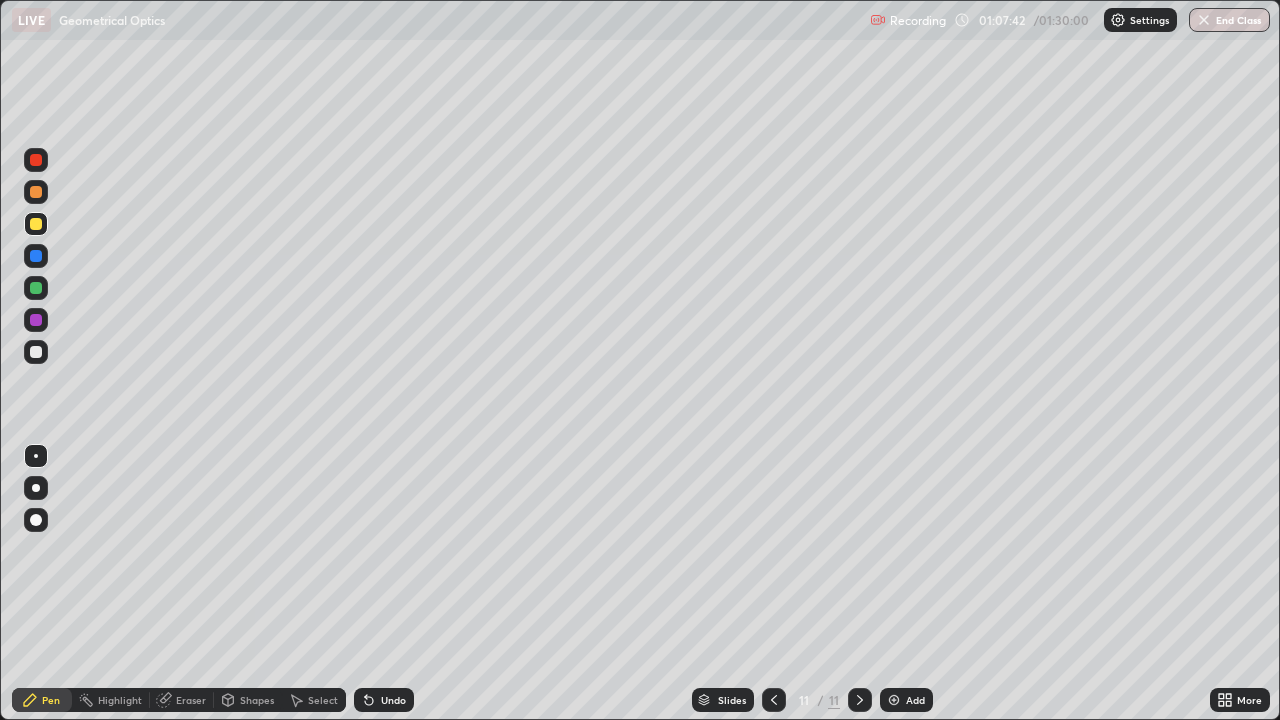 click at bounding box center (36, 288) 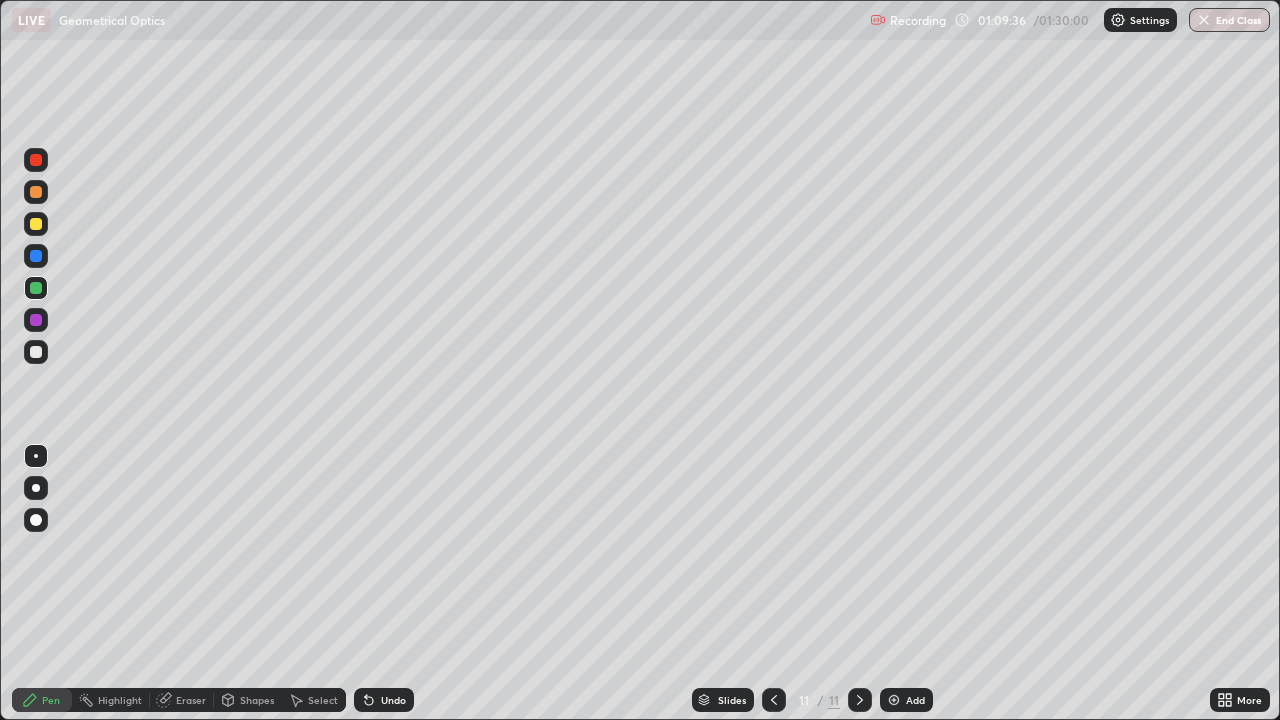 click on "Add" at bounding box center [915, 700] 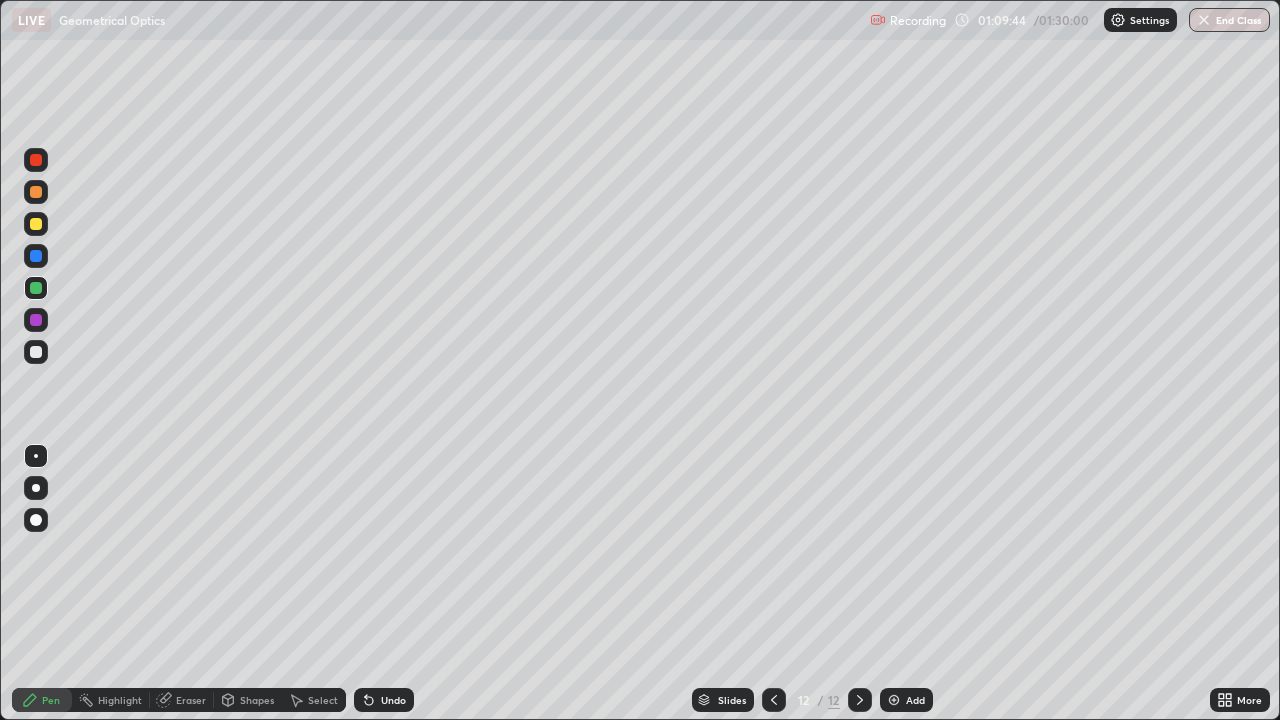 click on "Shapes" at bounding box center [257, 700] 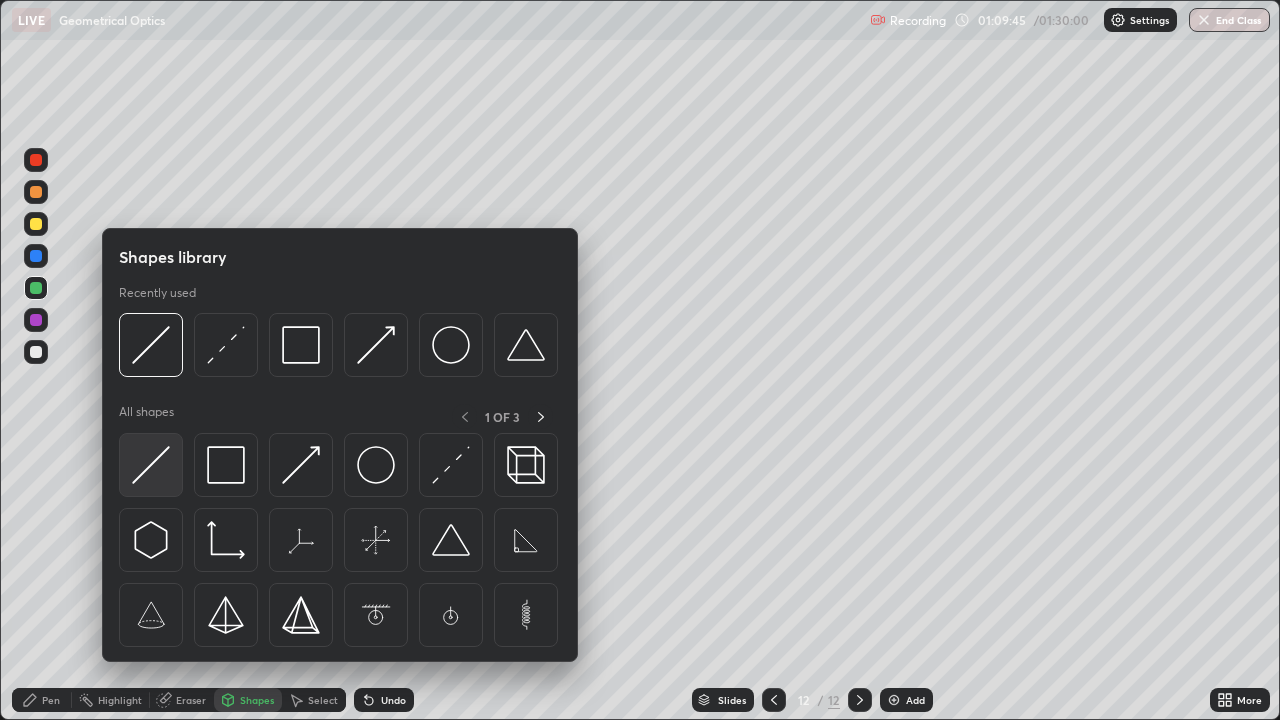 click at bounding box center (151, 465) 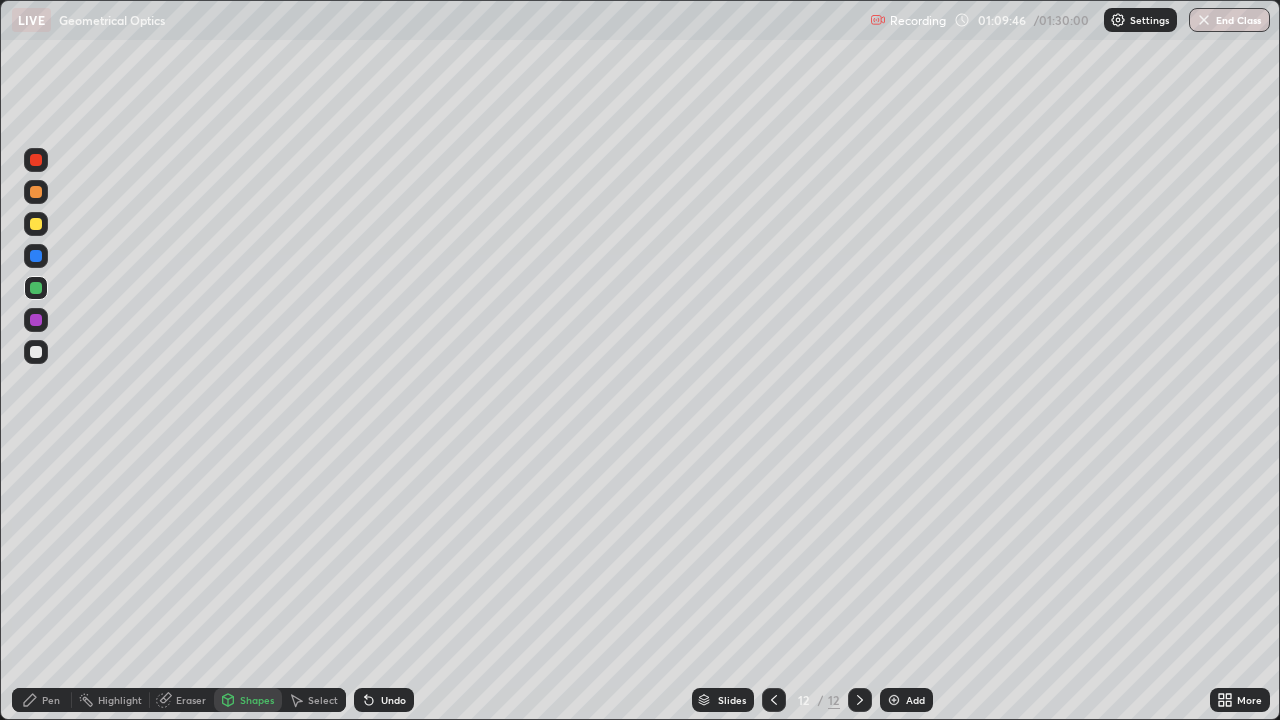 click at bounding box center [36, 352] 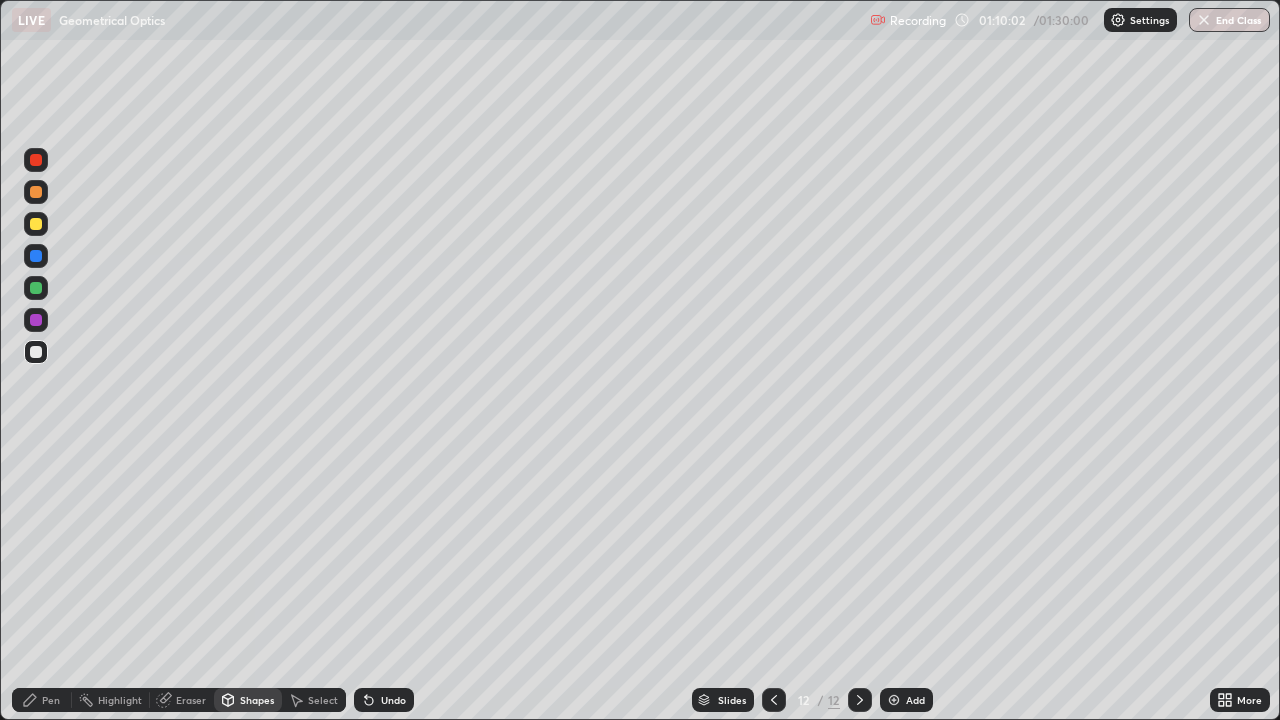 click 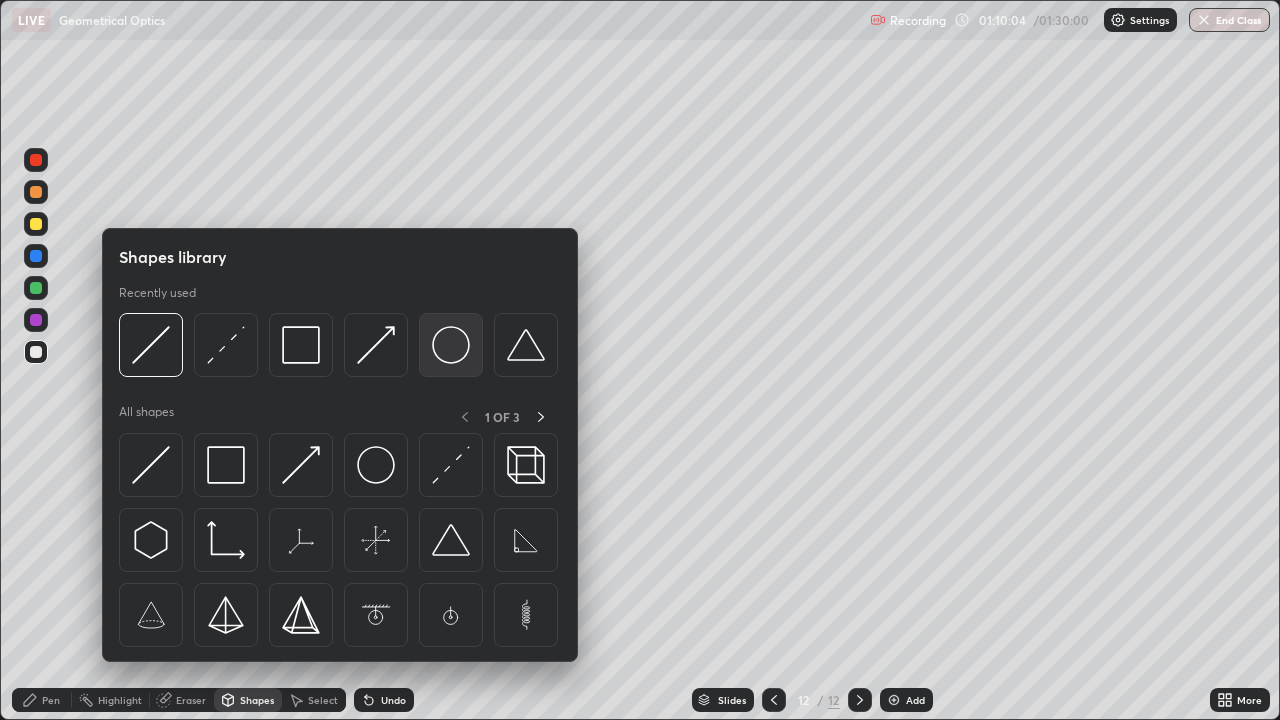 click at bounding box center [451, 345] 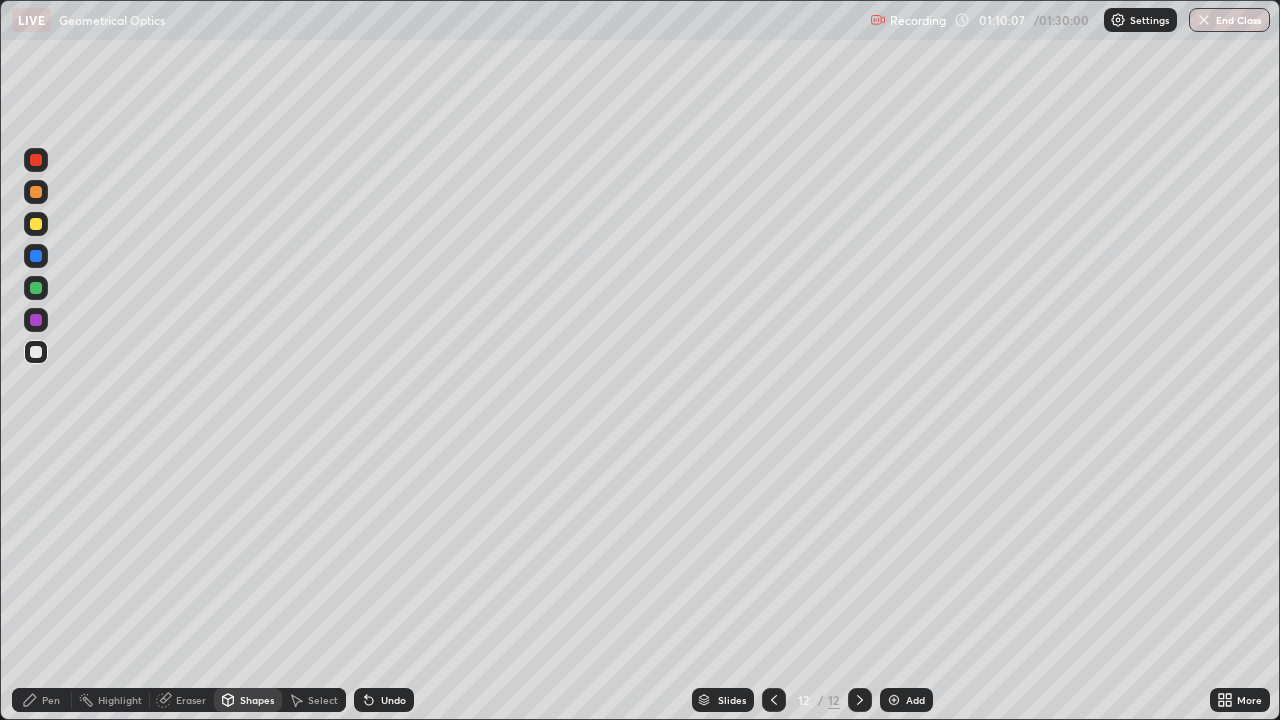 click 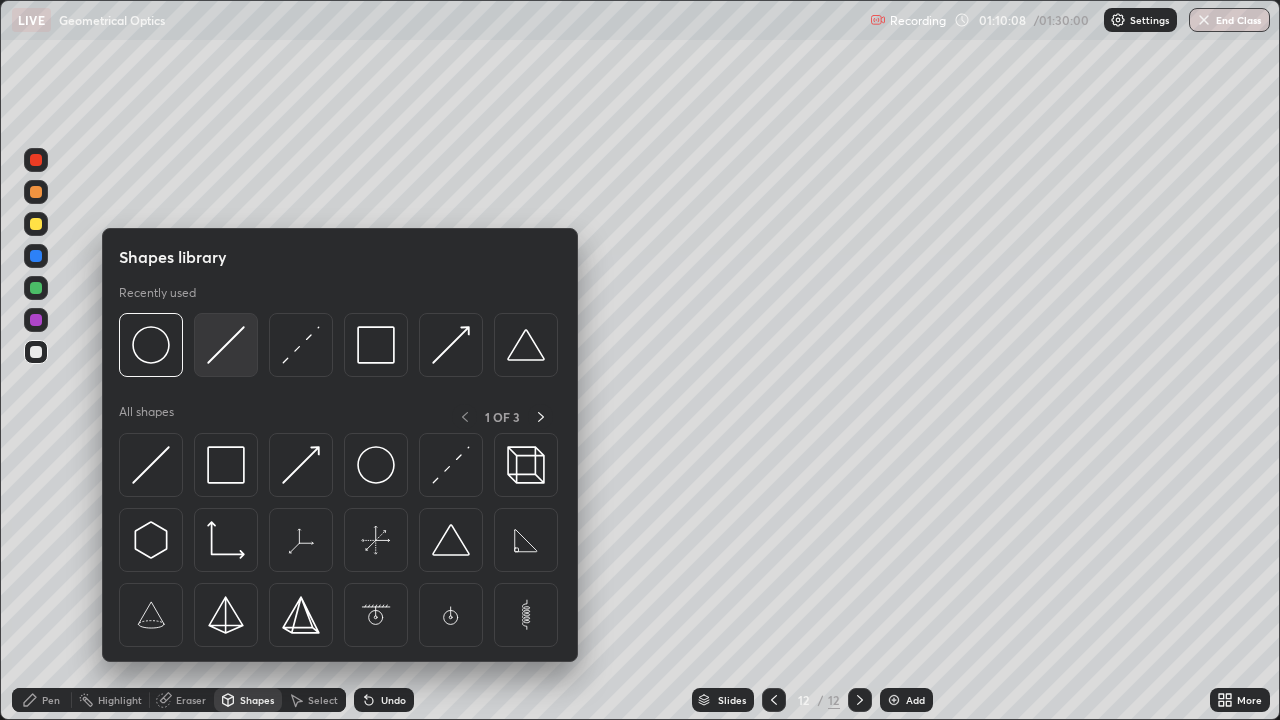 click at bounding box center [226, 345] 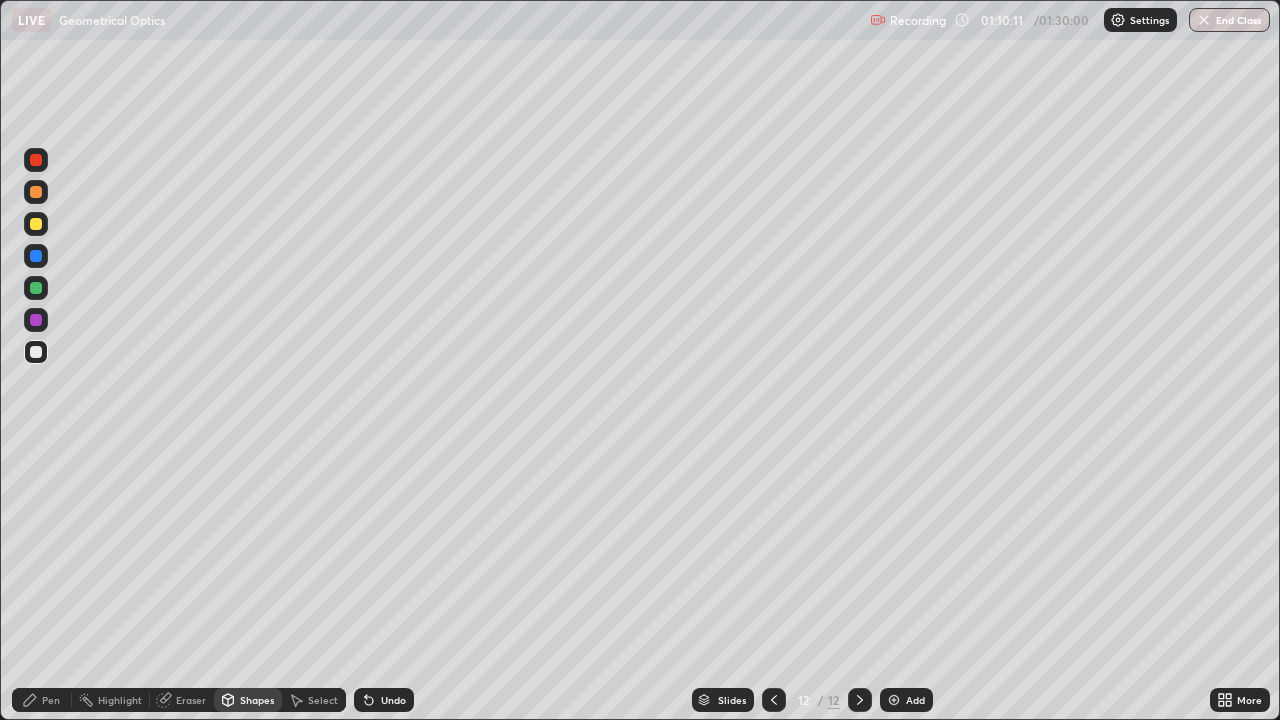 click on "Pen" at bounding box center (51, 700) 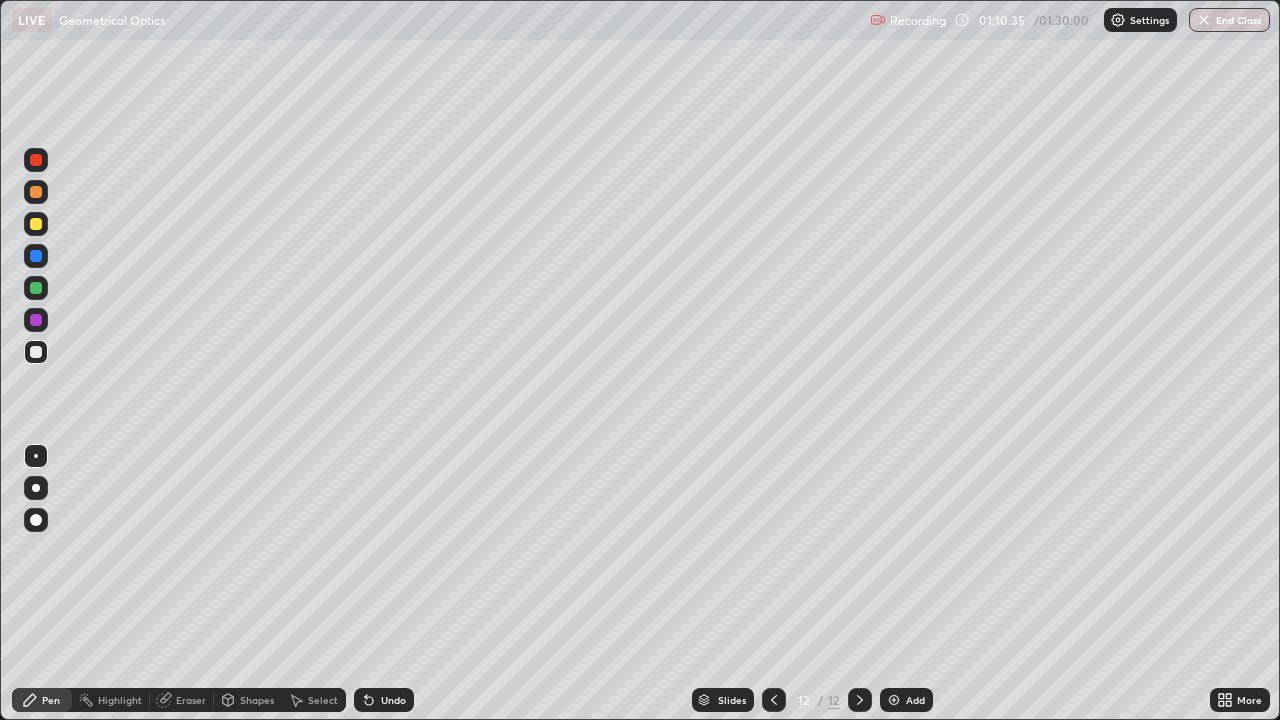 click on "Shapes" at bounding box center (257, 700) 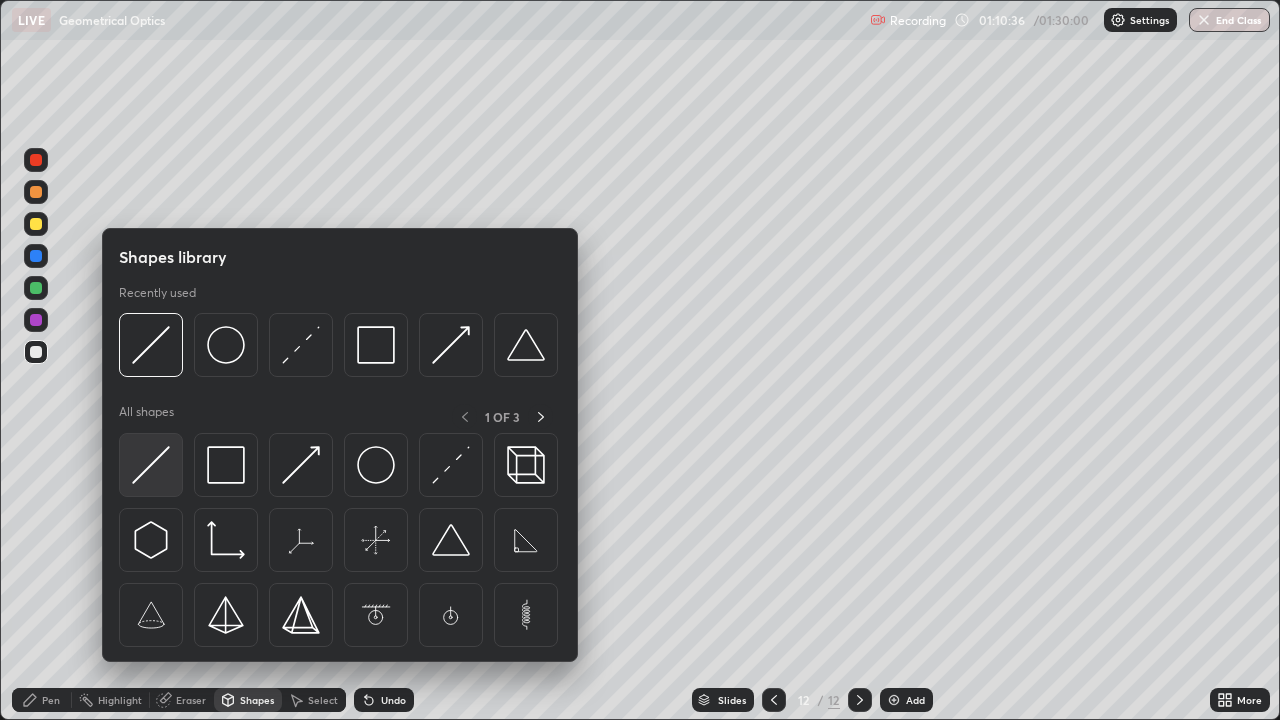 click at bounding box center (151, 465) 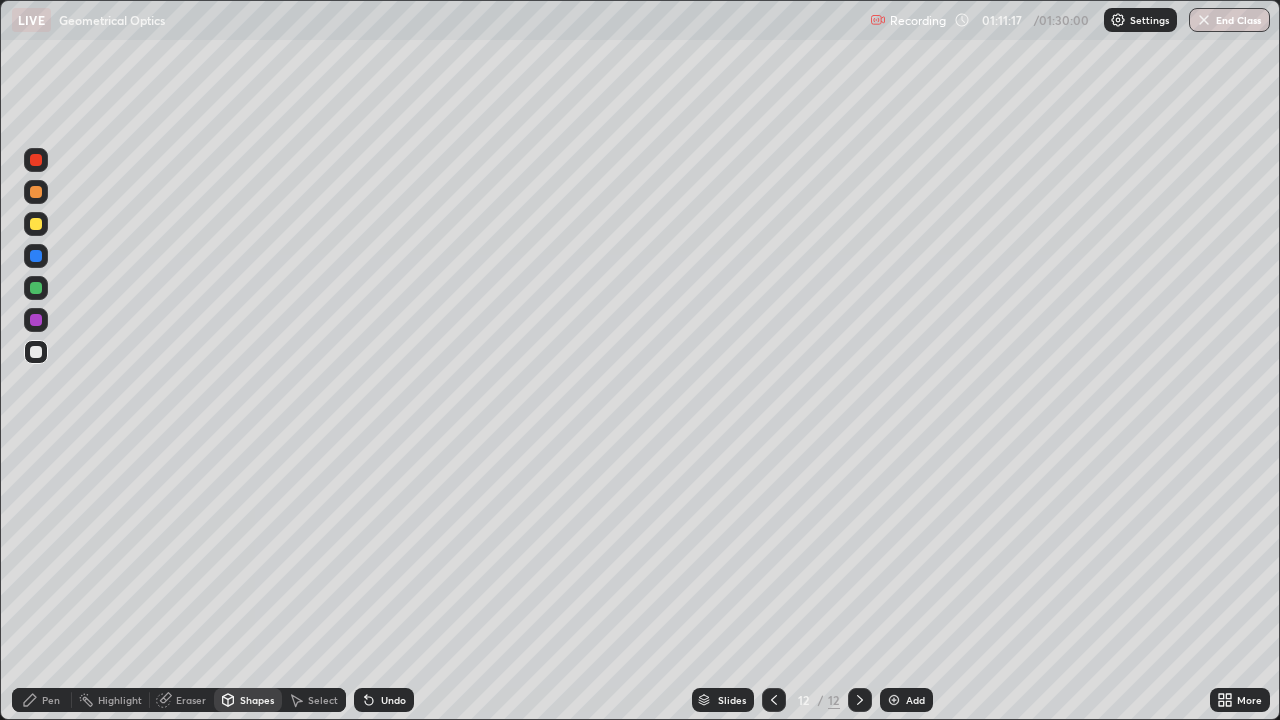 click at bounding box center (36, 224) 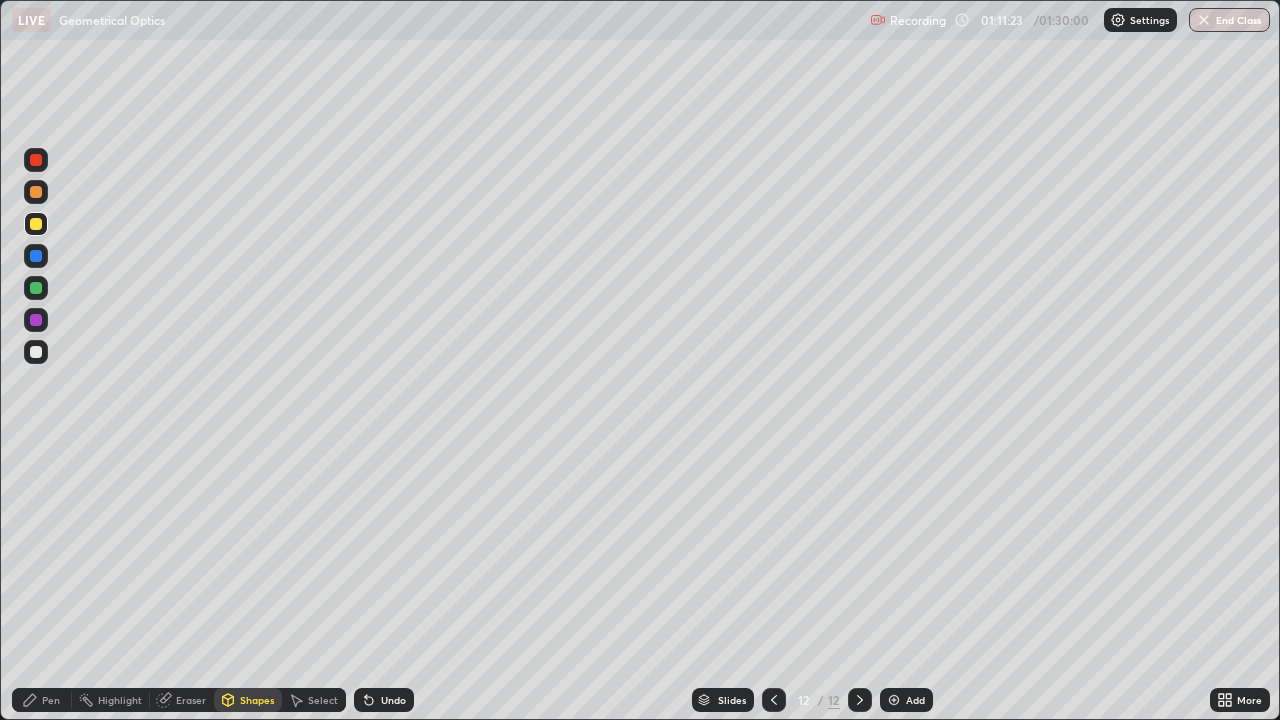 click on "Pen" at bounding box center [51, 700] 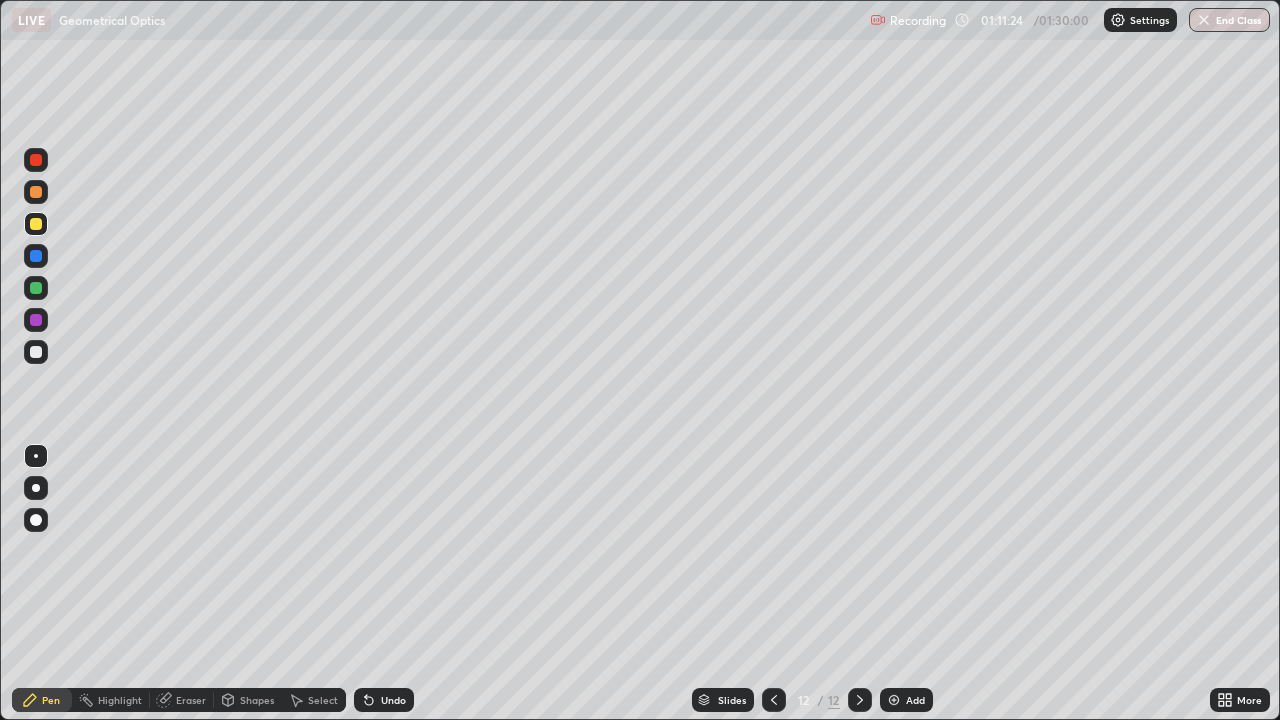 click at bounding box center [36, 352] 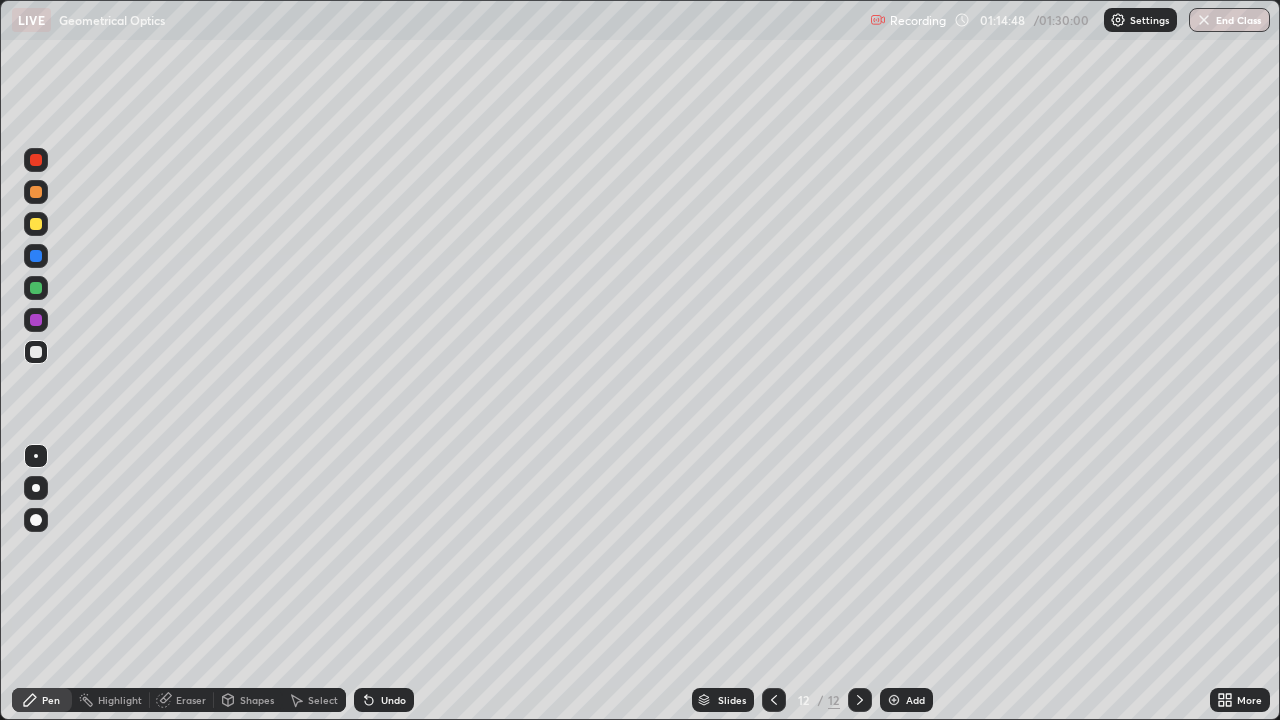 click on "Shapes" at bounding box center (257, 700) 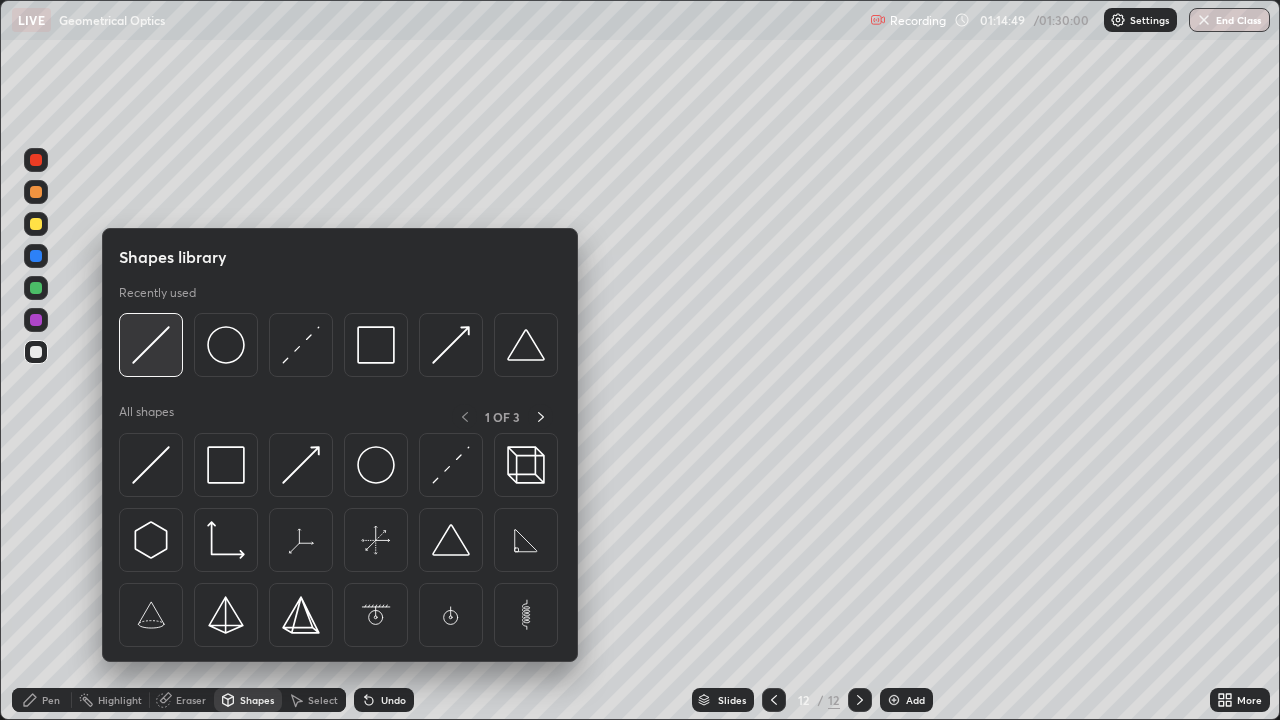 click at bounding box center [151, 345] 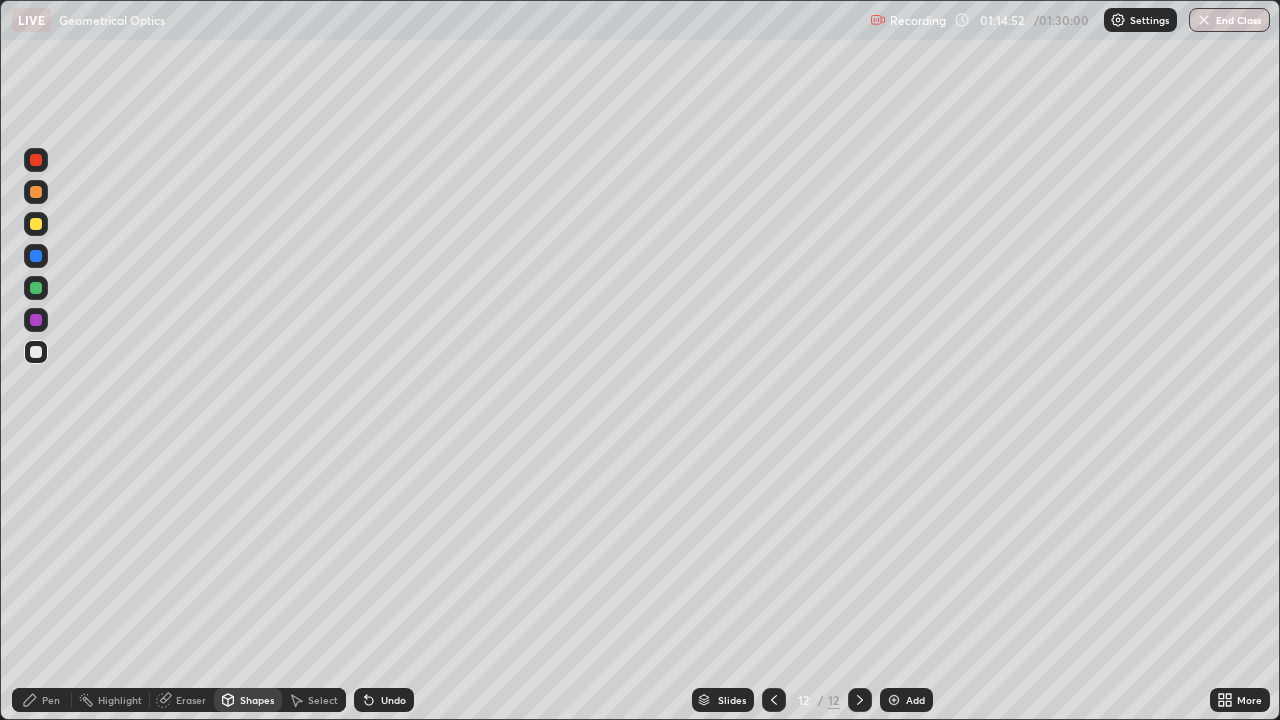click on "Undo" at bounding box center [384, 700] 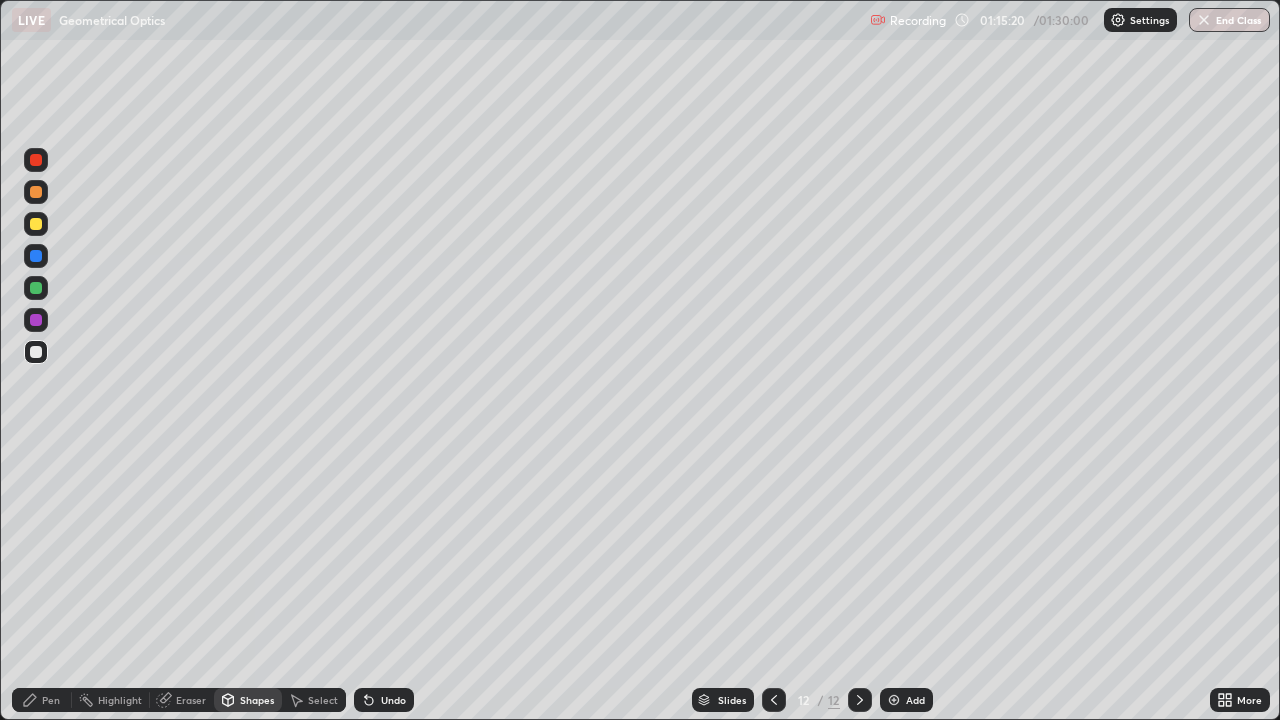 click at bounding box center [36, 224] 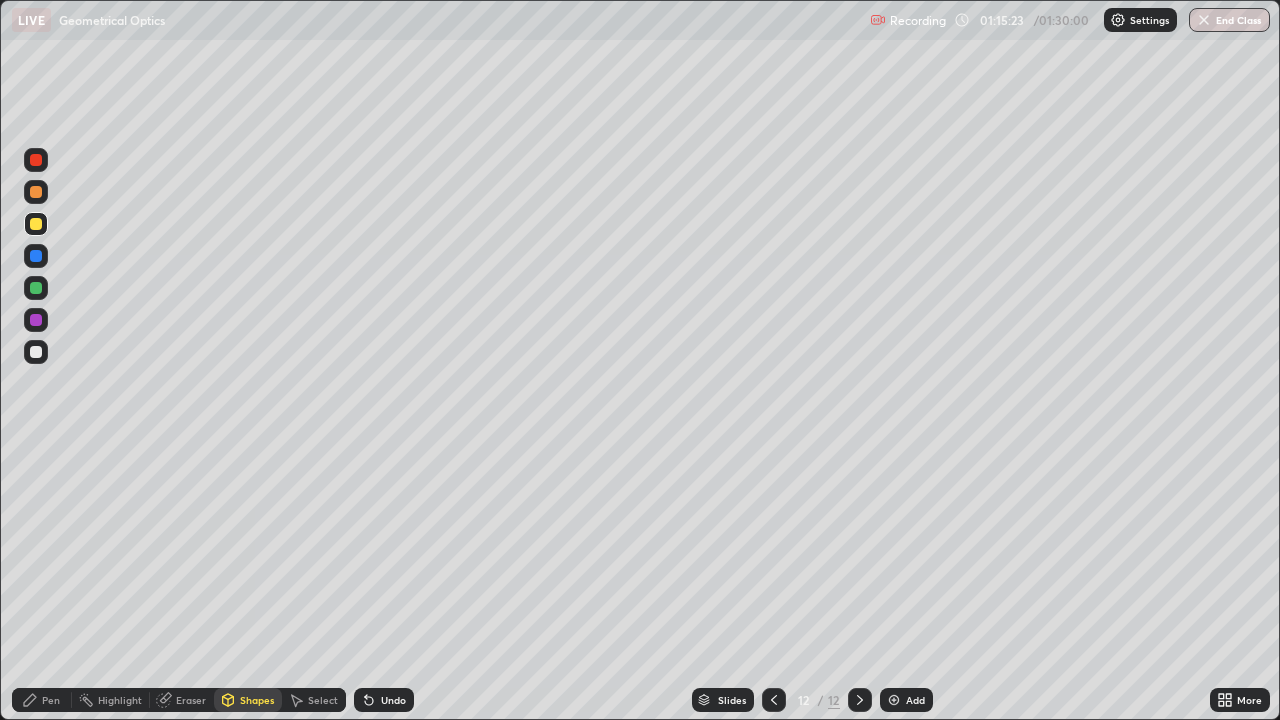 click on "Pen" at bounding box center (51, 700) 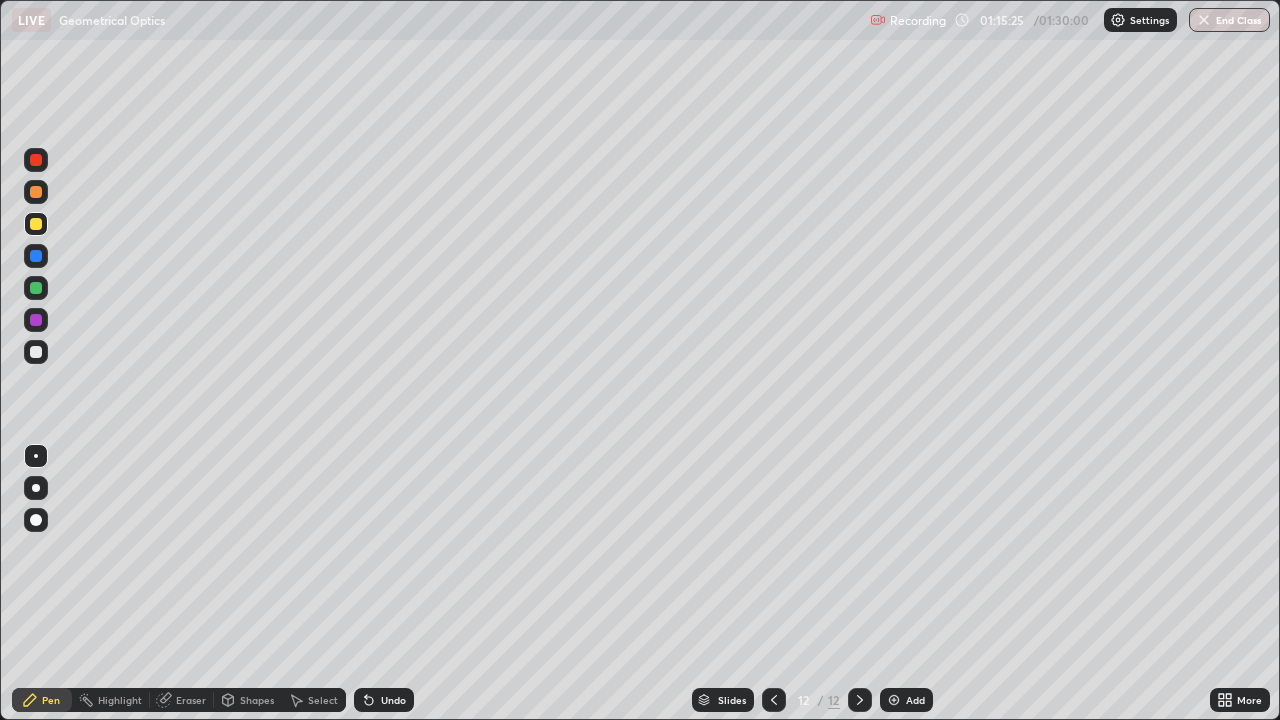 click on "Shapes" at bounding box center [257, 700] 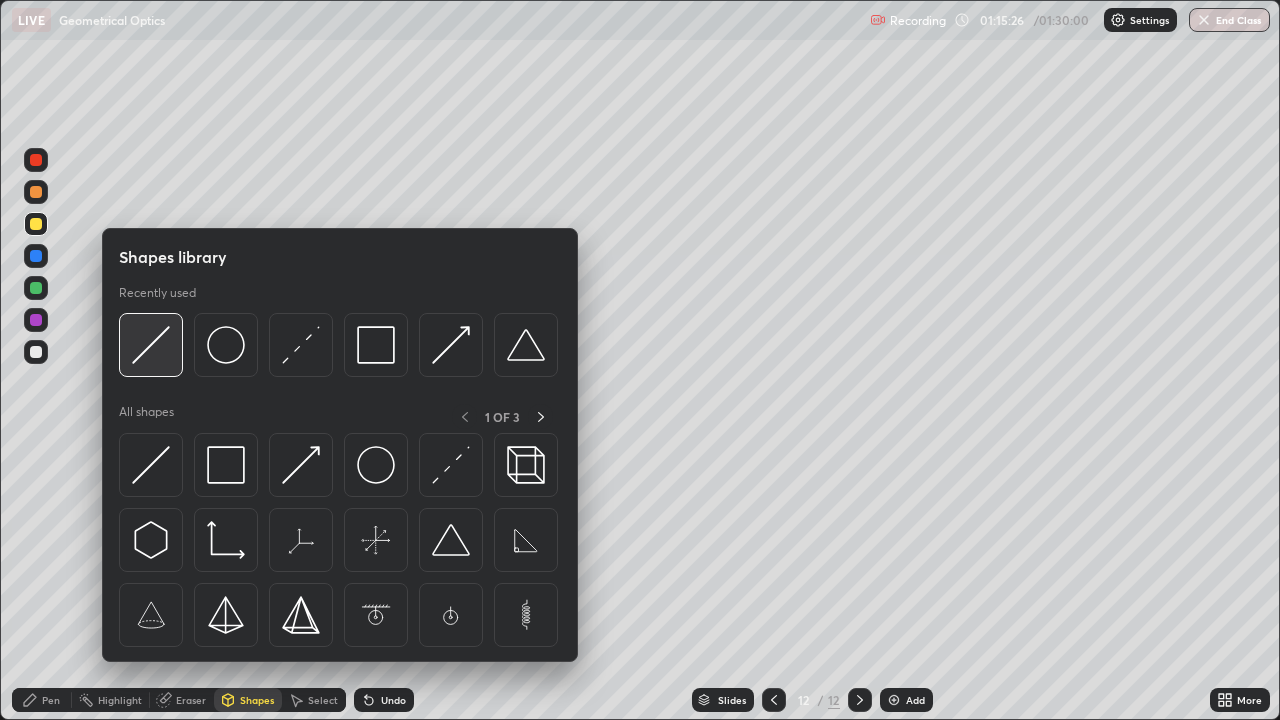 click at bounding box center [151, 345] 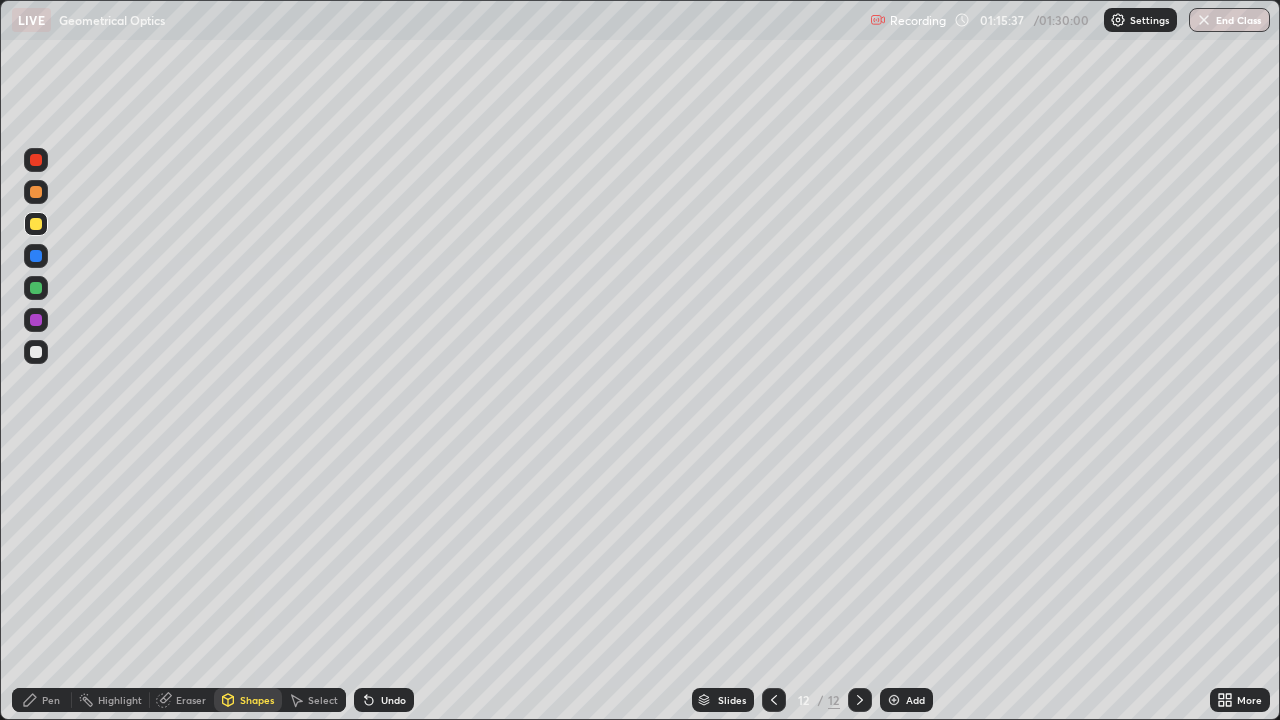 click 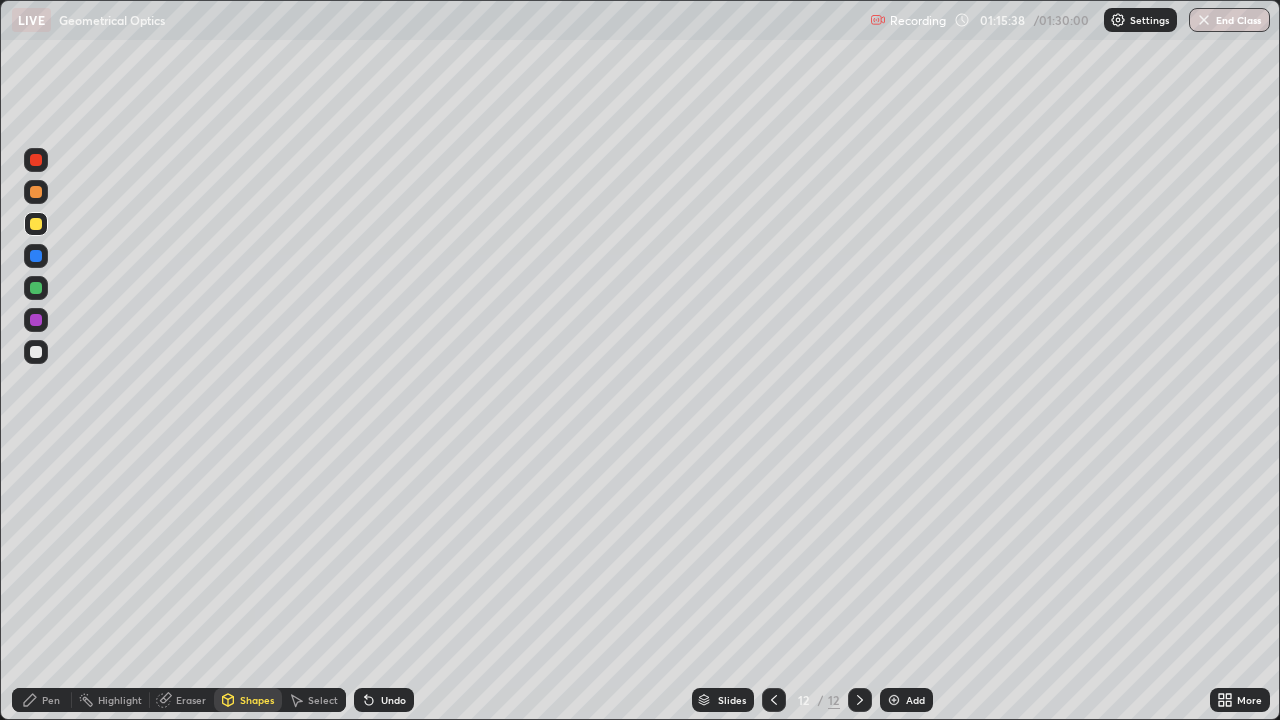 click on "Undo" at bounding box center [384, 700] 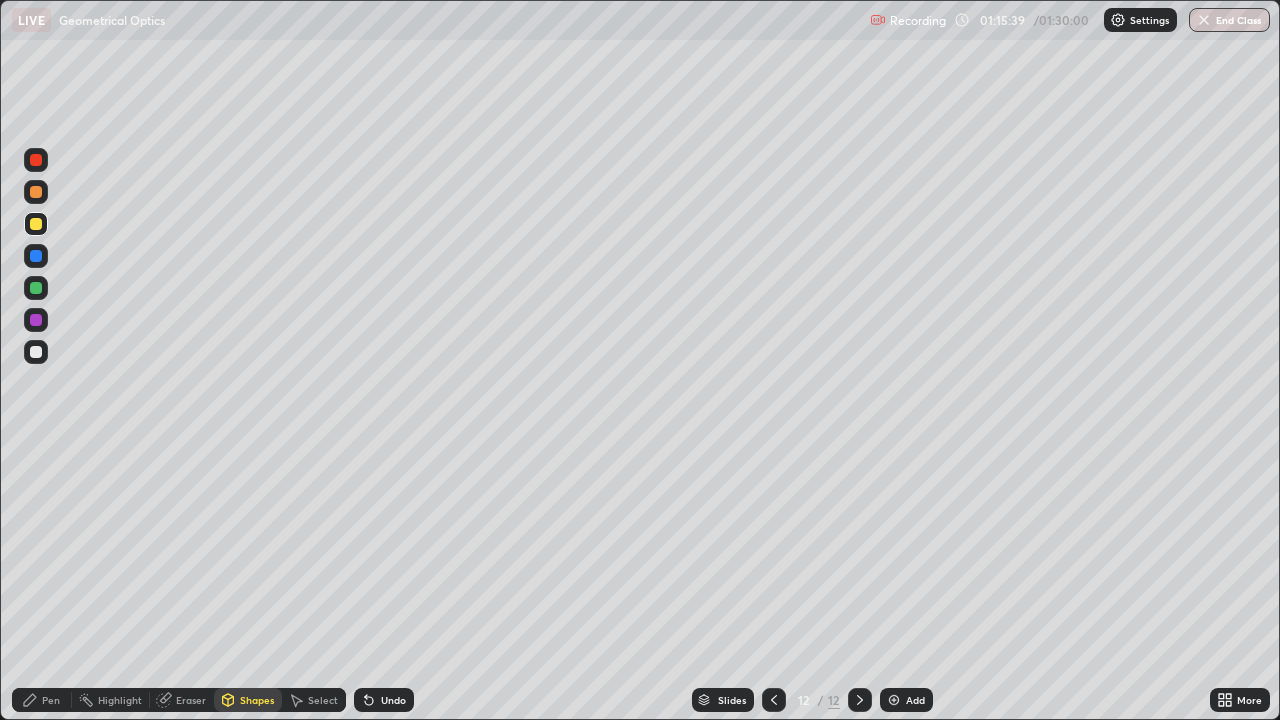 click on "Undo" at bounding box center (384, 700) 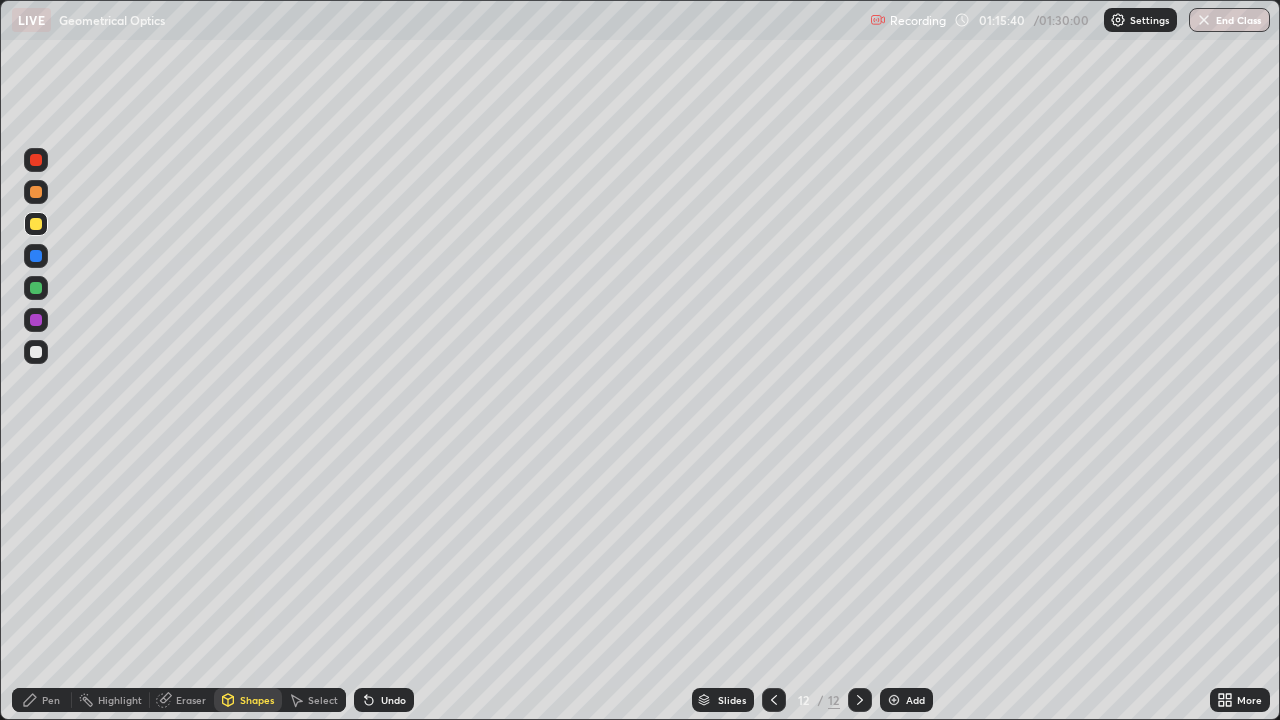 click on "Undo" at bounding box center [384, 700] 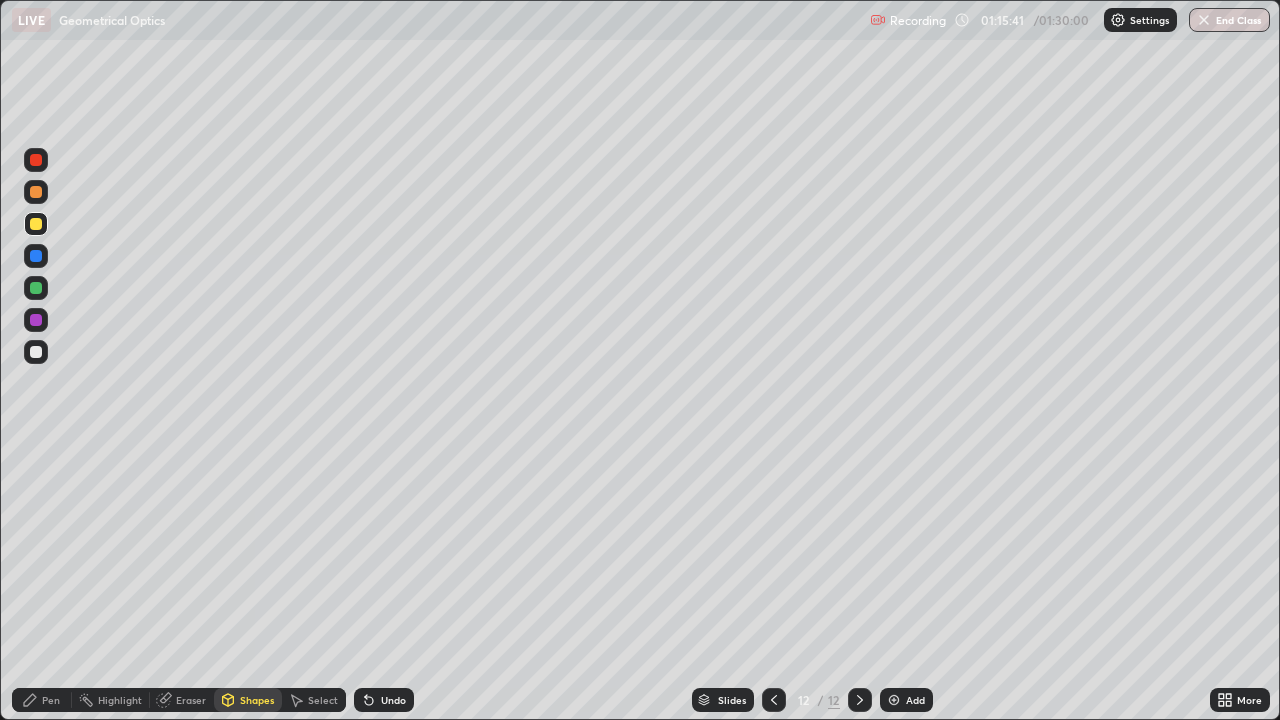 click on "Shapes" at bounding box center (248, 700) 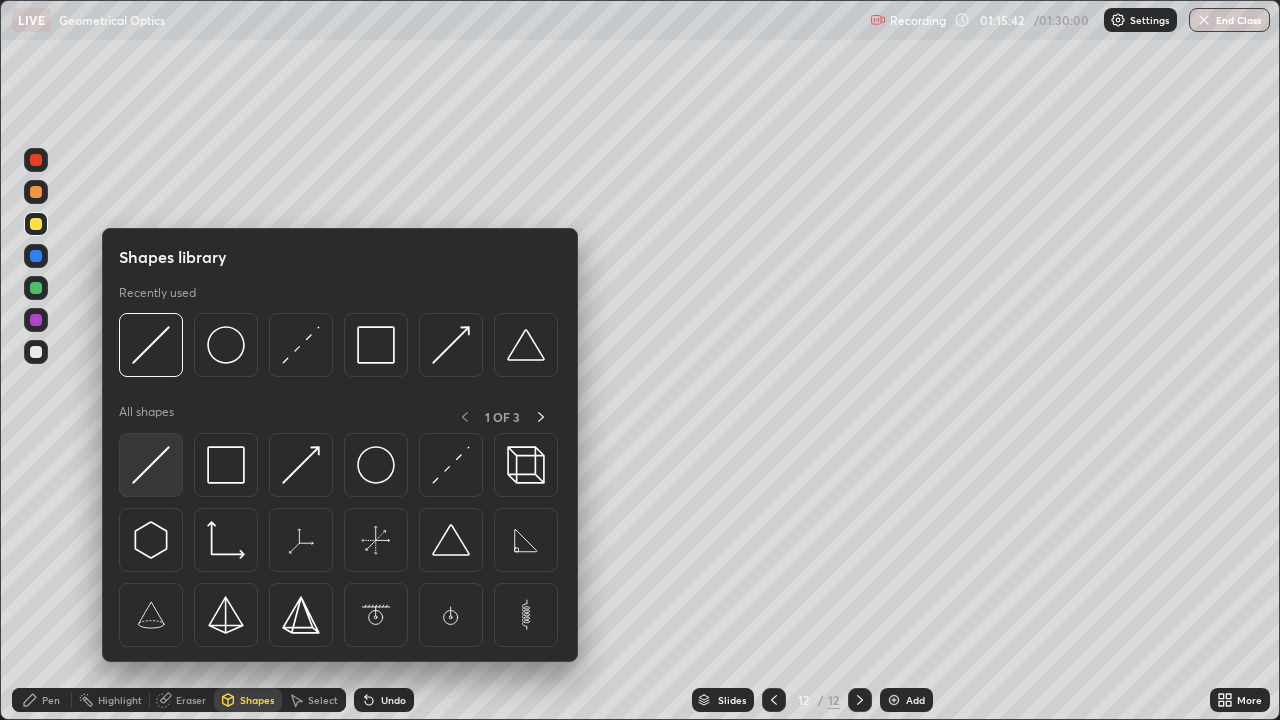 click at bounding box center (151, 465) 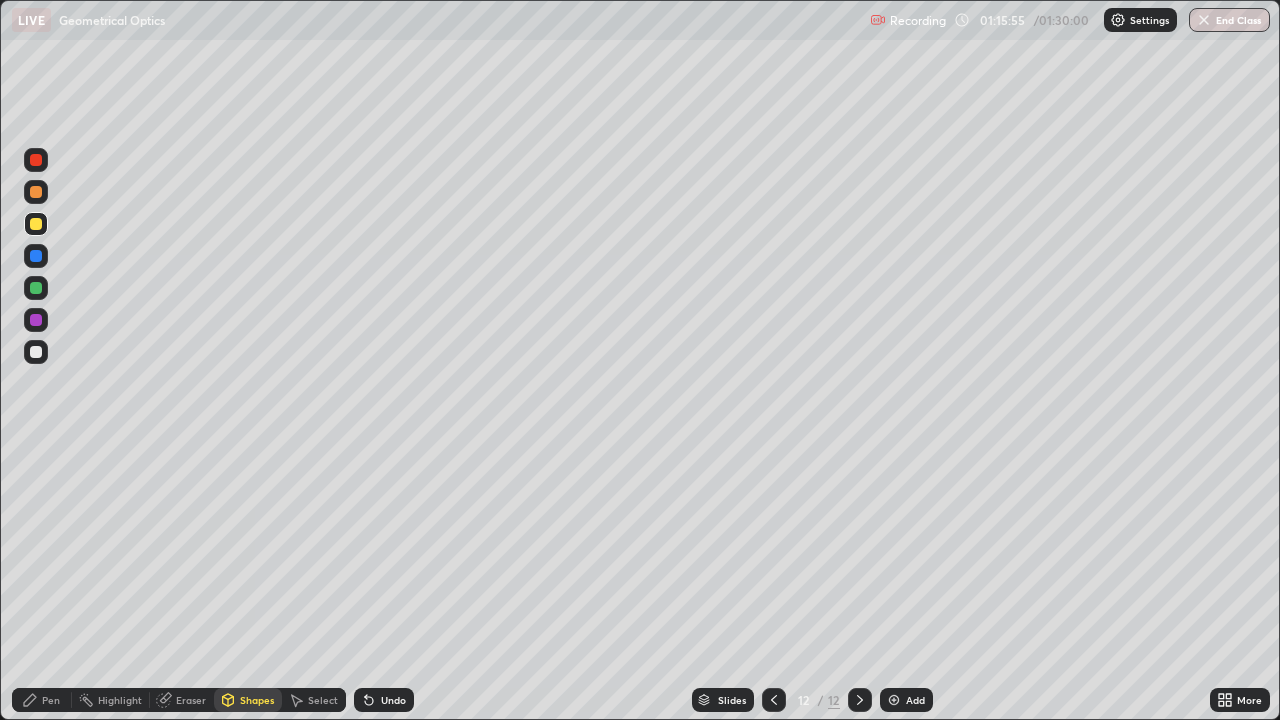 click on "Undo" at bounding box center (393, 700) 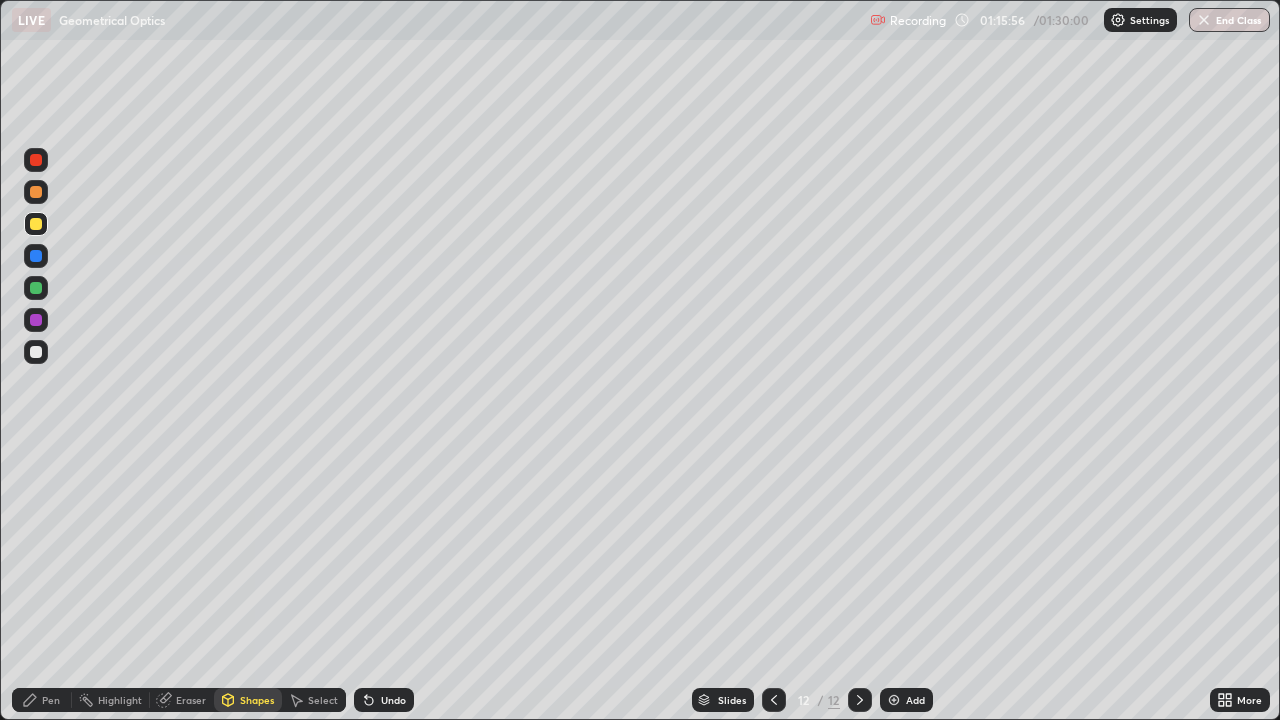 click 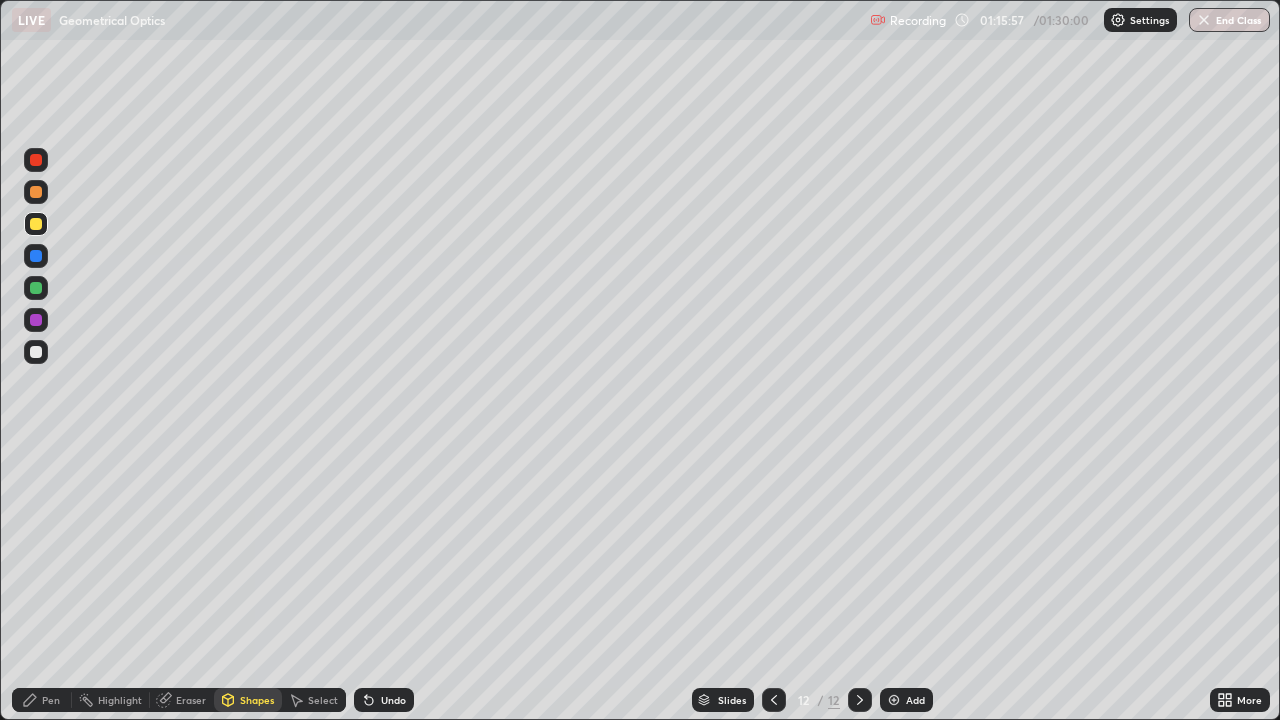 click 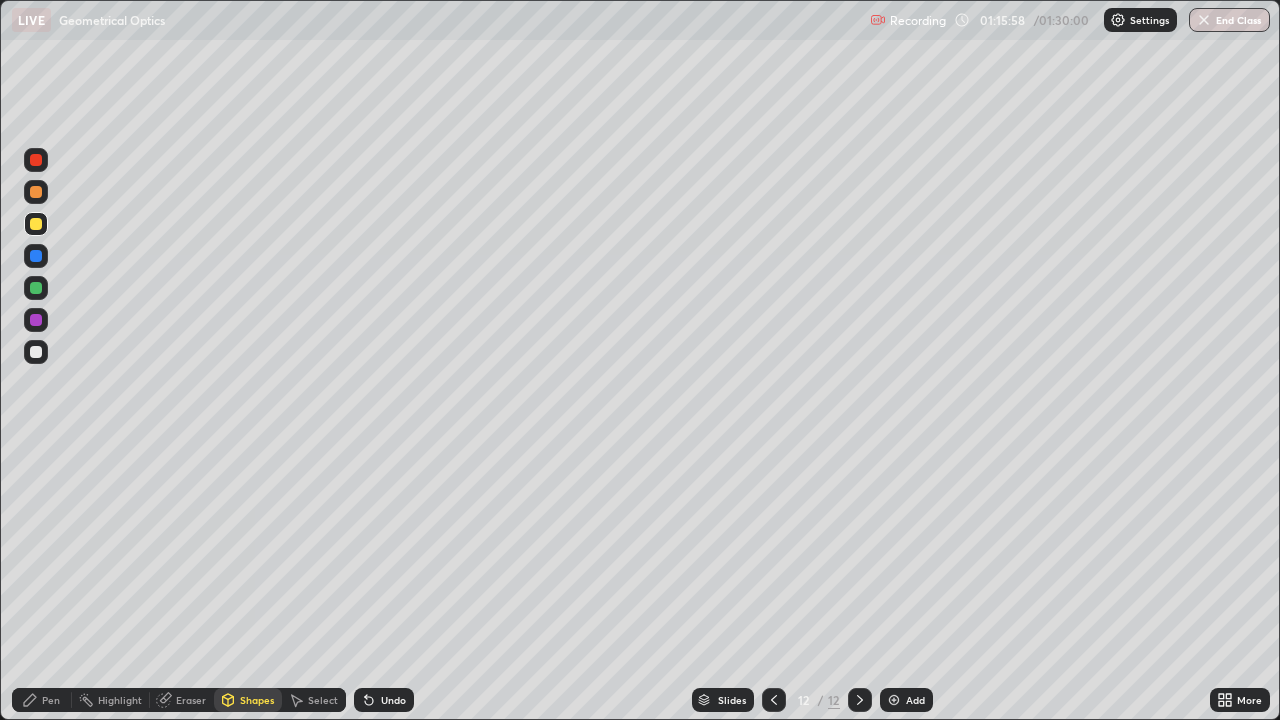 click 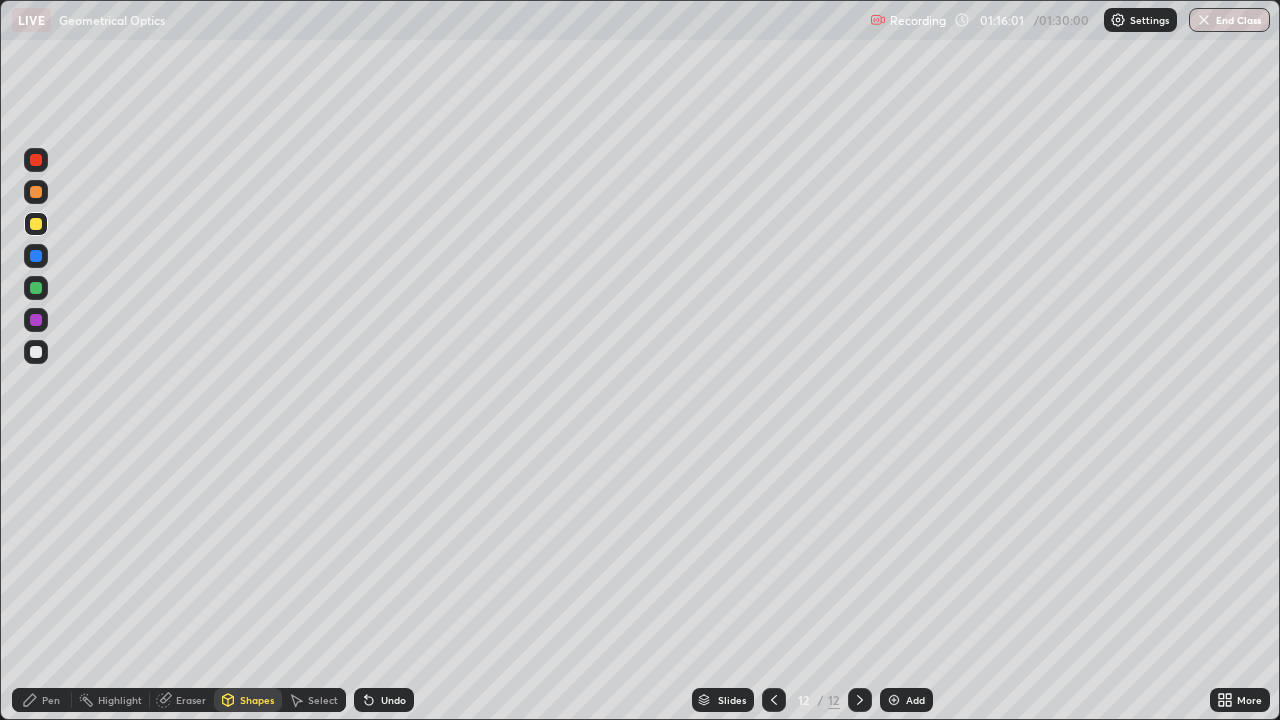 click 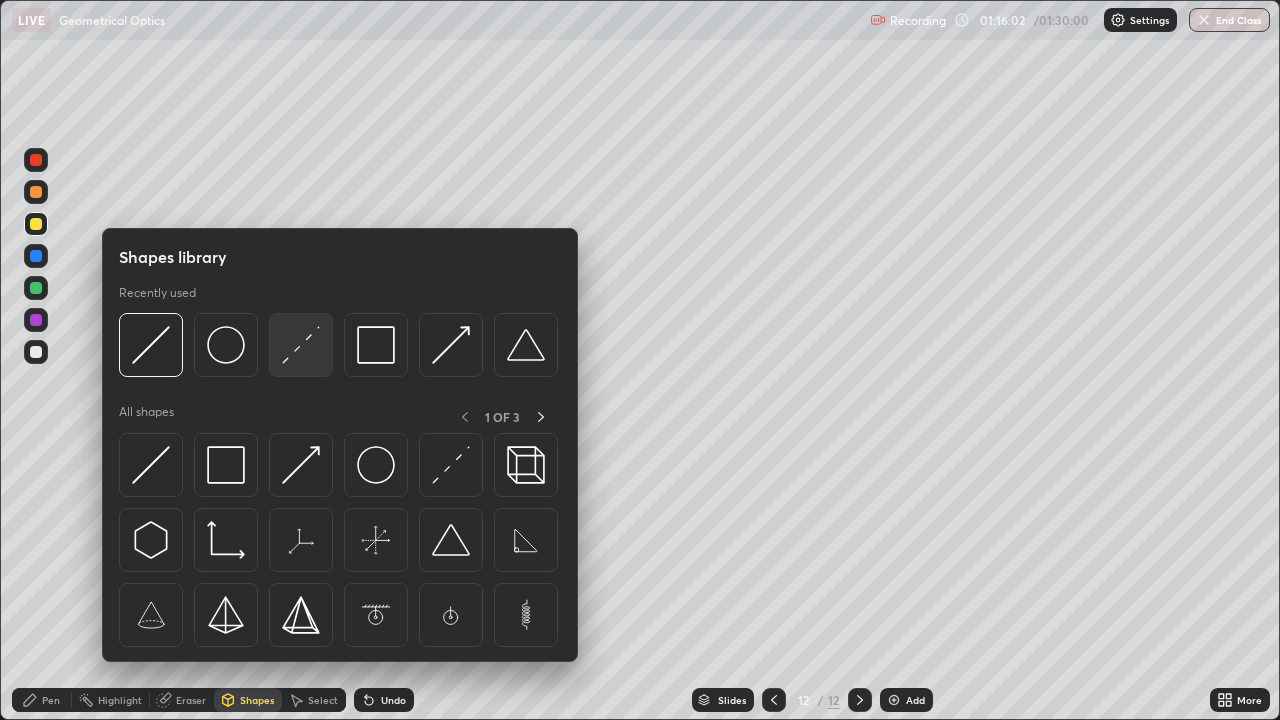 click at bounding box center [301, 345] 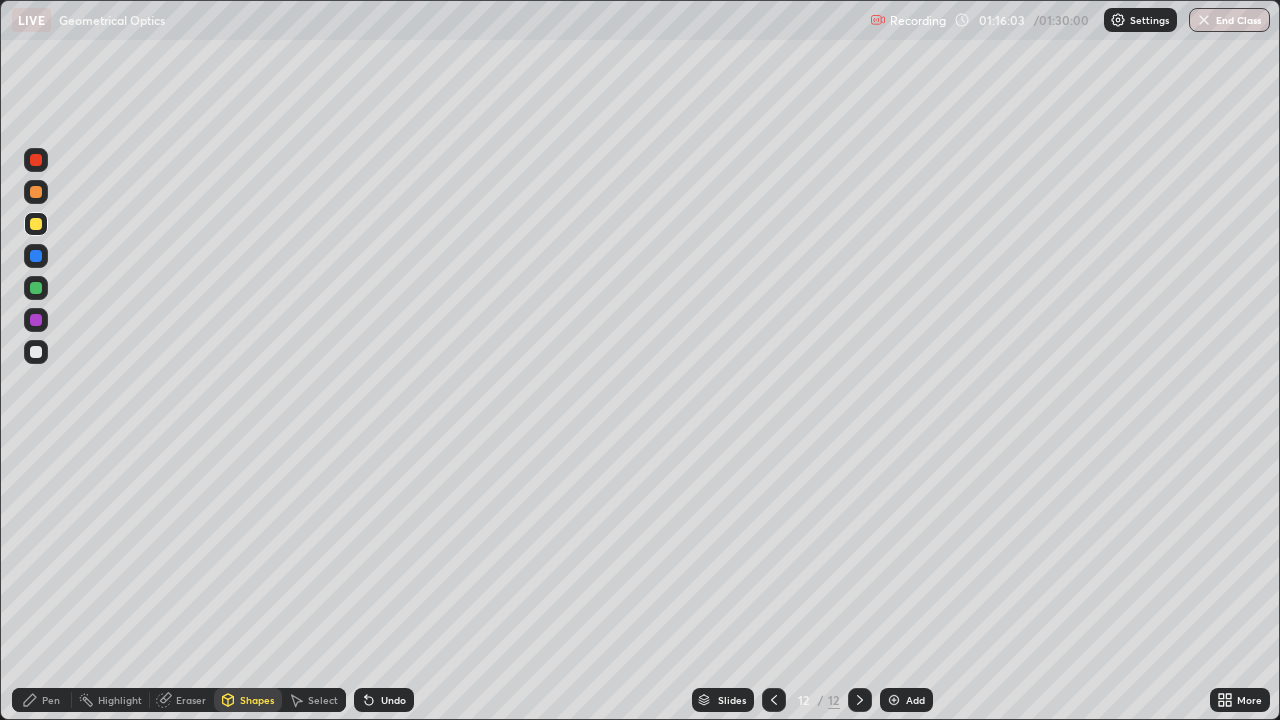 click at bounding box center [36, 352] 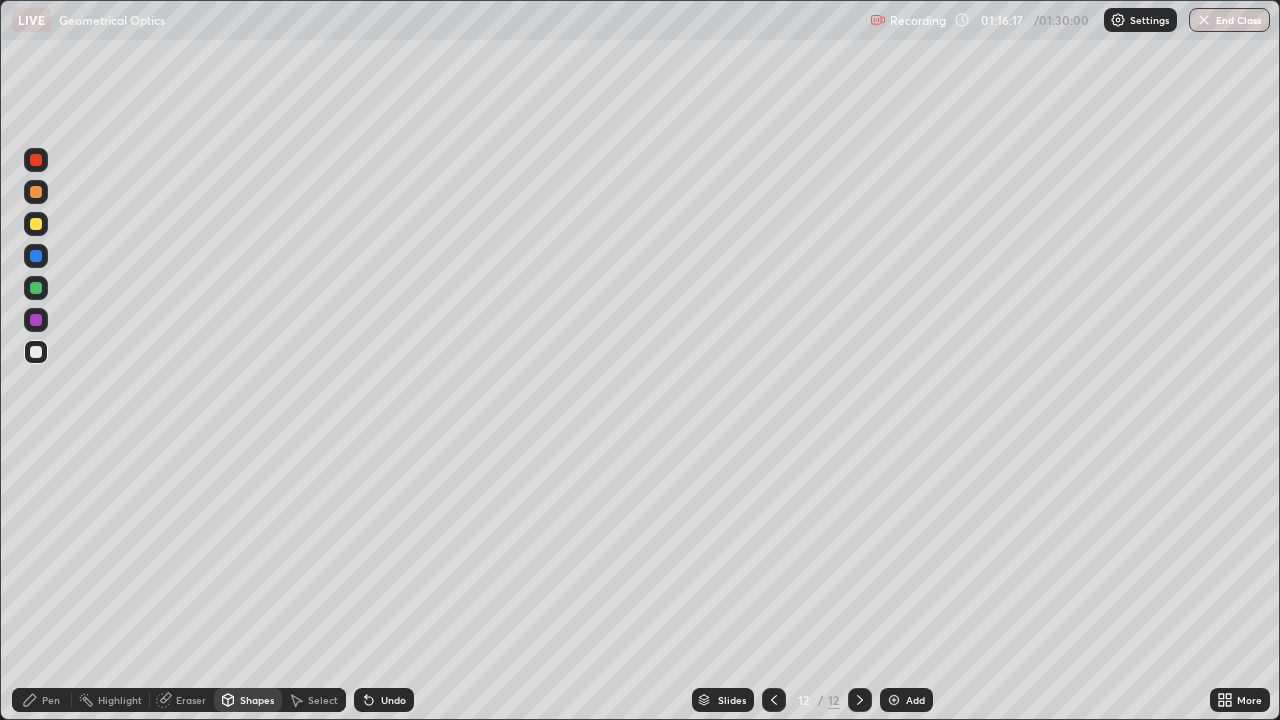 click on "Pen" at bounding box center [42, 700] 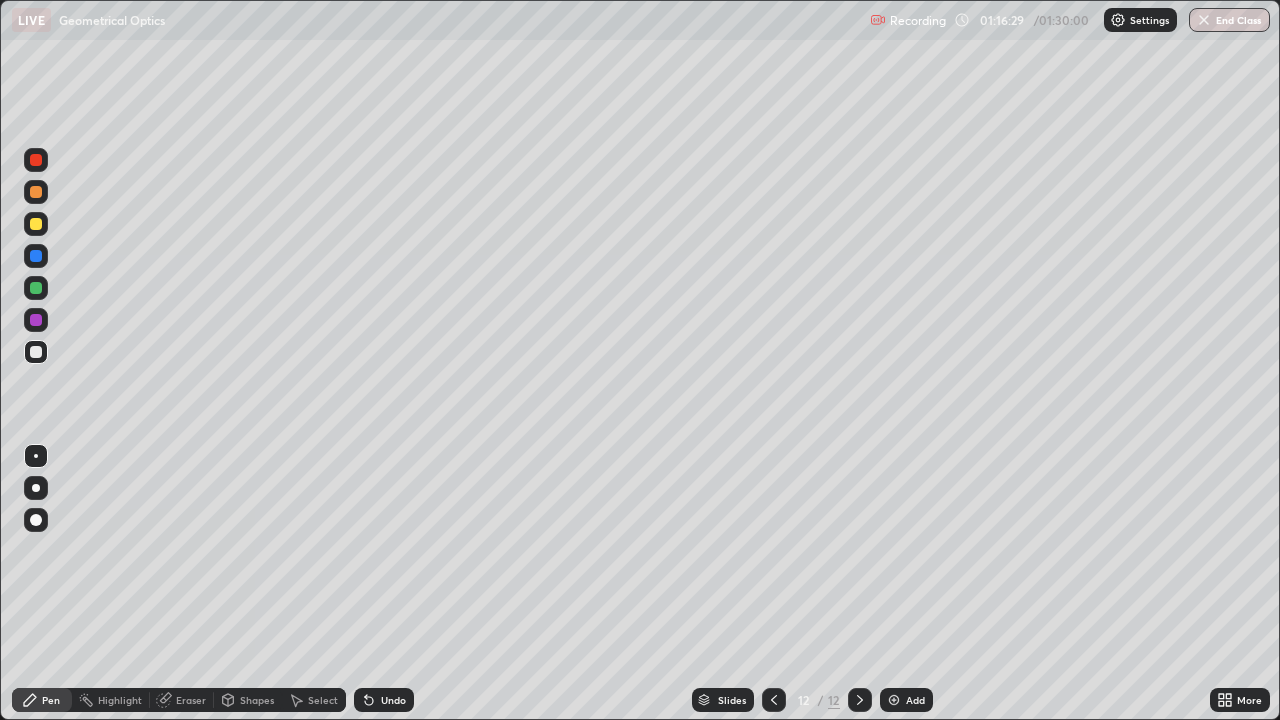 click 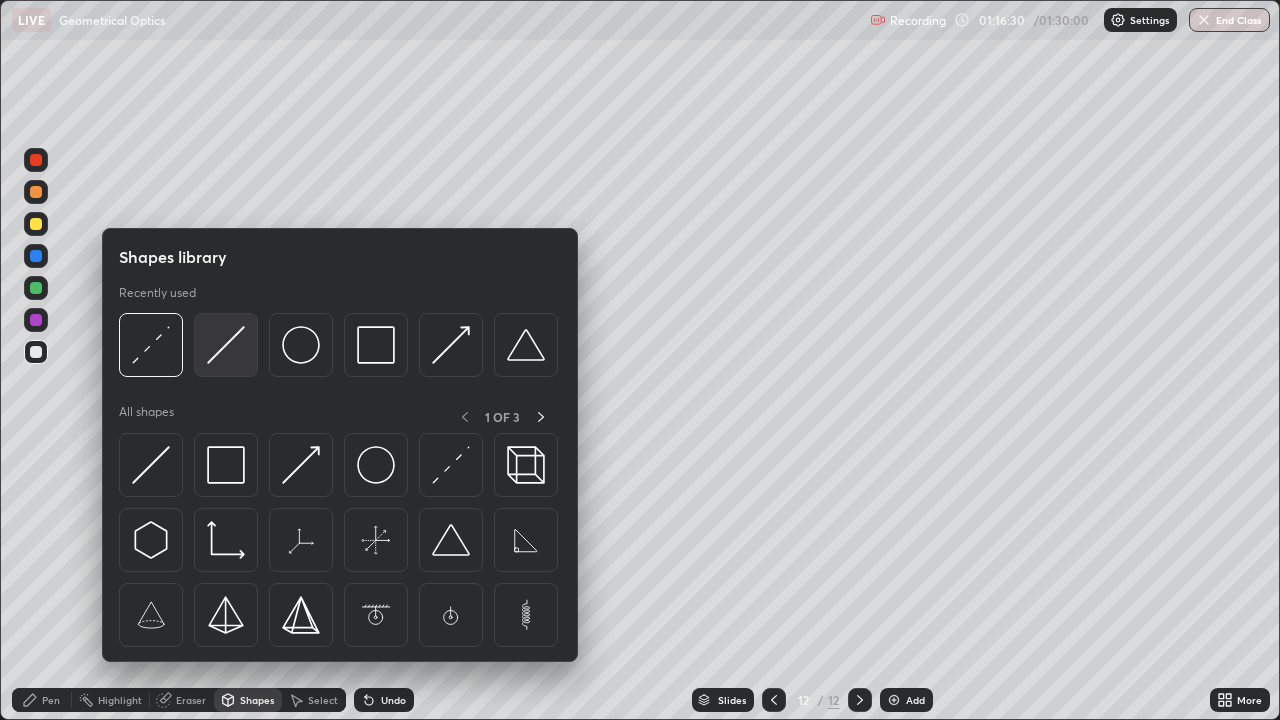 click at bounding box center (226, 345) 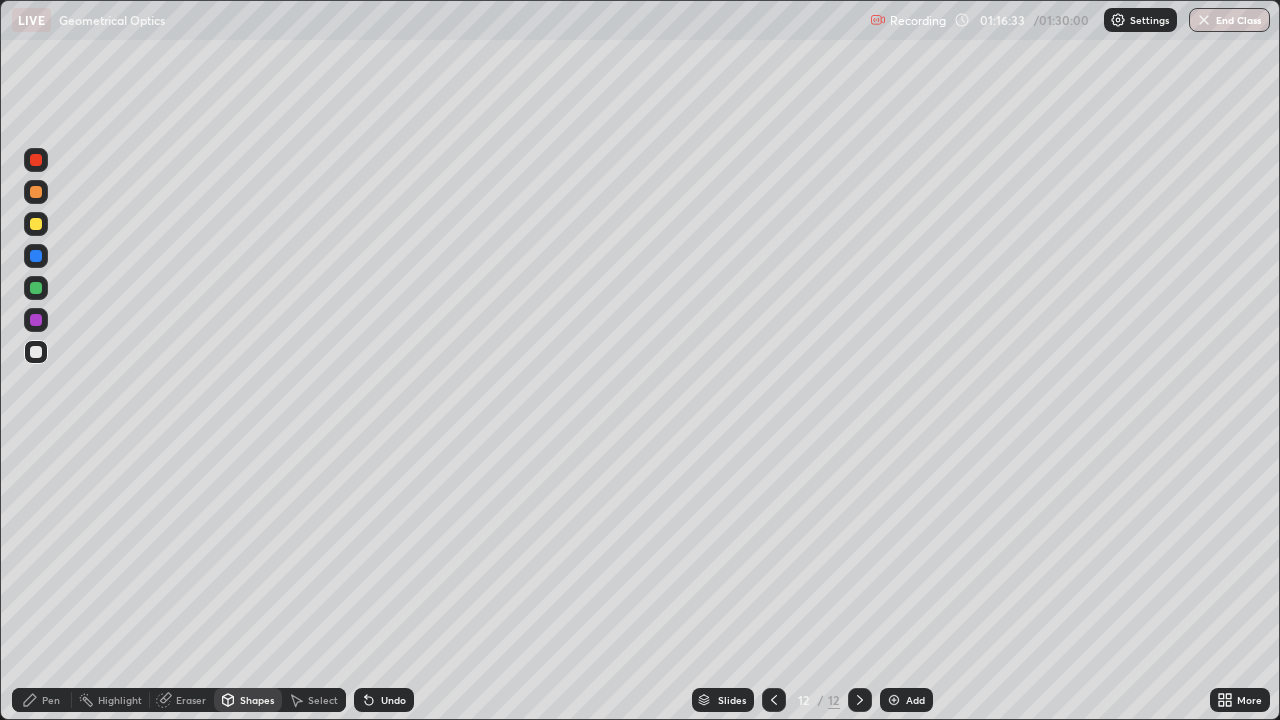 click on "Undo" at bounding box center (393, 700) 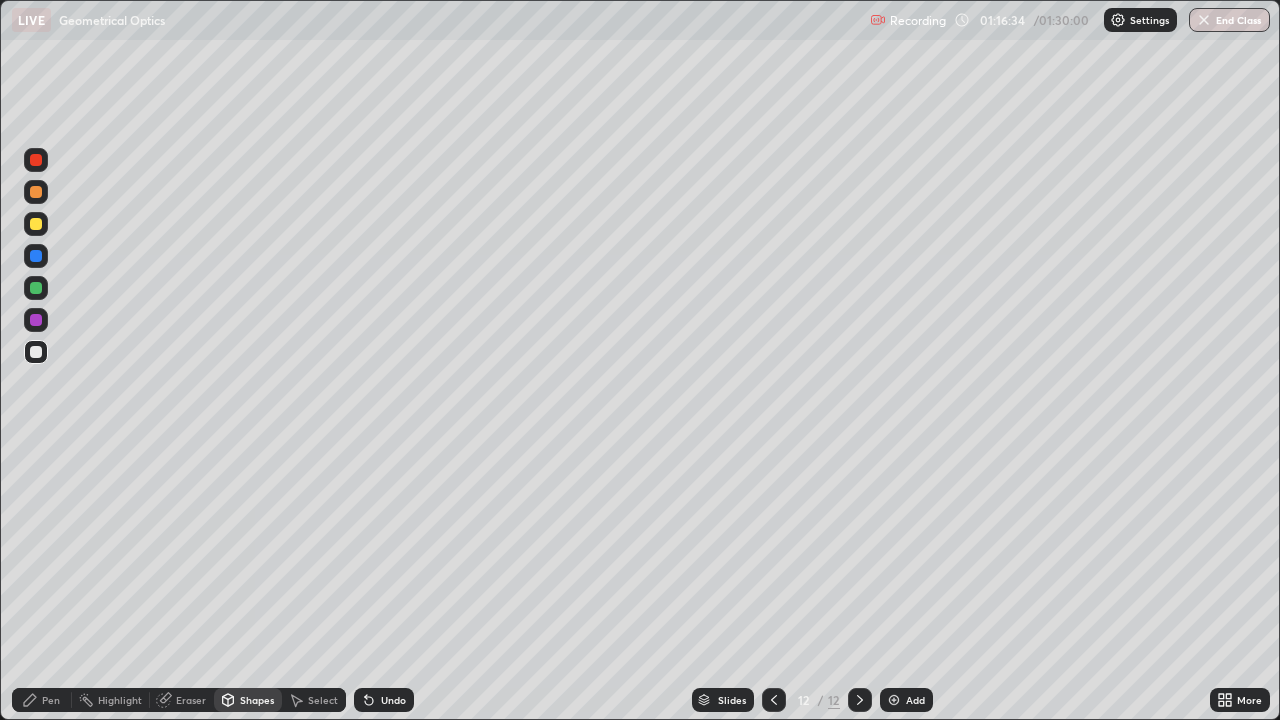 click at bounding box center (36, 224) 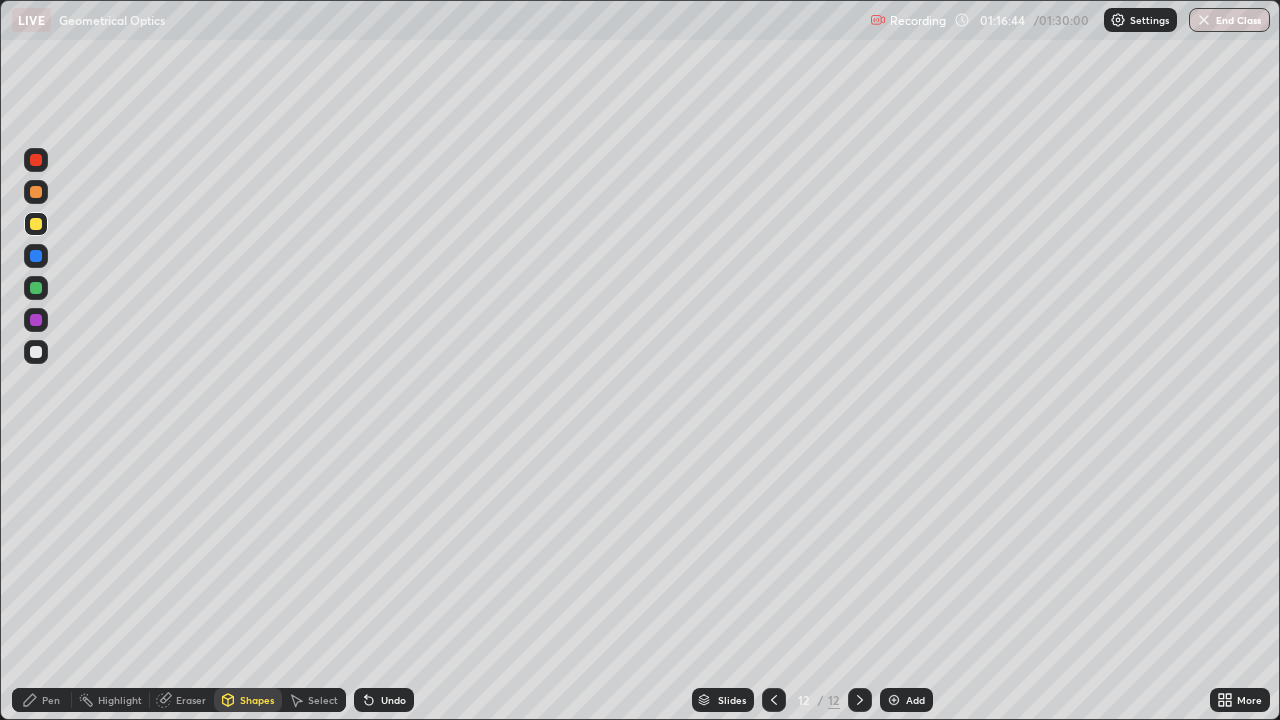 click on "Pen" at bounding box center [42, 700] 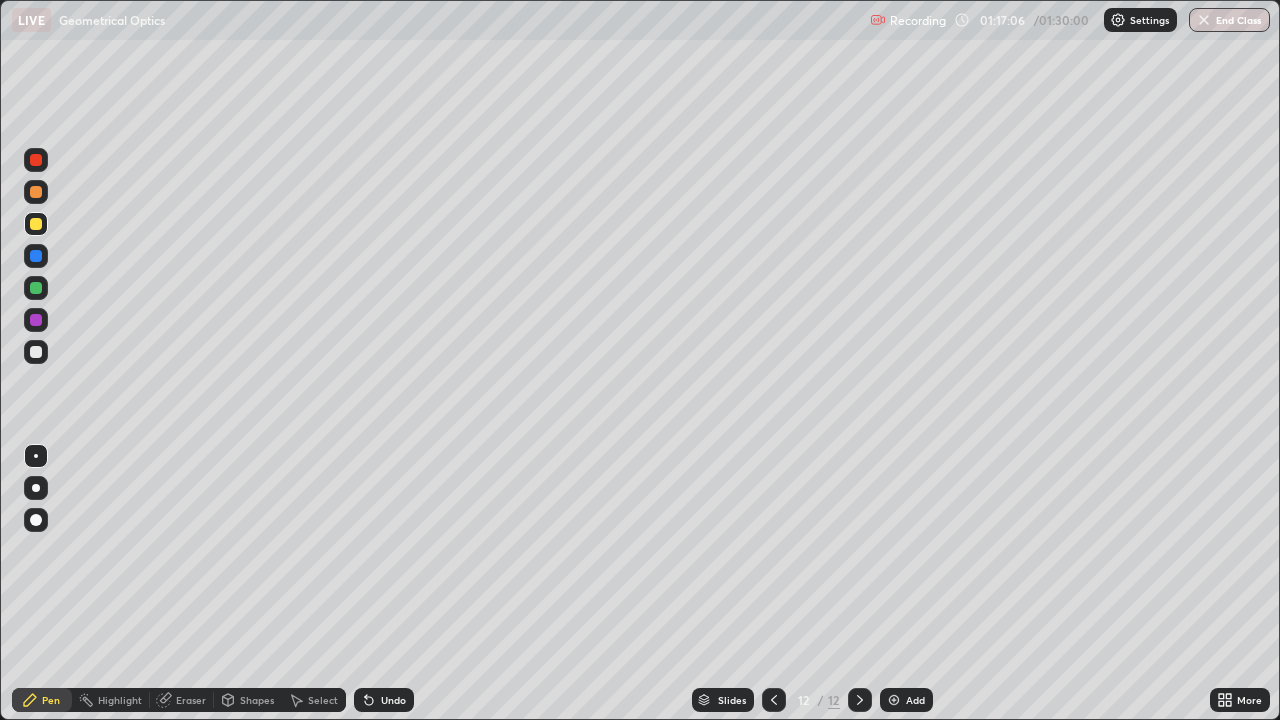 click on "Shapes" at bounding box center (248, 700) 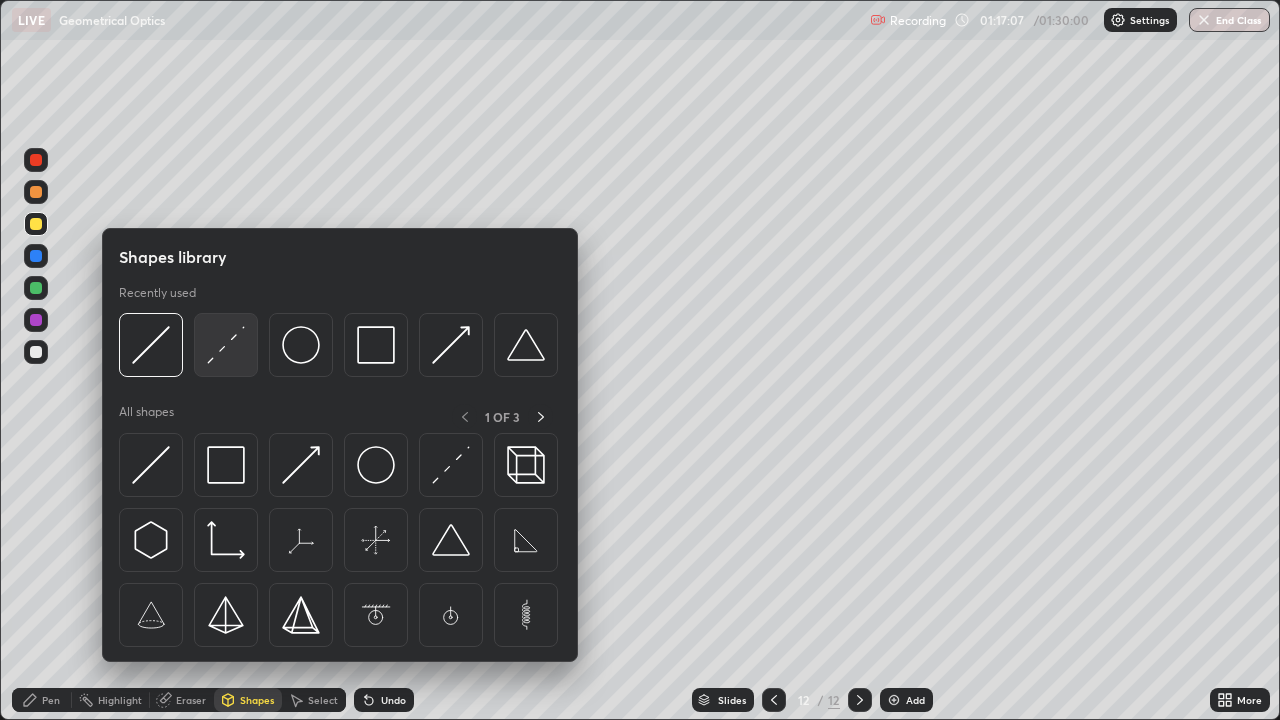 click at bounding box center (226, 345) 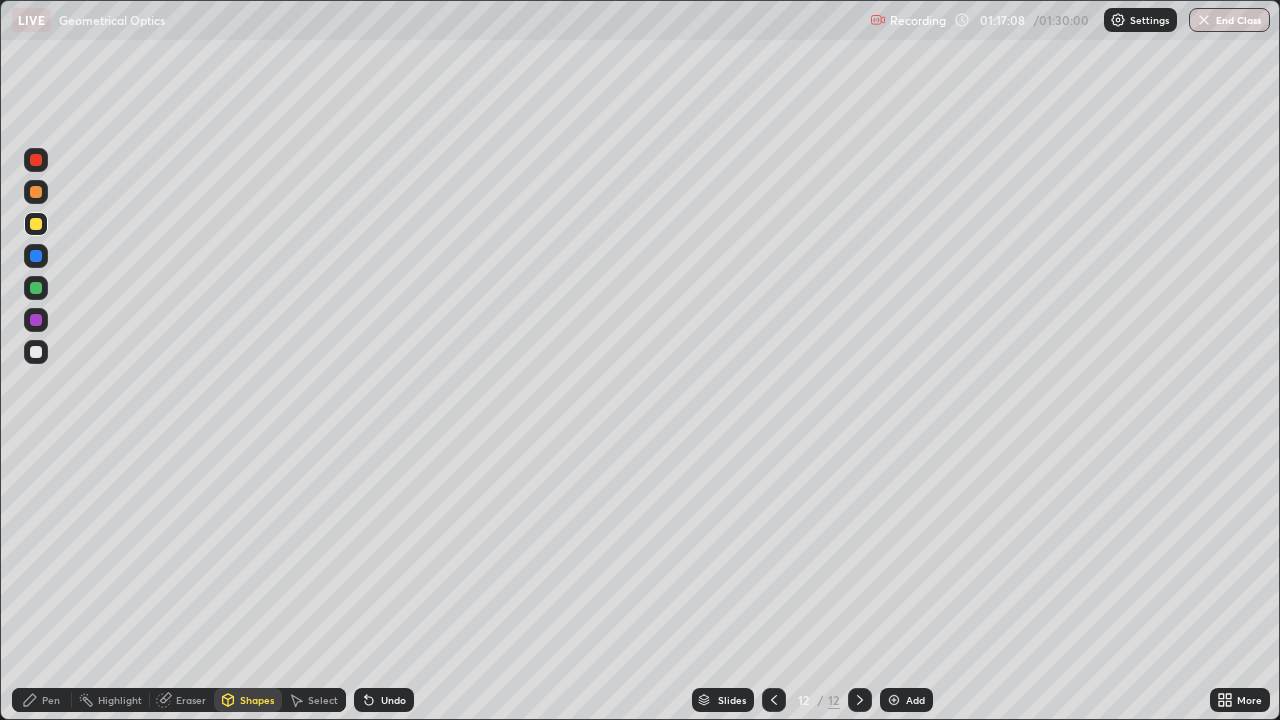 click at bounding box center (36, 352) 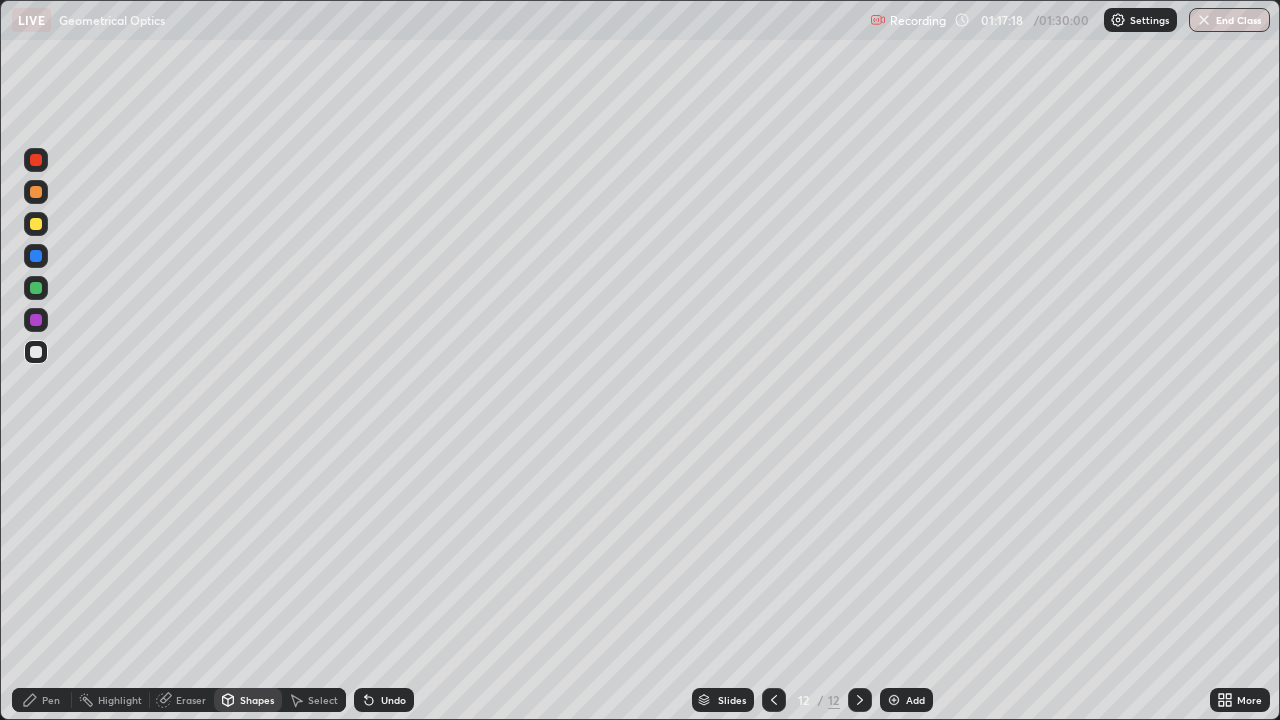 click on "Pen" at bounding box center (51, 700) 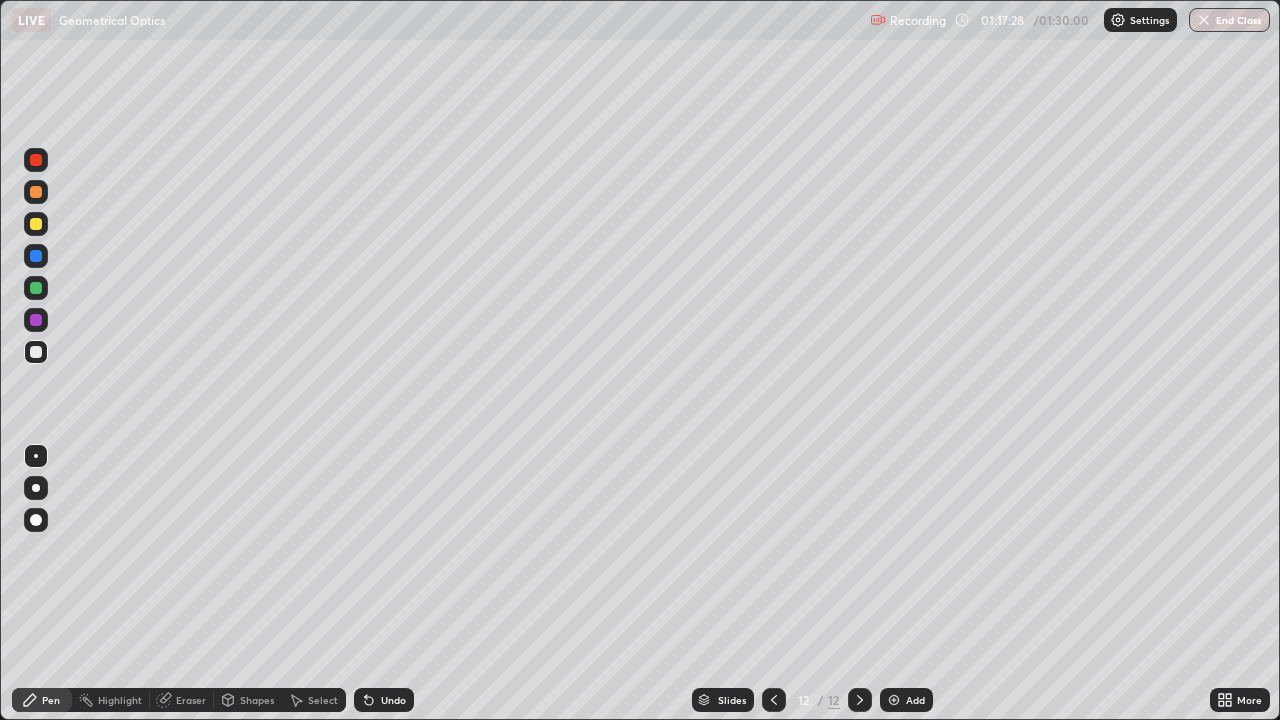 click at bounding box center [36, 224] 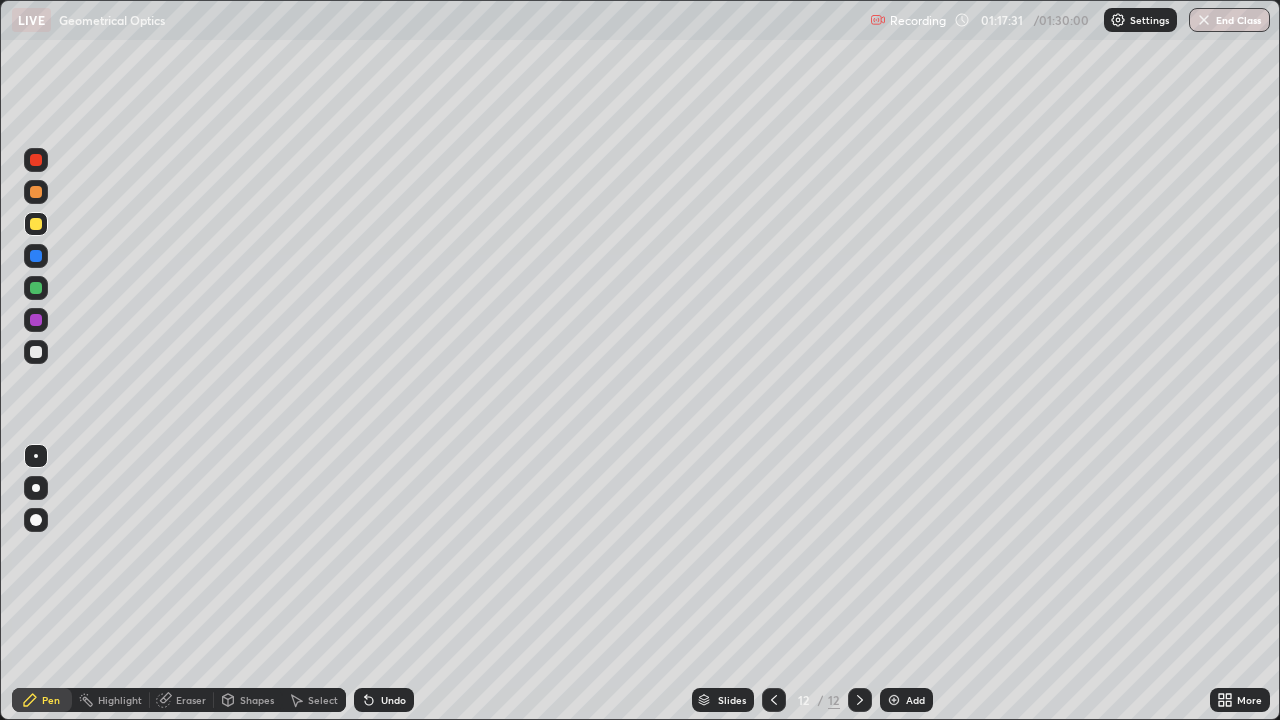 click on "Shapes" at bounding box center [257, 700] 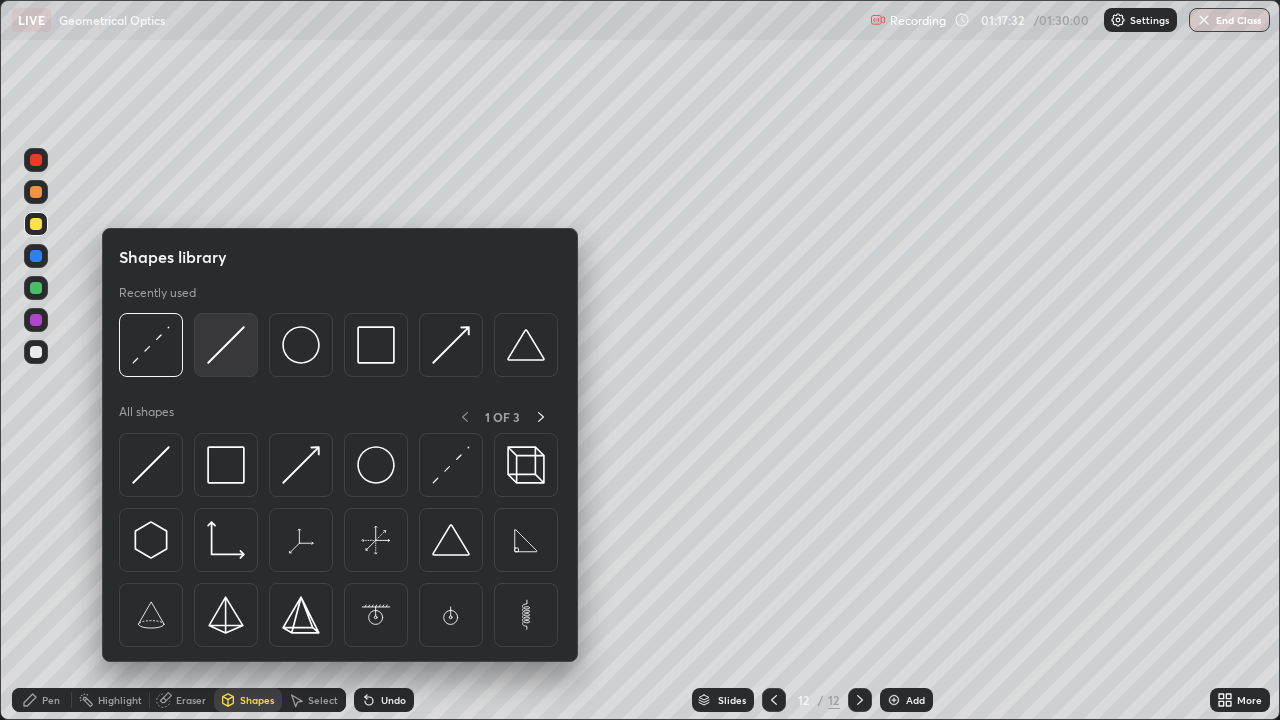 click at bounding box center (226, 345) 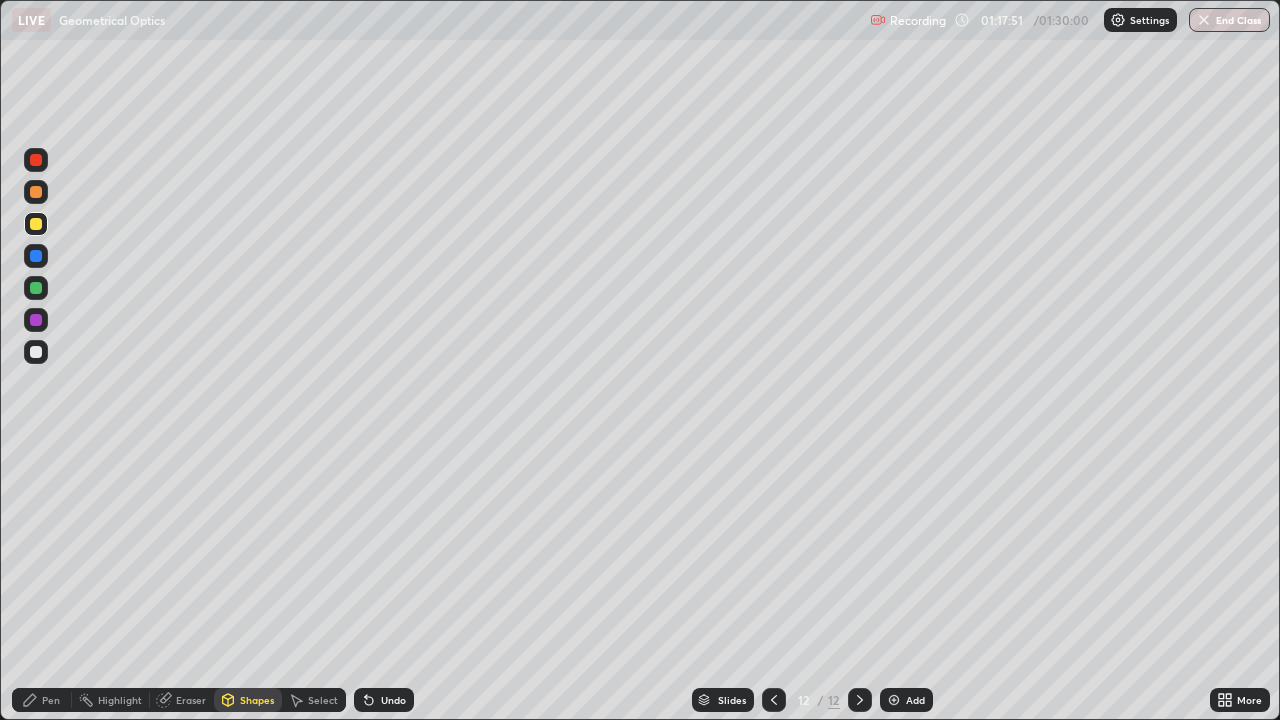 click on "Shapes" at bounding box center [257, 700] 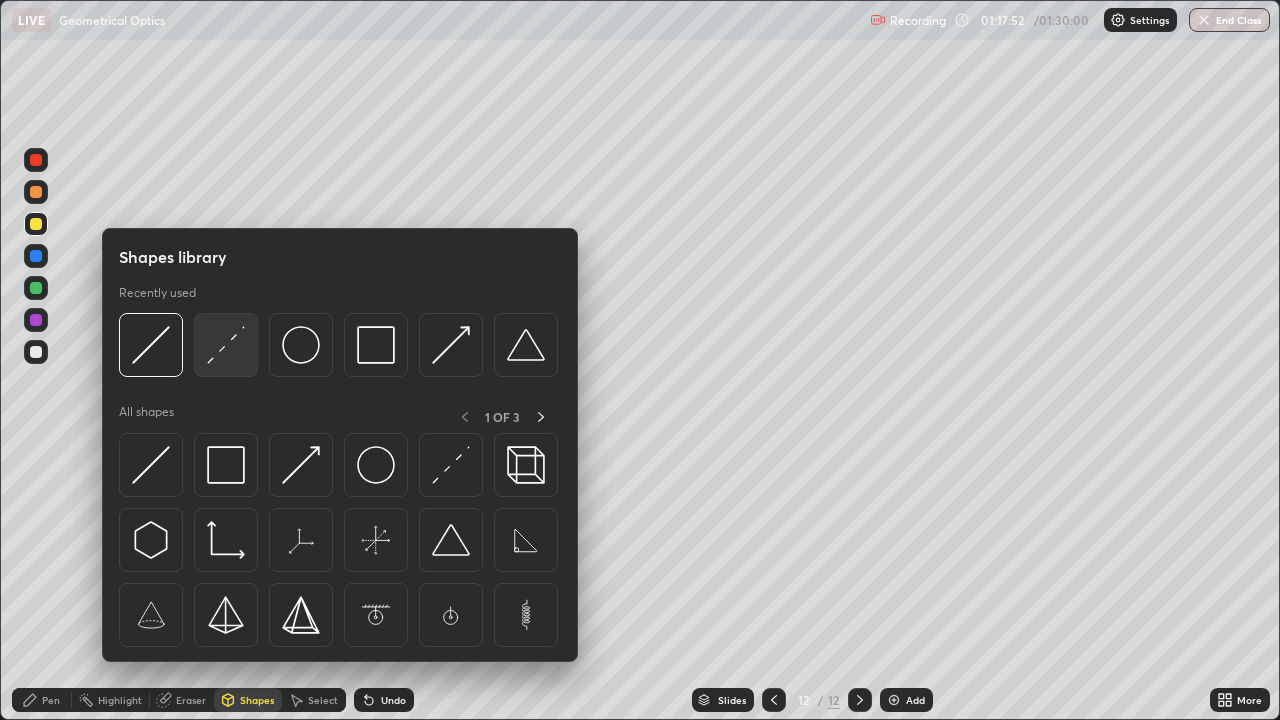 click at bounding box center [226, 345] 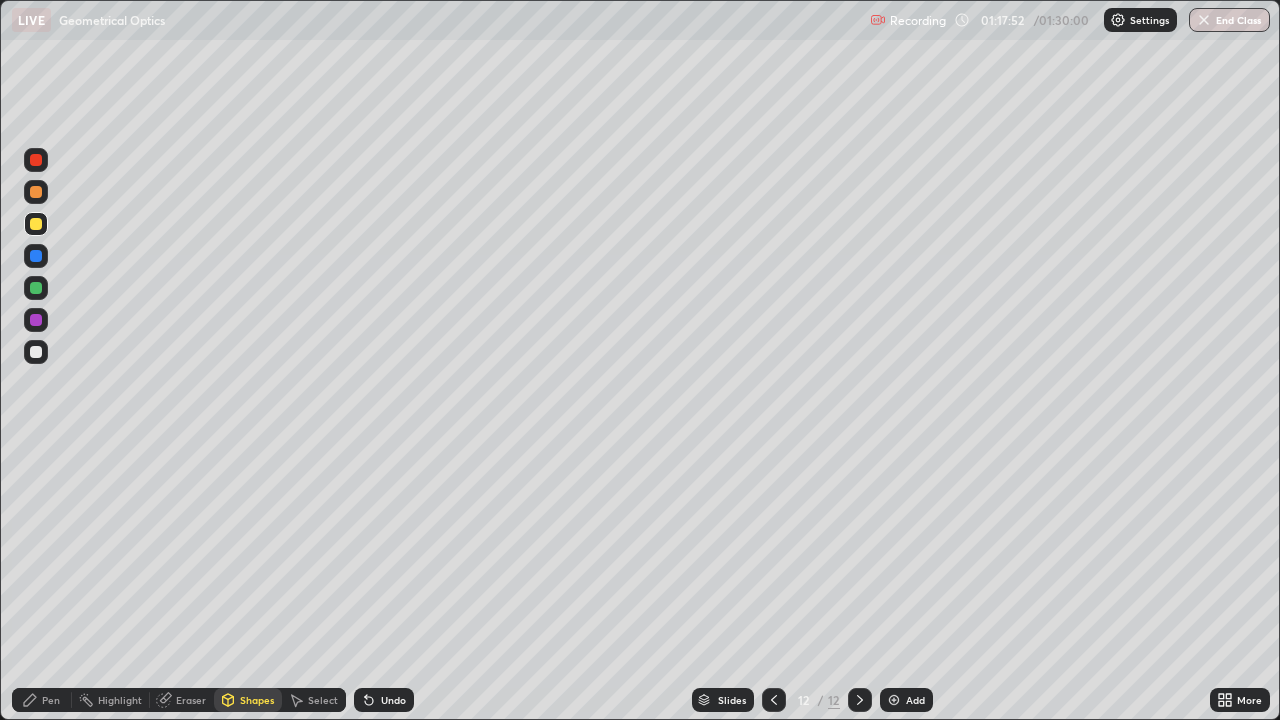 click at bounding box center [36, 256] 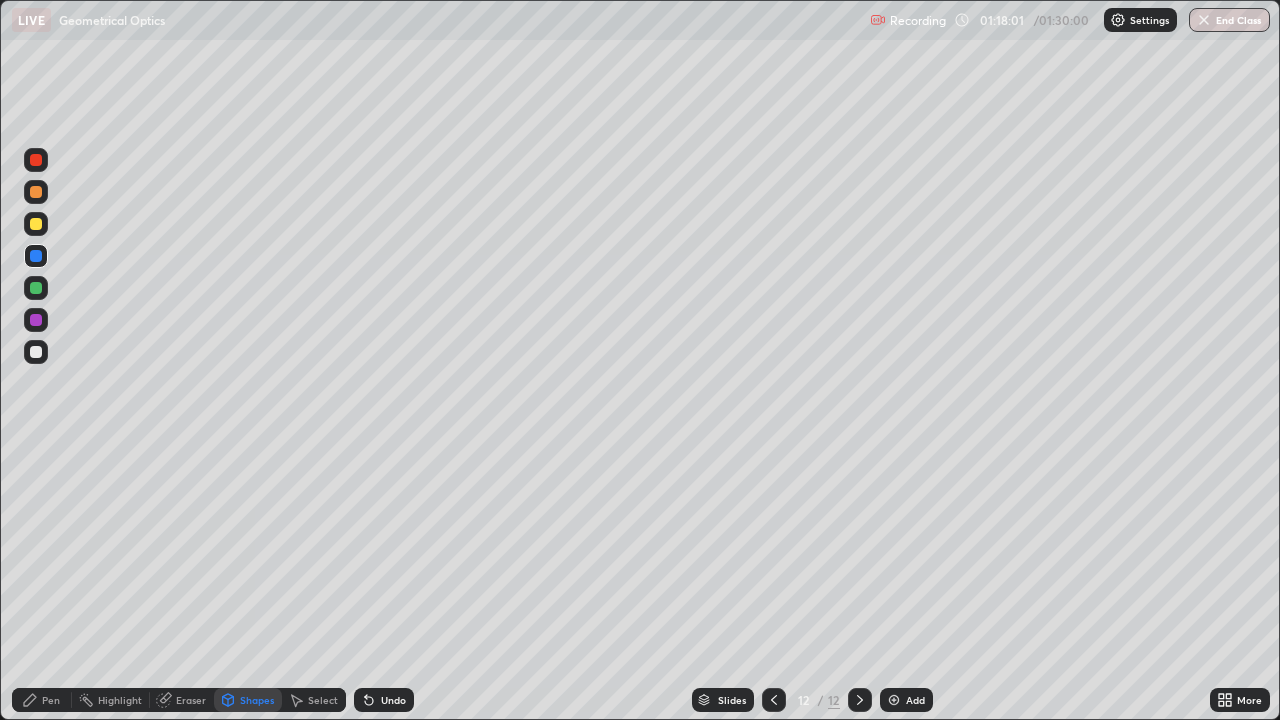 click on "Pen" at bounding box center [51, 700] 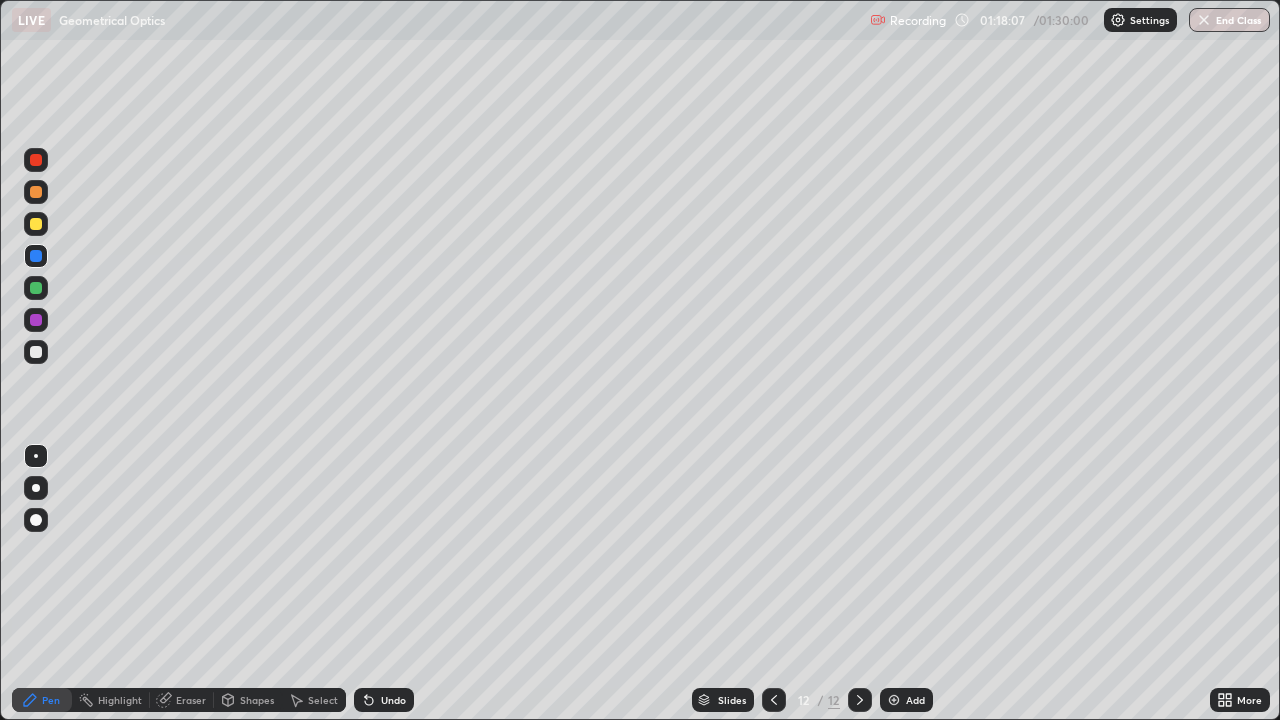 click on "Undo" at bounding box center [393, 700] 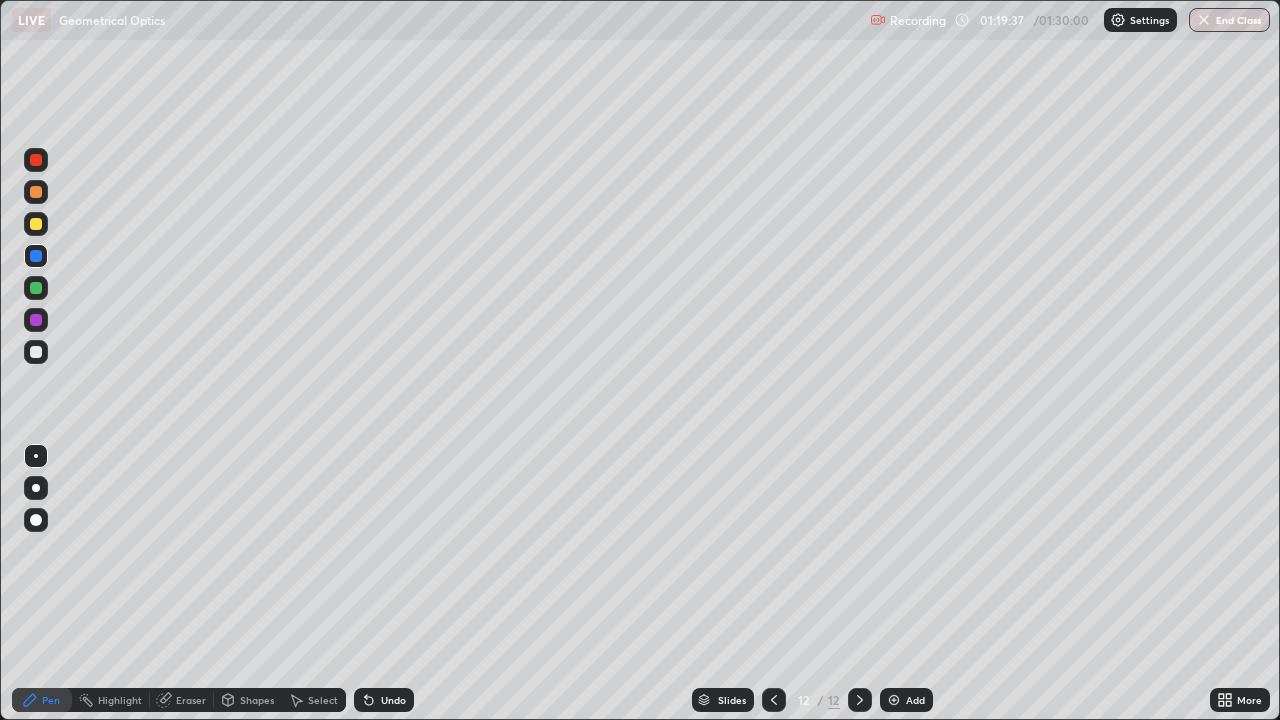 click on "Select" at bounding box center (323, 700) 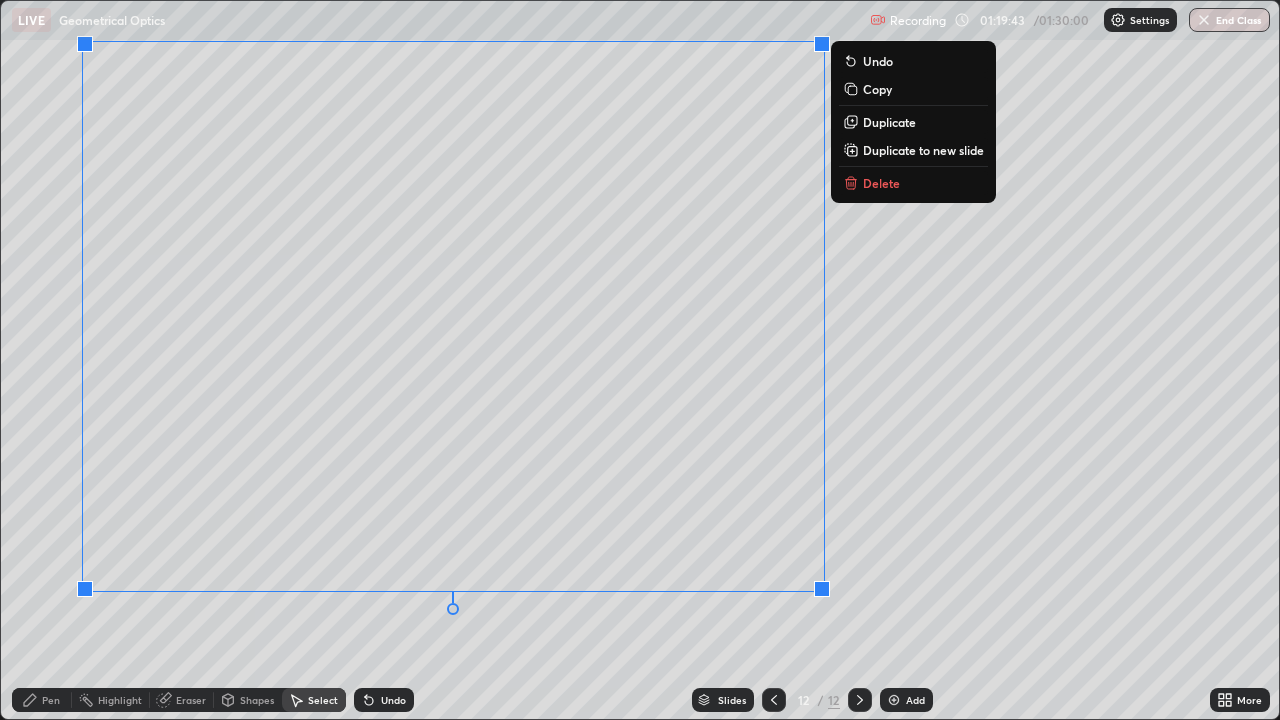click on "Duplicate to new slide" at bounding box center [923, 150] 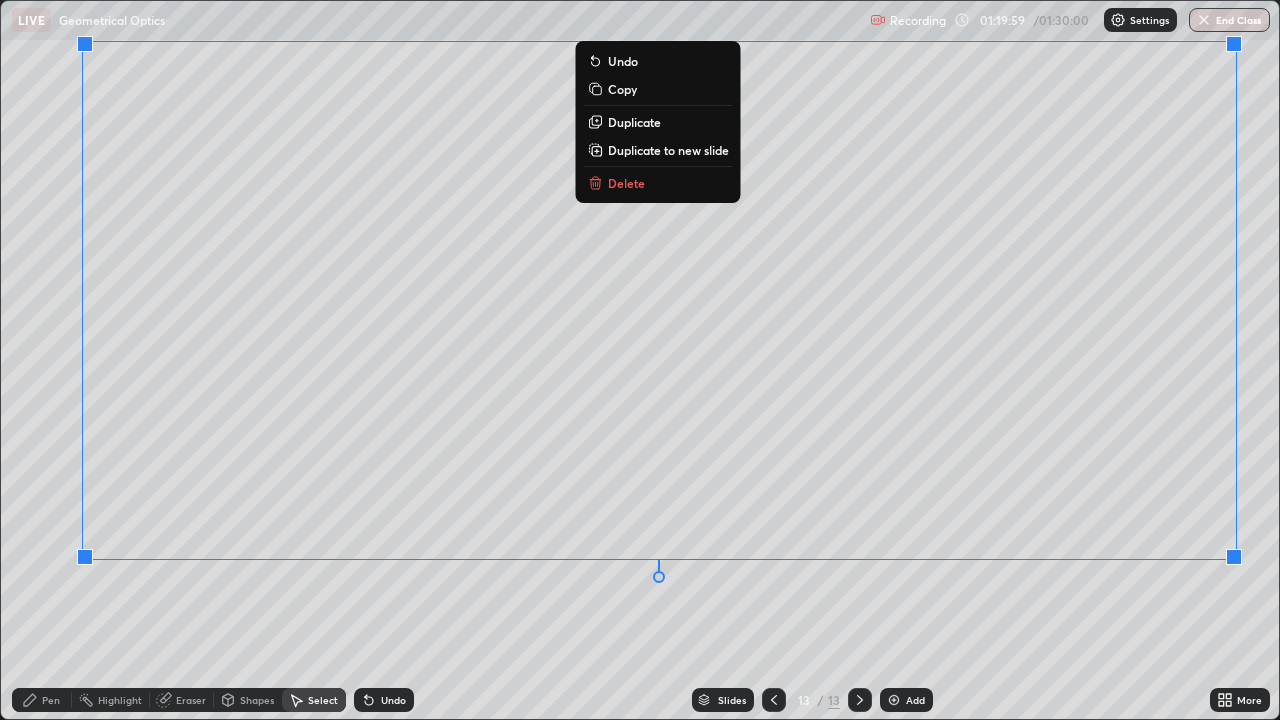 click on "0 ° Undo Copy Duplicate Duplicate to new slide Delete" at bounding box center [640, 360] 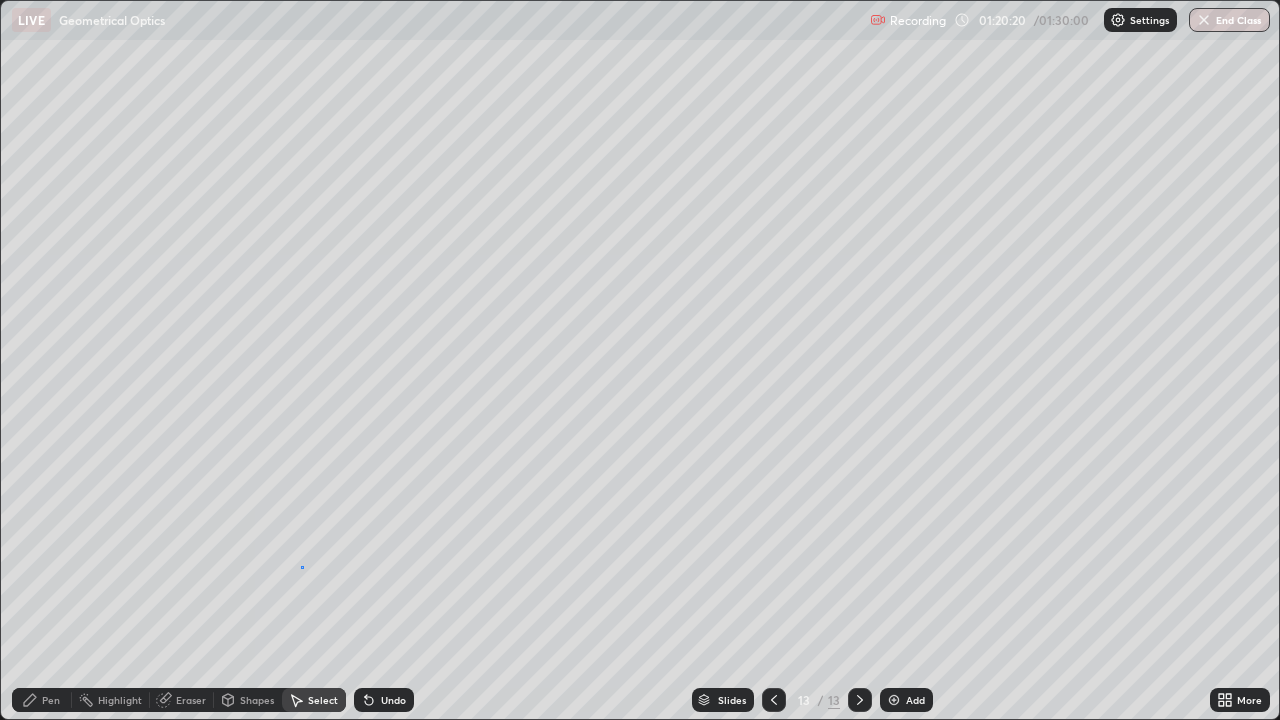 click on "0 ° Undo Copy Duplicate Duplicate to new slide Delete" at bounding box center [640, 360] 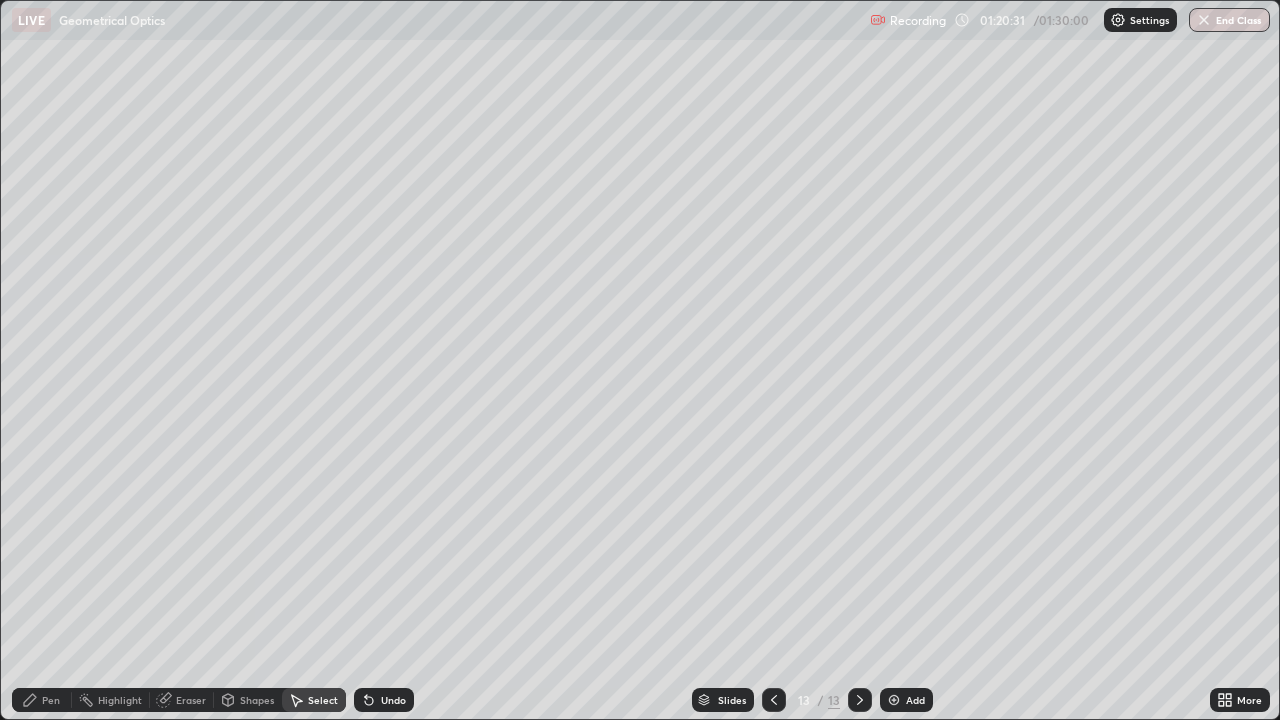 click at bounding box center [774, 700] 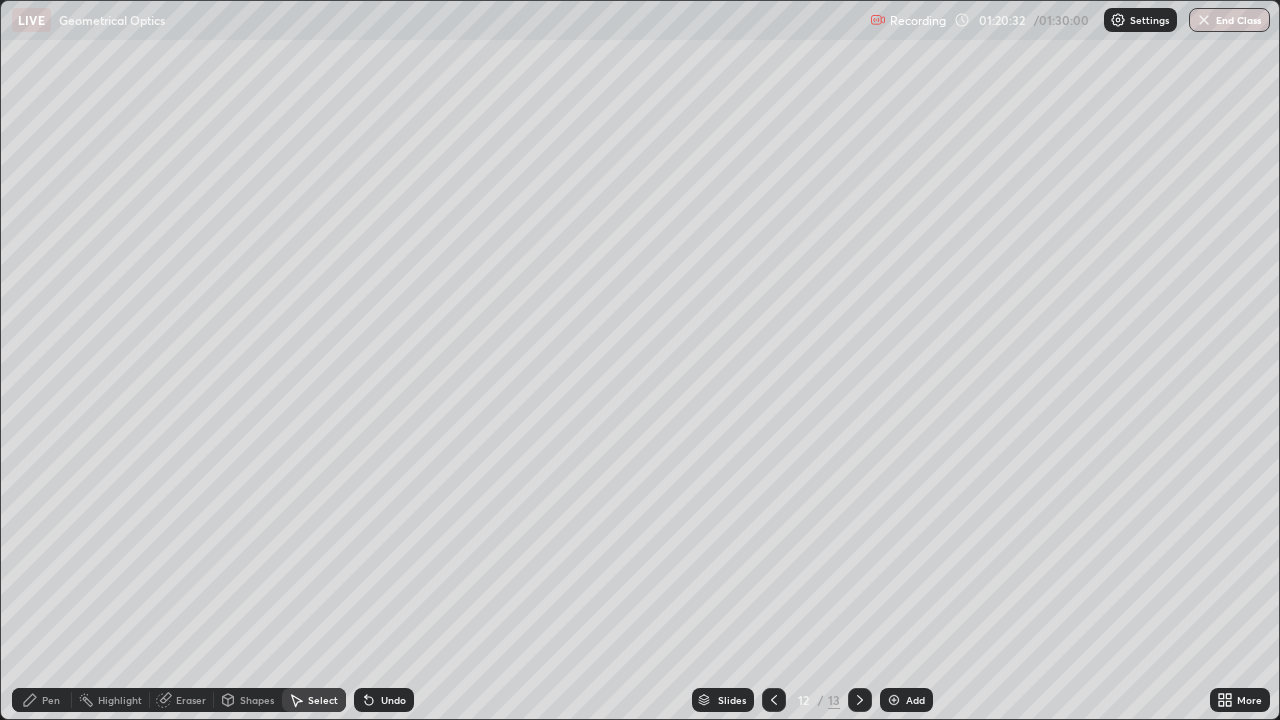 click 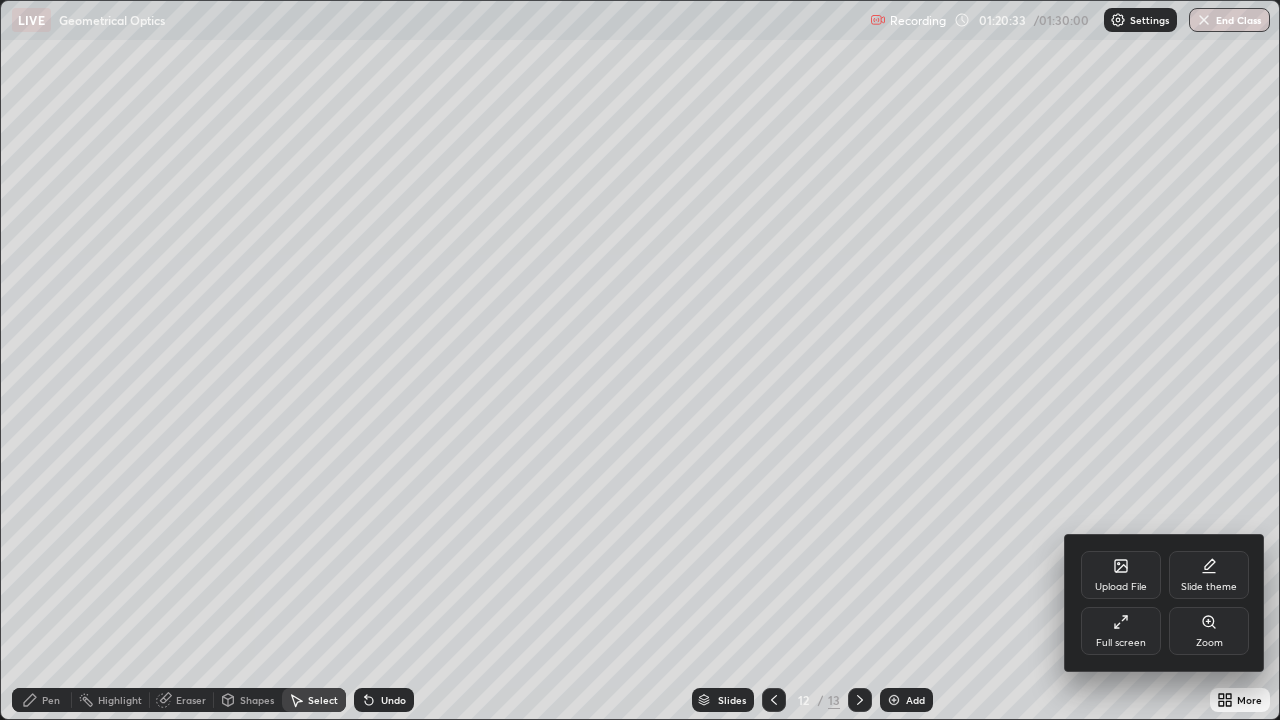 click on "Full screen" at bounding box center [1121, 631] 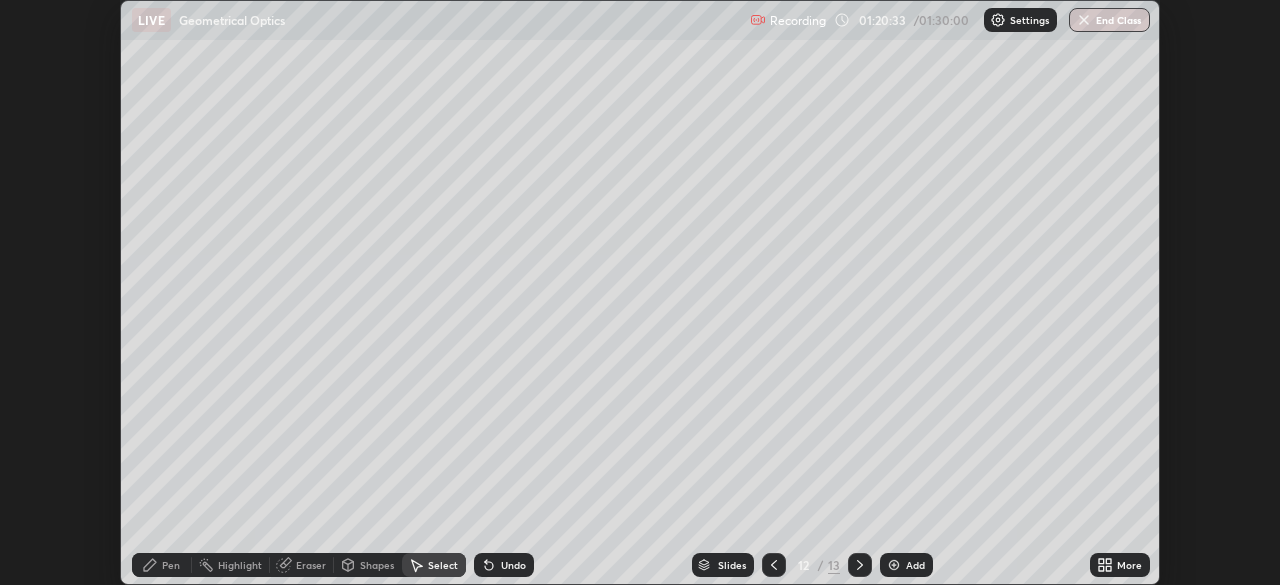 scroll, scrollTop: 585, scrollLeft: 1280, axis: both 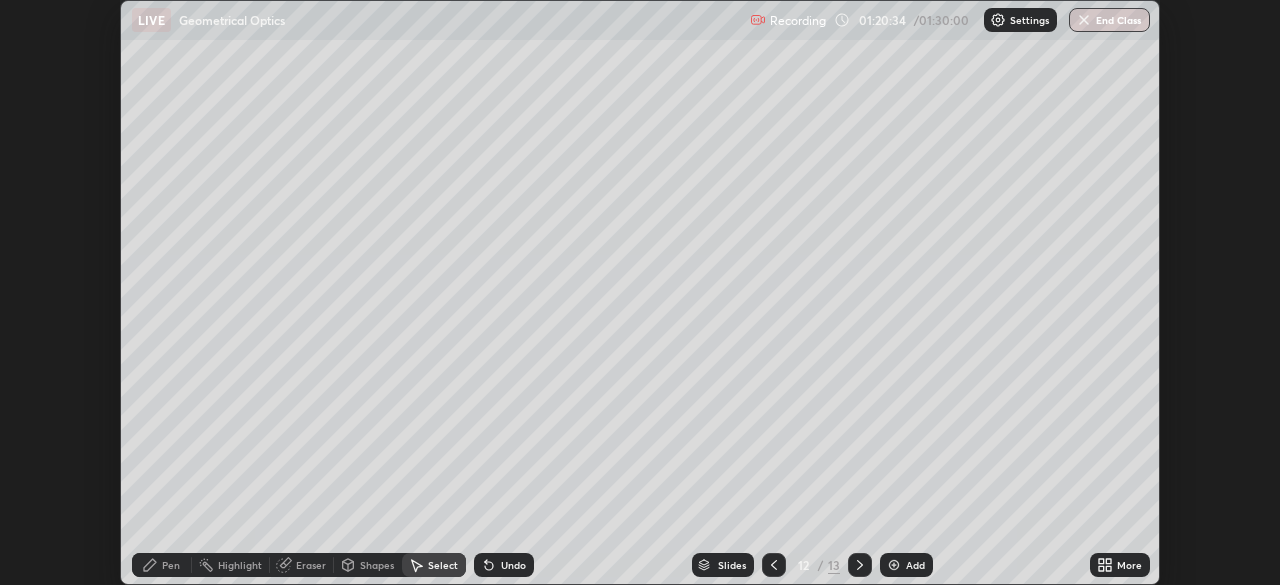 click on "More" at bounding box center (1129, 565) 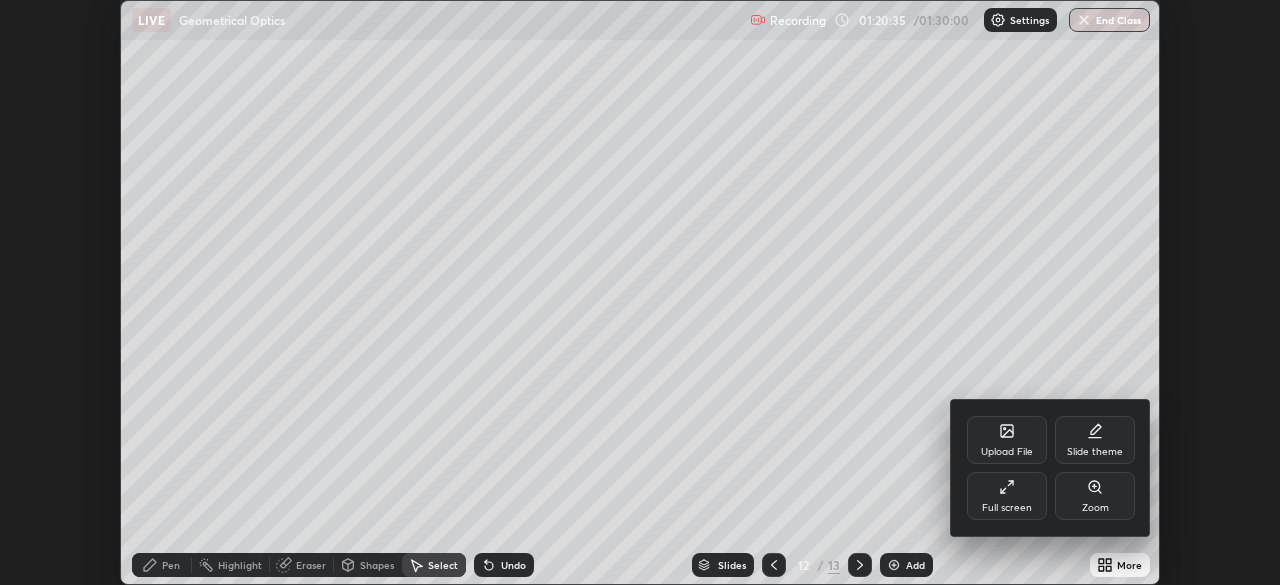 click on "Full screen" at bounding box center [1007, 496] 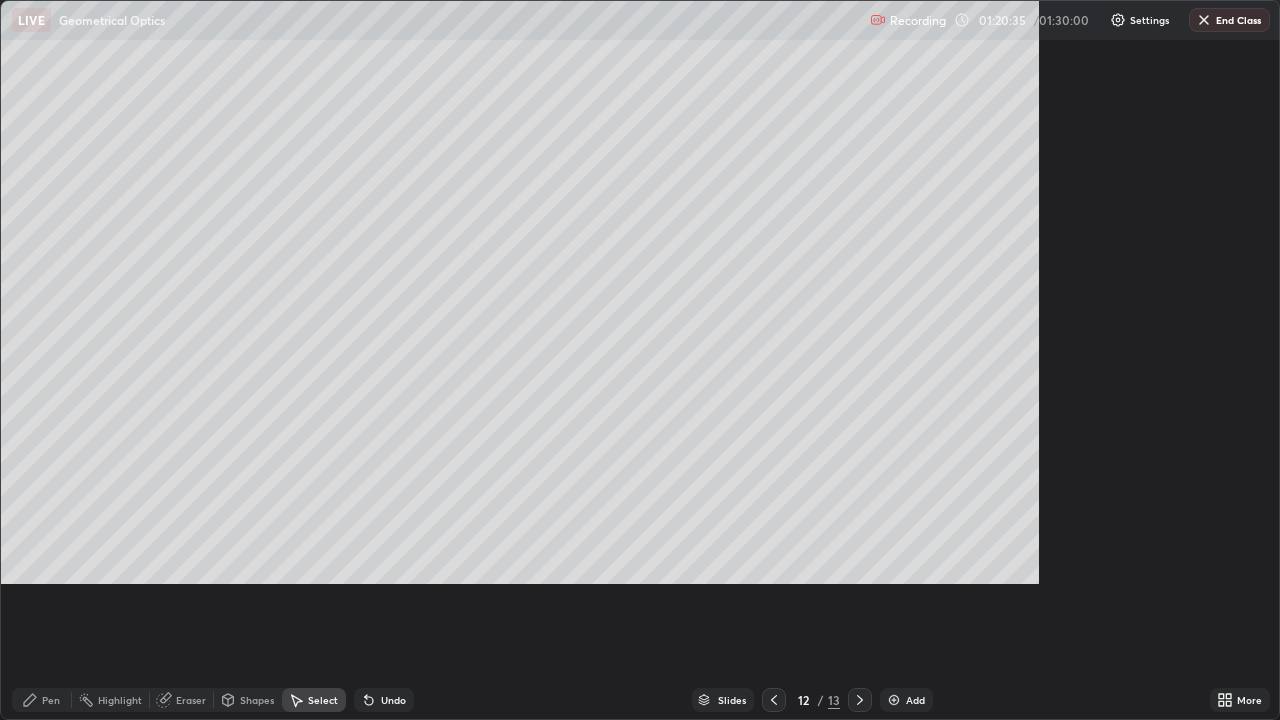 scroll, scrollTop: 99280, scrollLeft: 98720, axis: both 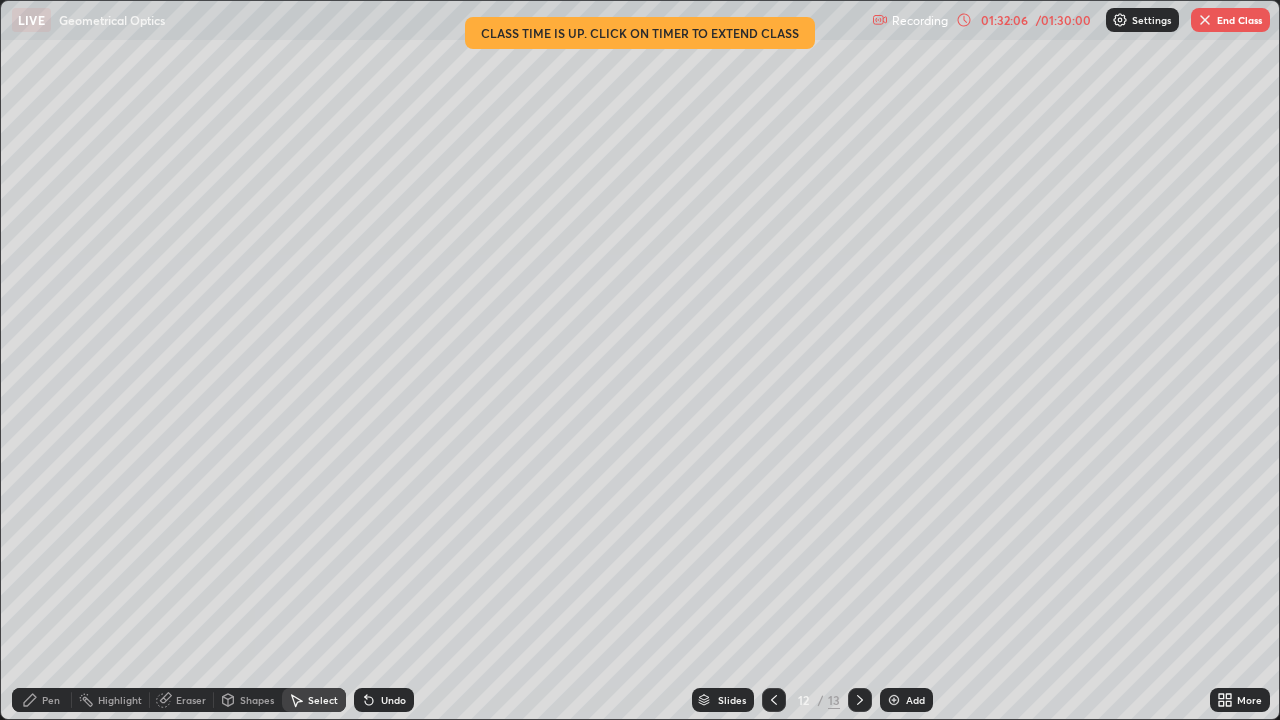 click at bounding box center (1205, 20) 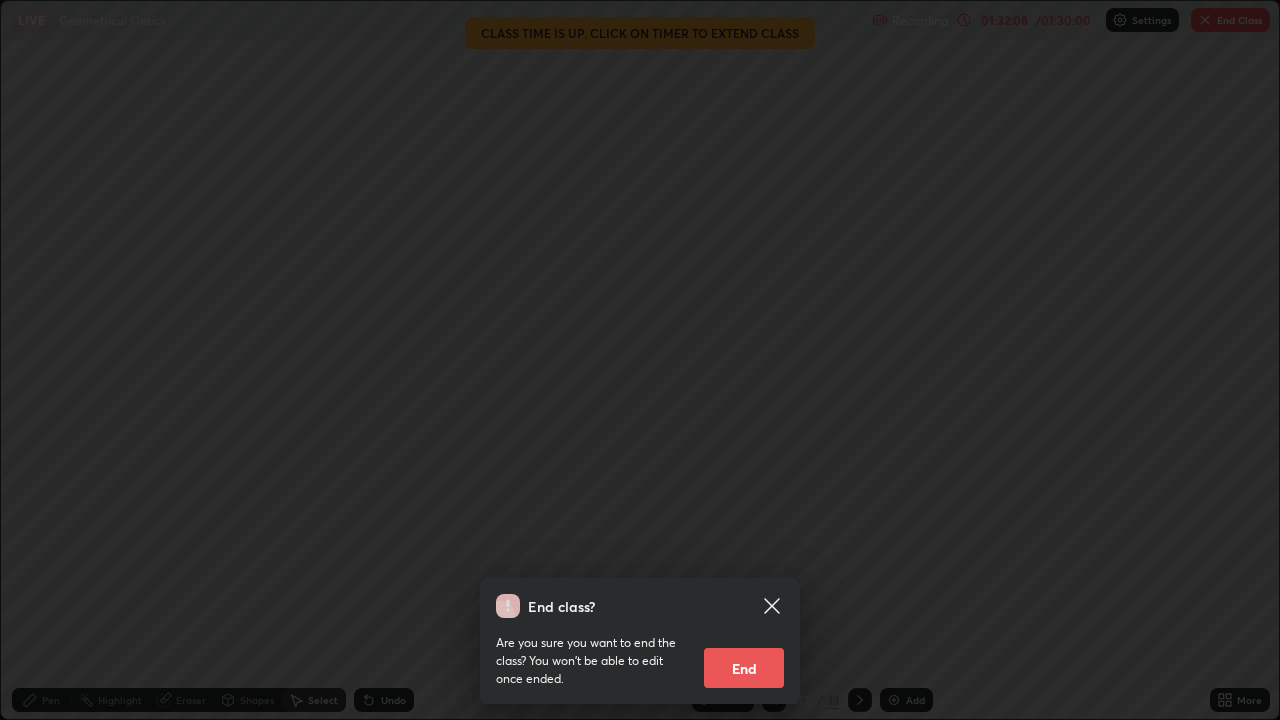 click on "End" at bounding box center [744, 668] 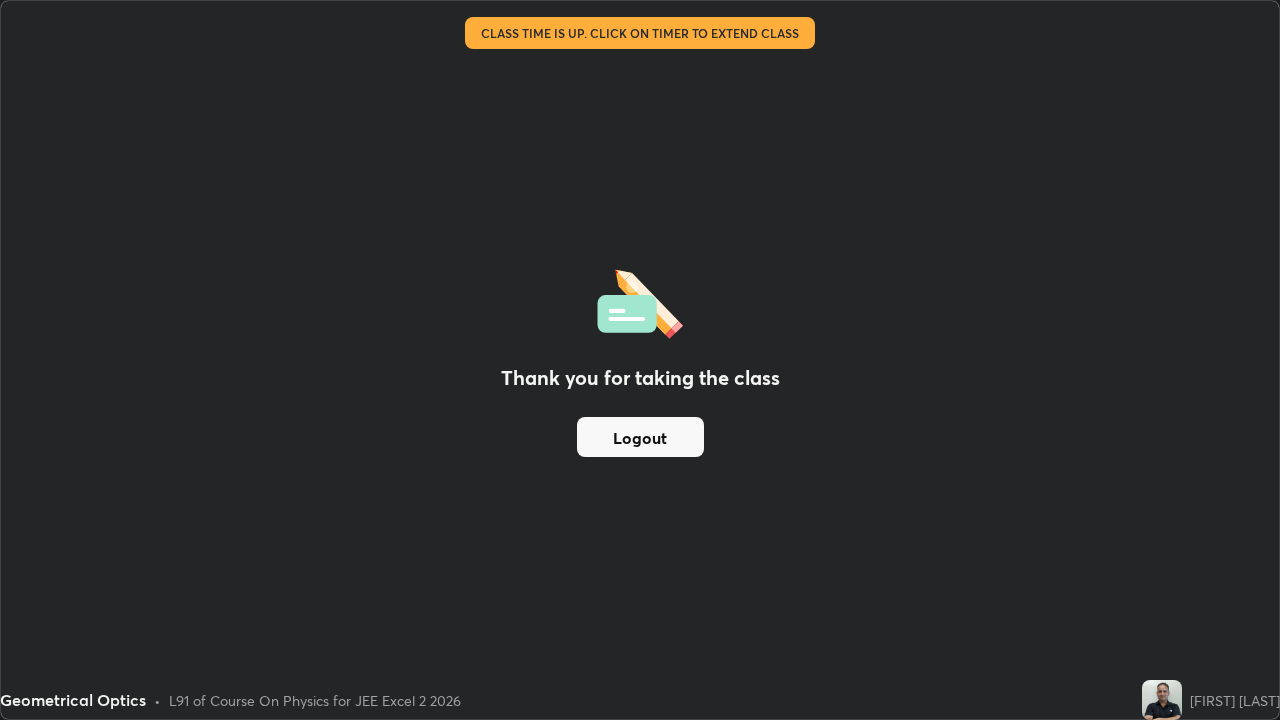 click on "Logout" at bounding box center (640, 437) 